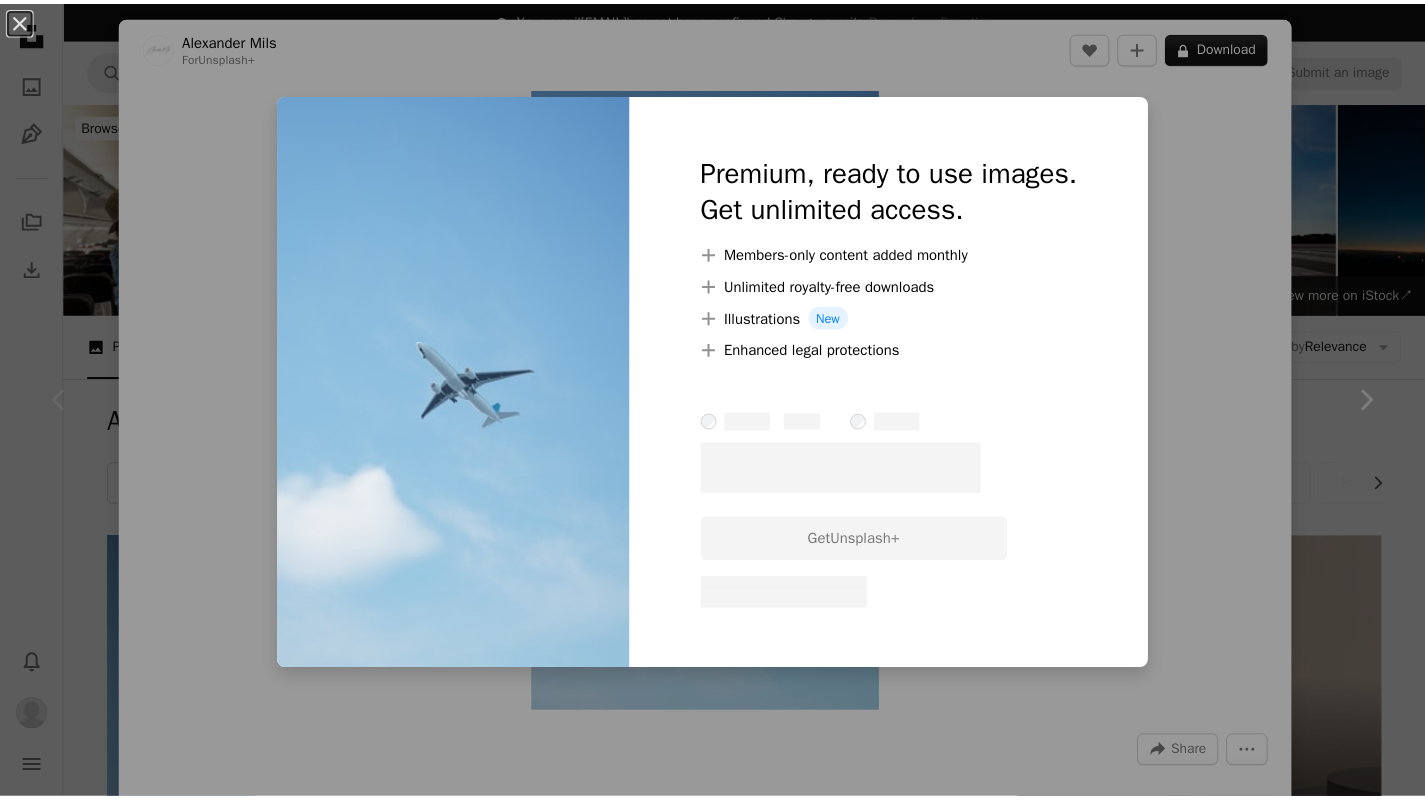 scroll, scrollTop: 169, scrollLeft: 0, axis: vertical 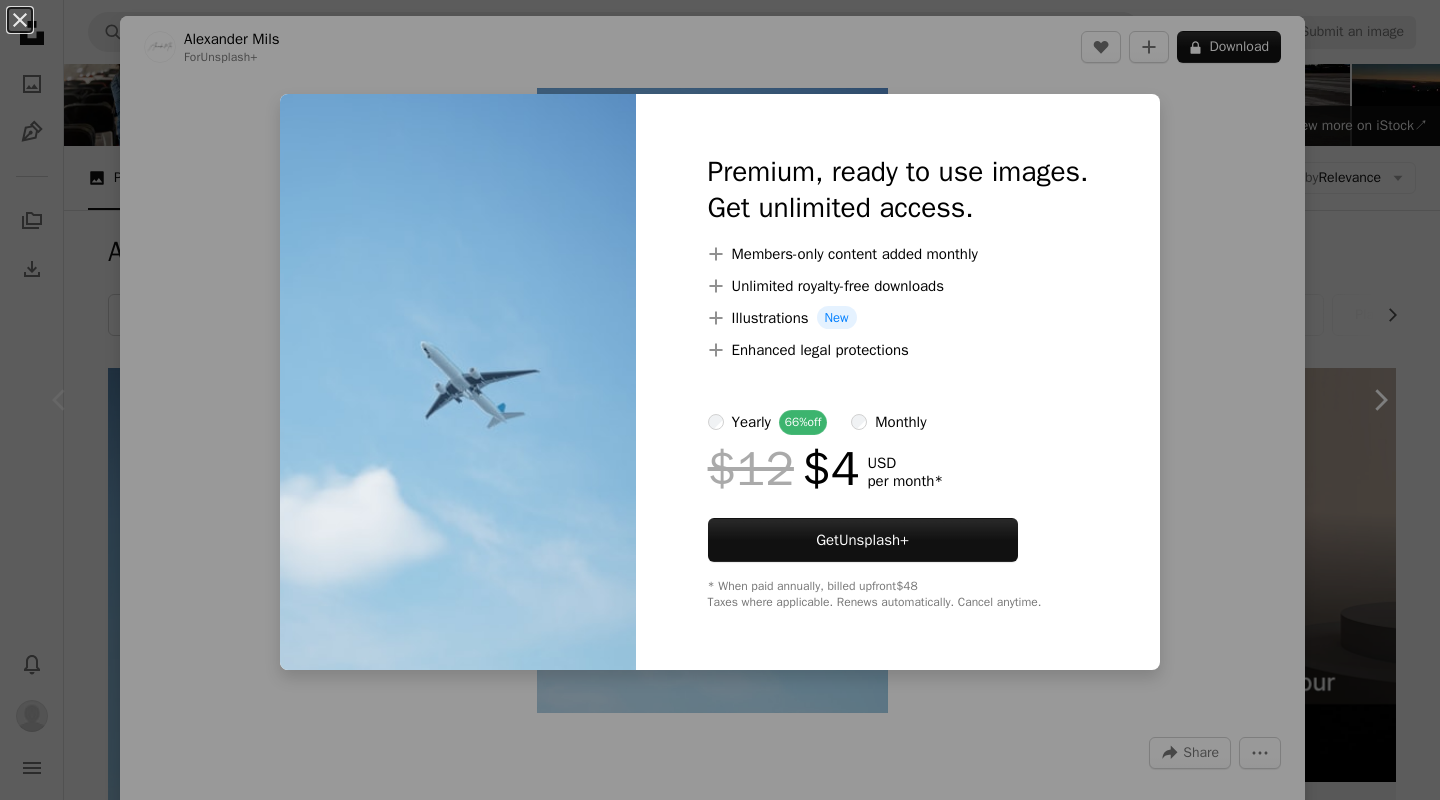 click on "An X shape Premium, ready to use images. Get unlimited access. A plus sign Members-only content added monthly A plus sign Unlimited royalty-free downloads A plus sign Illustrations  New A plus sign Enhanced legal protections yearly 66%  off monthly $12   $4 USD per month * Get  Unsplash+ * When paid annually, billed upfront  $48 Taxes where applicable. Renews automatically. Cancel anytime." at bounding box center (720, 400) 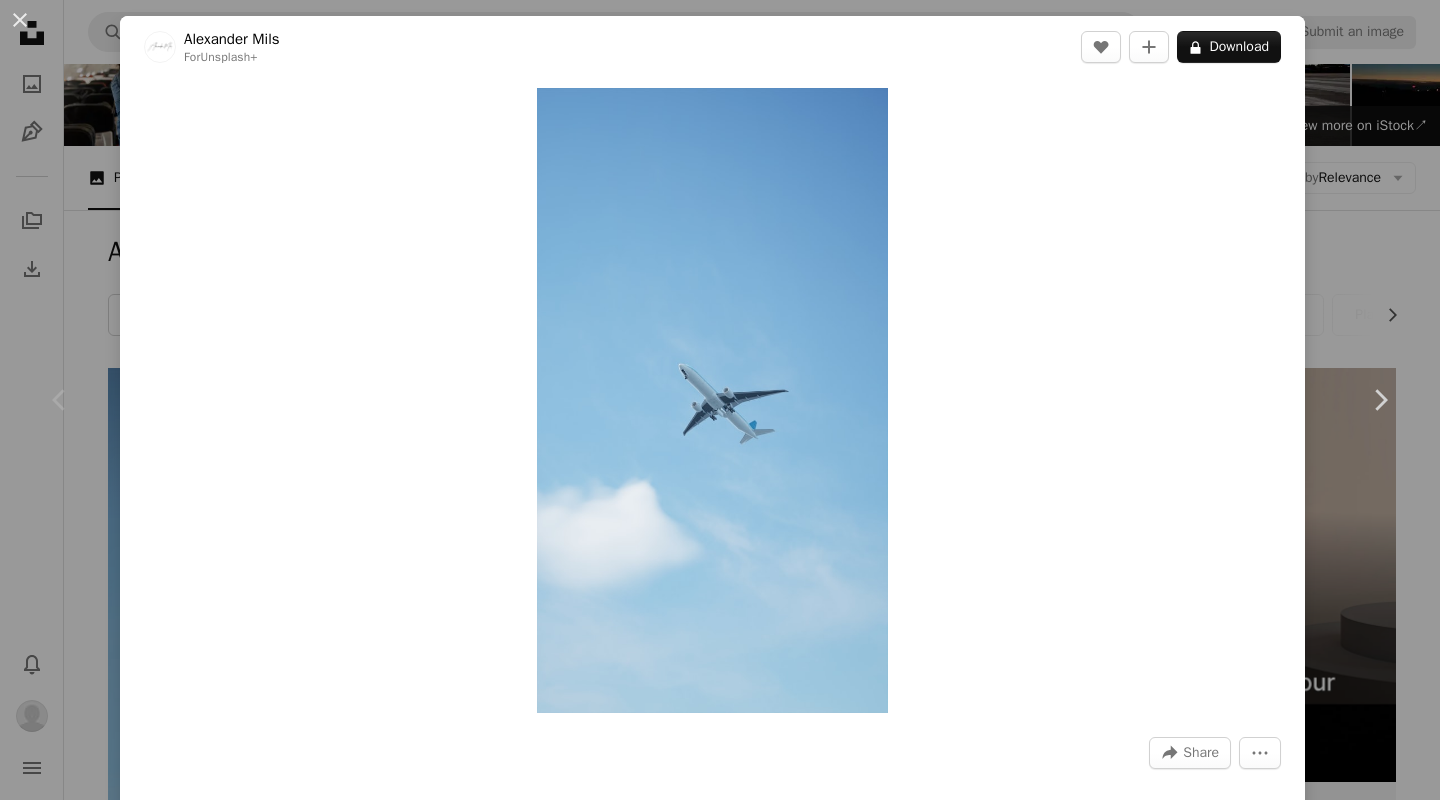 click on "An X shape Chevron left Chevron right [FIRST] [LAST] For Unsplash+ A heart A plus sign A lock Download Zoom in A forward-right arrow Share More Actions Calendar outlined Published on March 27, 2023 Safety Licensed under the Unsplash+ License wallpaper background full hd wallpaper wallpaper 4k iphone wallpaper sunset sun cloud airplane airport flight aircraft jet flying fly airliner landing takeoff From this series Chevron right Plus sign for Unsplash+ Plus sign for Unsplash+ Plus sign for Unsplash+ Plus sign for Unsplash+ Plus sign for Unsplash+ Plus sign for Unsplash+ Plus sign for Unsplash+ Plus sign for Unsplash+ Plus sign for Unsplash+ Plus sign for Unsplash+ Related images Plus sign for Unsplash+ A heart A plus sign [FIRST] [LAST] For Unsplash+ A lock Download Plus sign for Unsplash+ A heart A plus sign Planet Volumes For Unsplash+ A lock Download Plus sign for Unsplash+ A heart A plus sign [FIRST] [LAST] For Unsplash+ A lock Download Plus sign for Unsplash+ A heart A plus sign [FIRST] [LAST]" at bounding box center (720, 400) 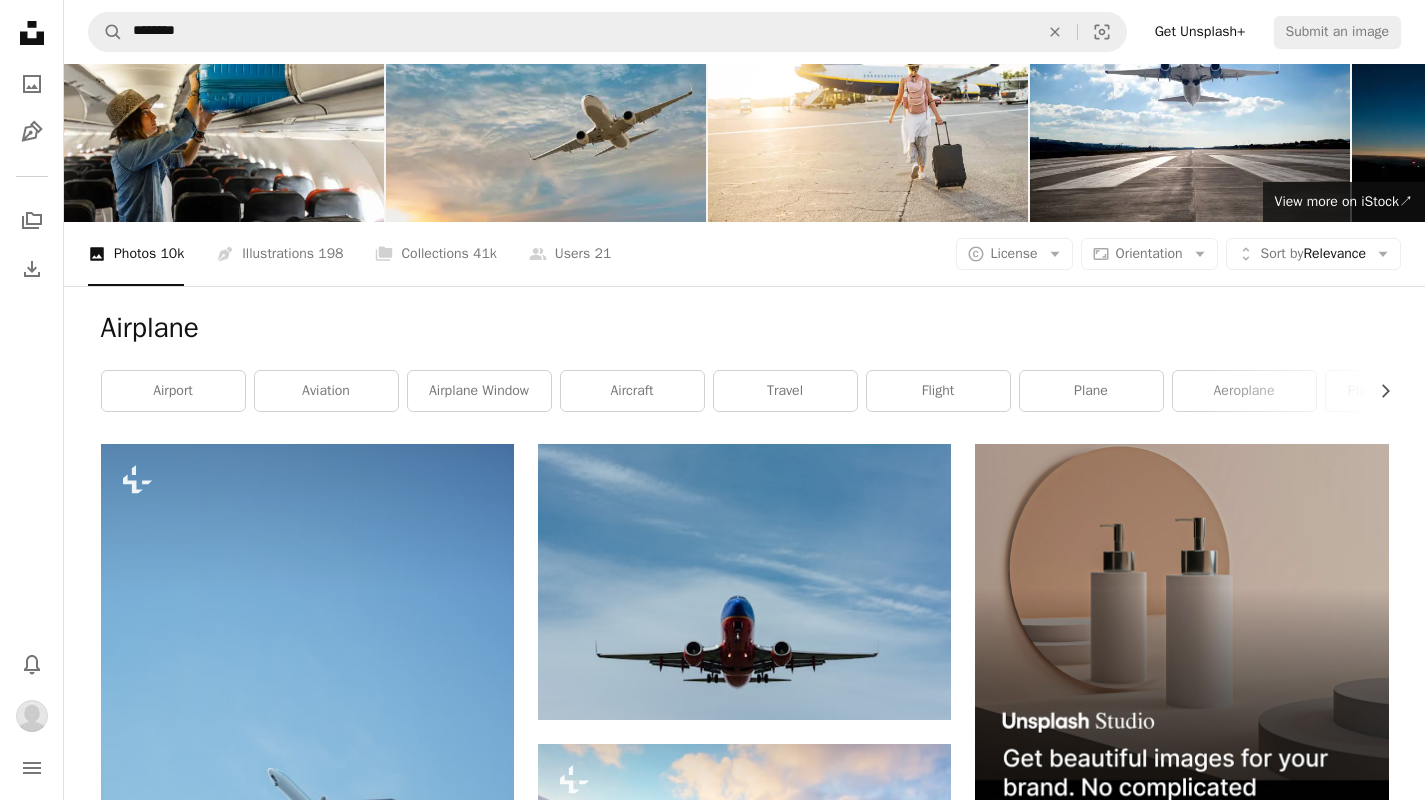 scroll, scrollTop: 0, scrollLeft: 0, axis: both 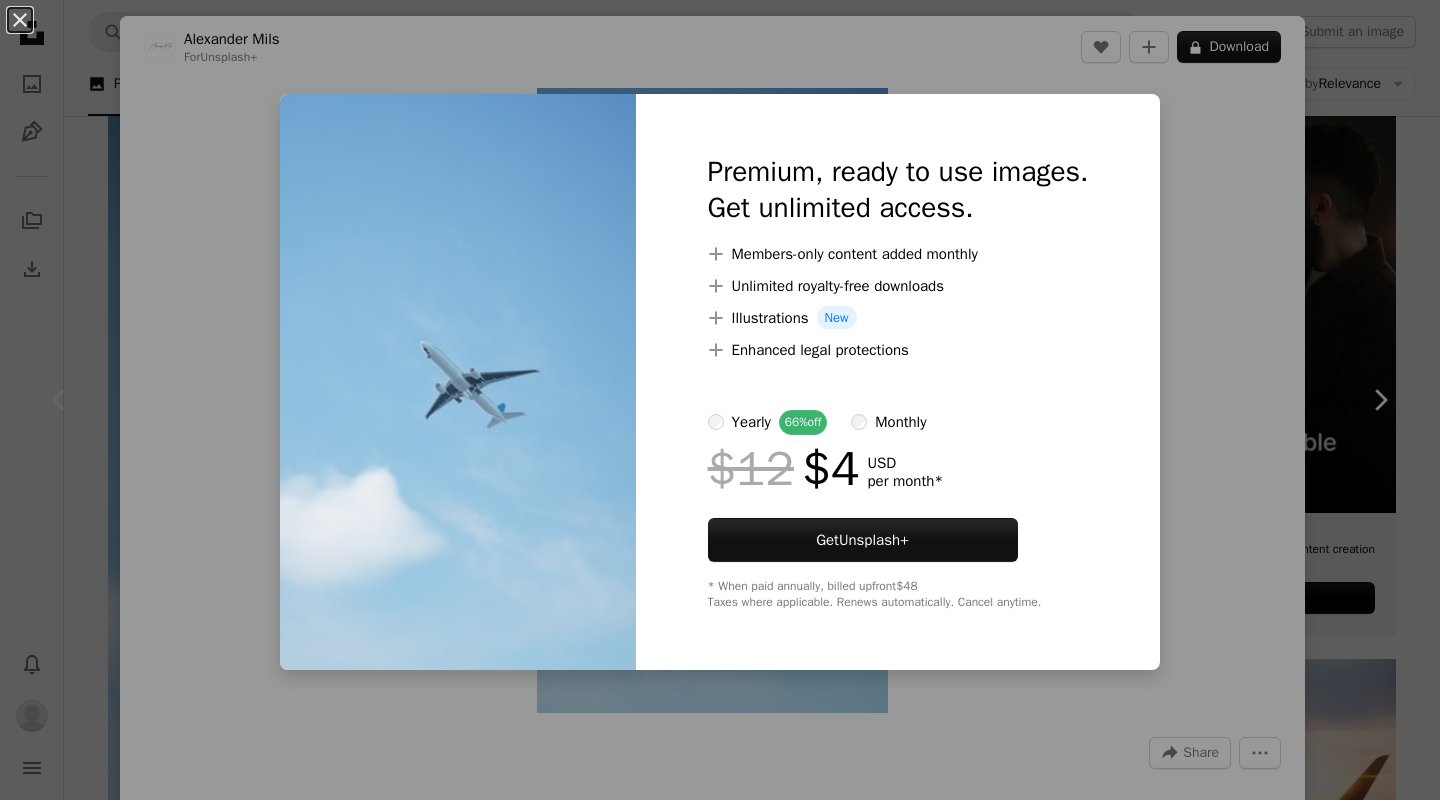 click on "An X shape Premium, ready to use images. Get unlimited access. A plus sign Members-only content added monthly A plus sign Unlimited royalty-free downloads A plus sign Illustrations  New A plus sign Enhanced legal protections yearly 66%  off monthly $12   $4 USD per month * Get  Unsplash+ * When paid annually, billed upfront  $48 Taxes where applicable. Renews automatically. Cancel anytime." at bounding box center (720, 400) 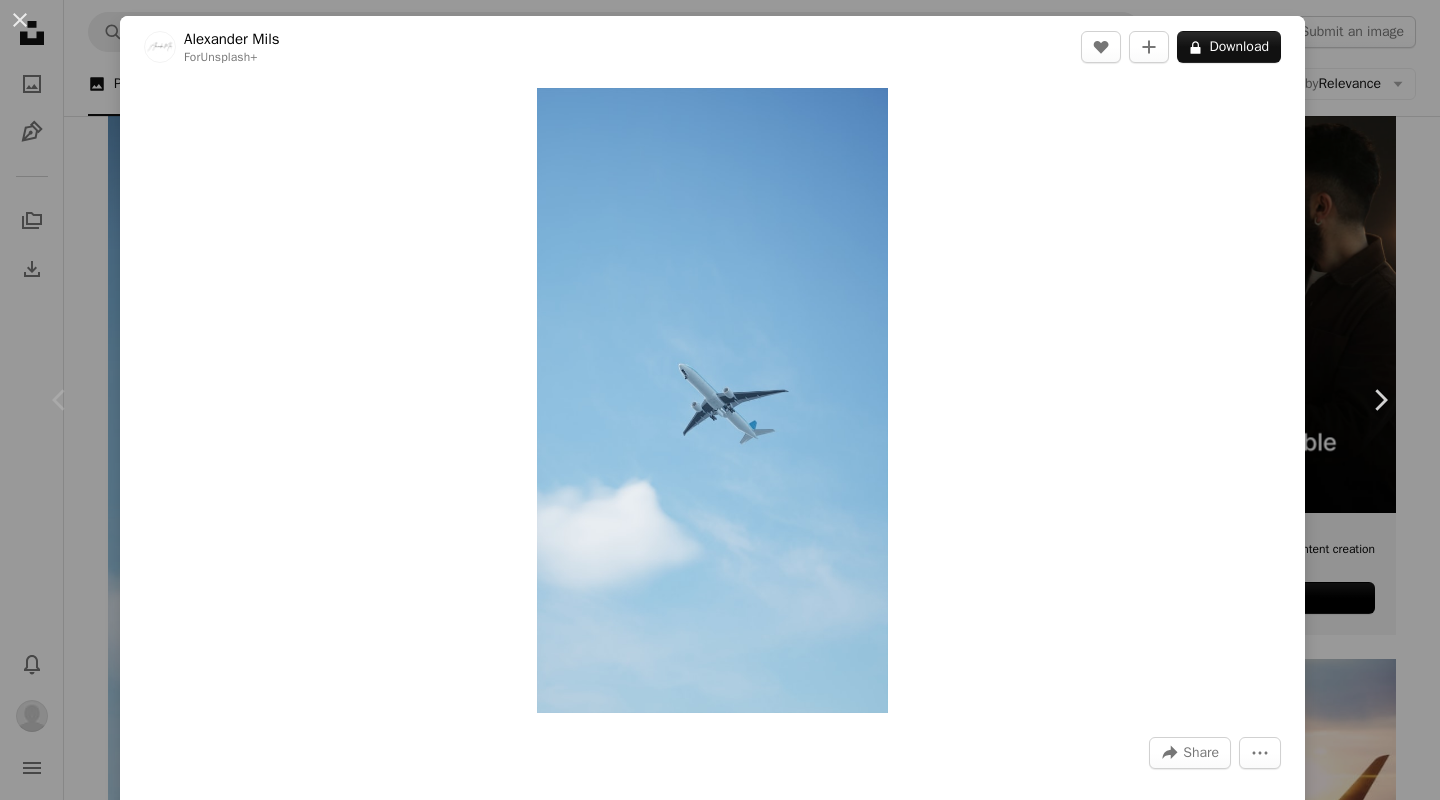 click on "A heart A plus sign [FIRST] [LAST] For Unsplash+ A lock Download Plus sign for Unsplash+ A heart A plus sign [FIRST] [LAST] For Unsplash+ A lock Download Plus sign for Unsplash+ A heart A plus sign [FIRST] [LAST] For" at bounding box center [720, 400] 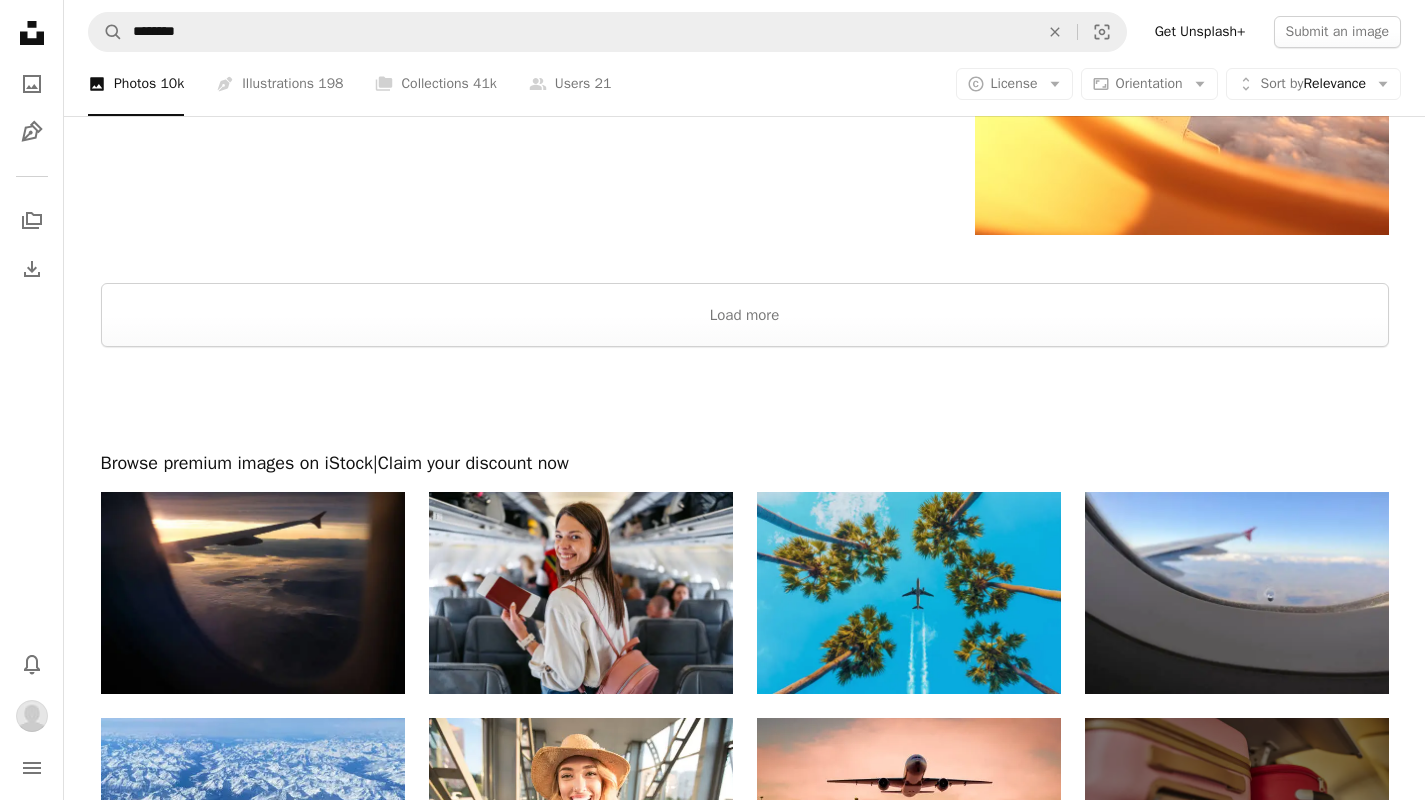 scroll, scrollTop: 3943, scrollLeft: 0, axis: vertical 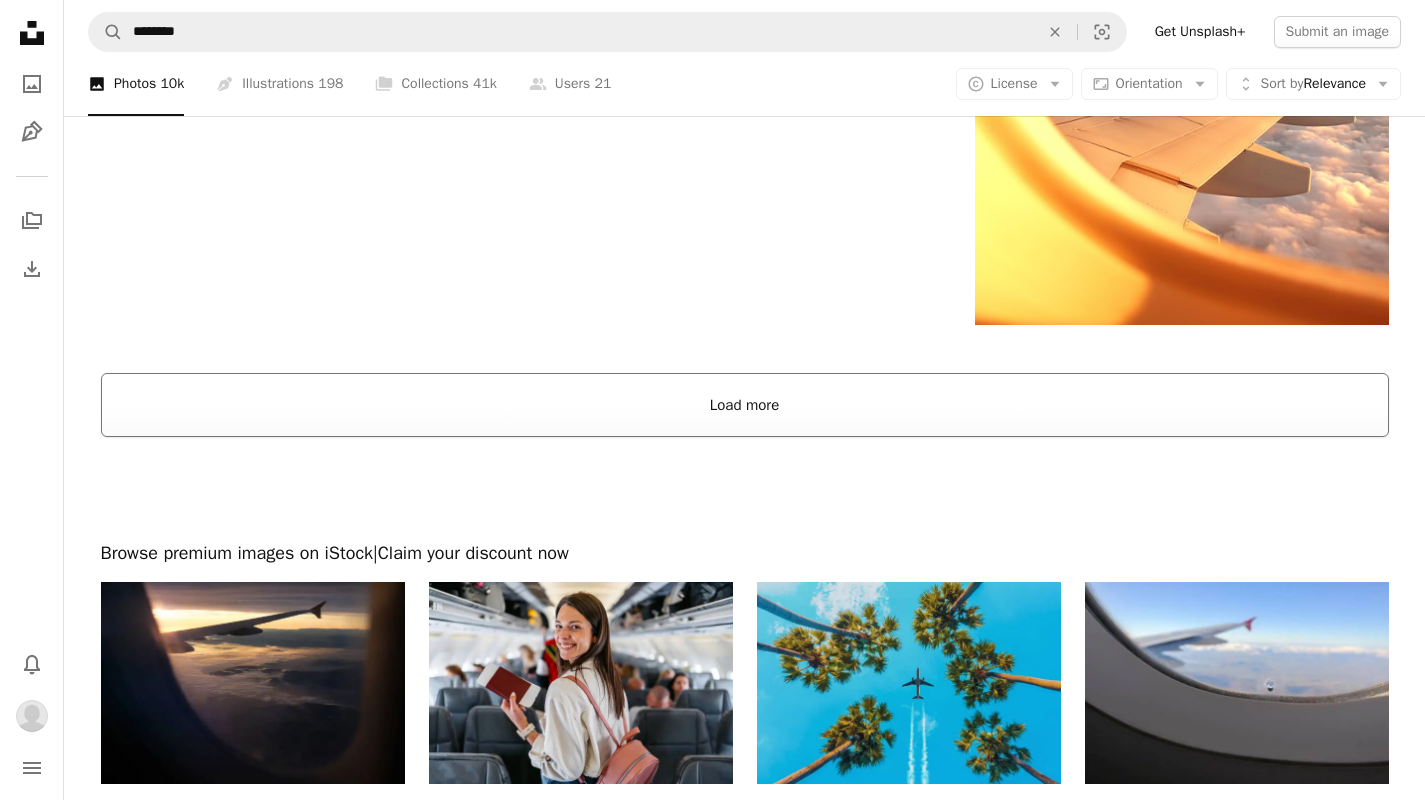 click on "Load more" at bounding box center [745, 405] 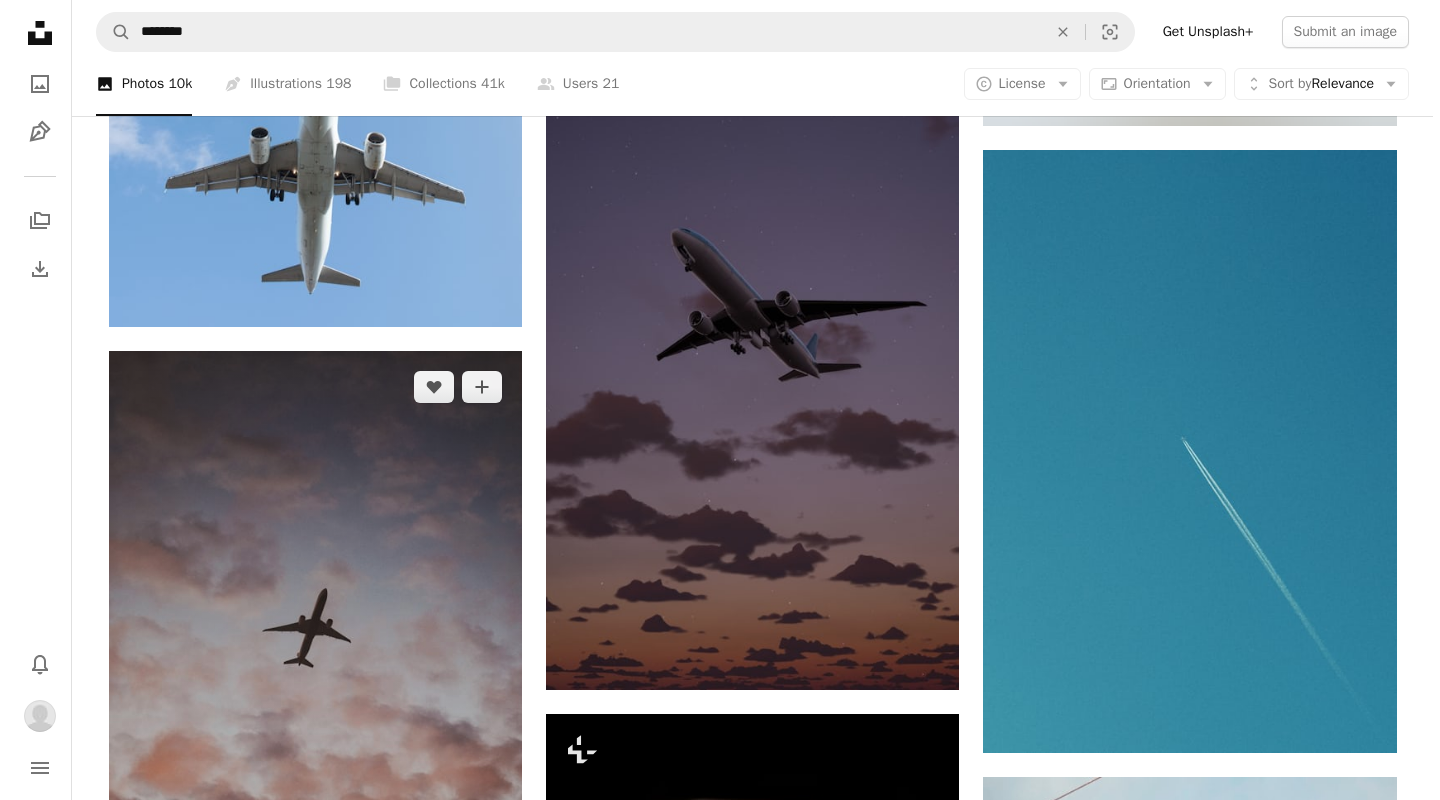 scroll, scrollTop: 26573, scrollLeft: 0, axis: vertical 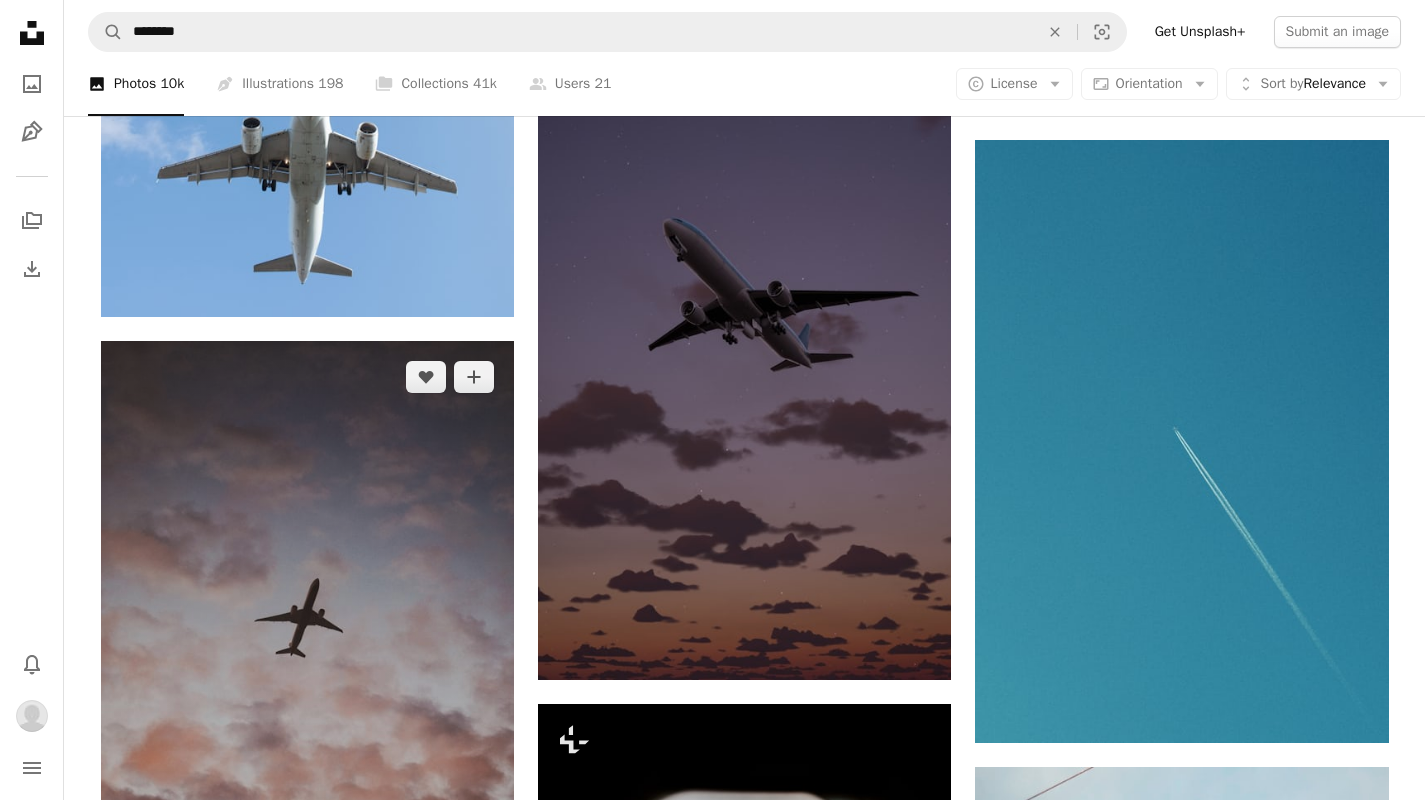 click at bounding box center [307, 708] 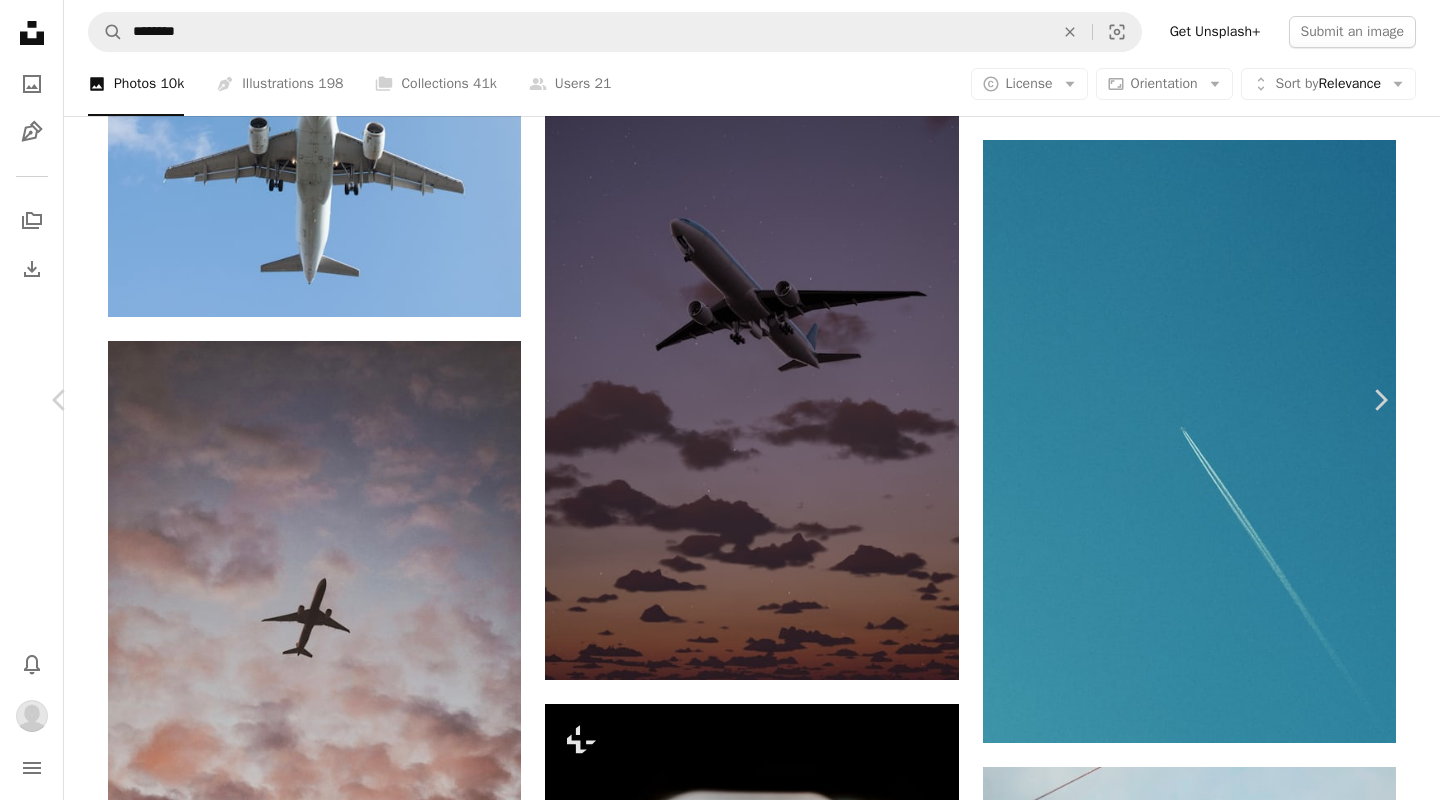 click at bounding box center [712, 3736] 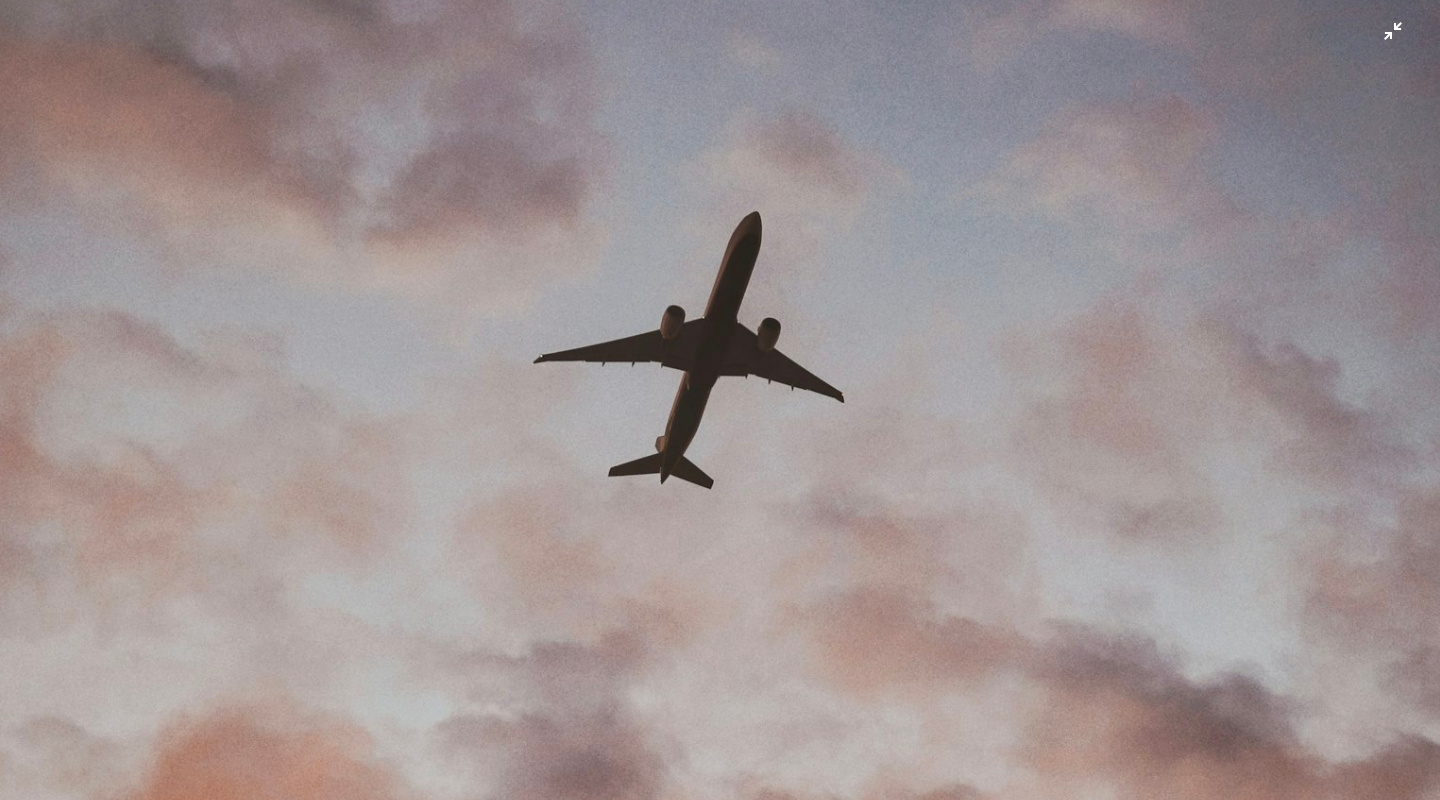 scroll, scrollTop: 608, scrollLeft: 0, axis: vertical 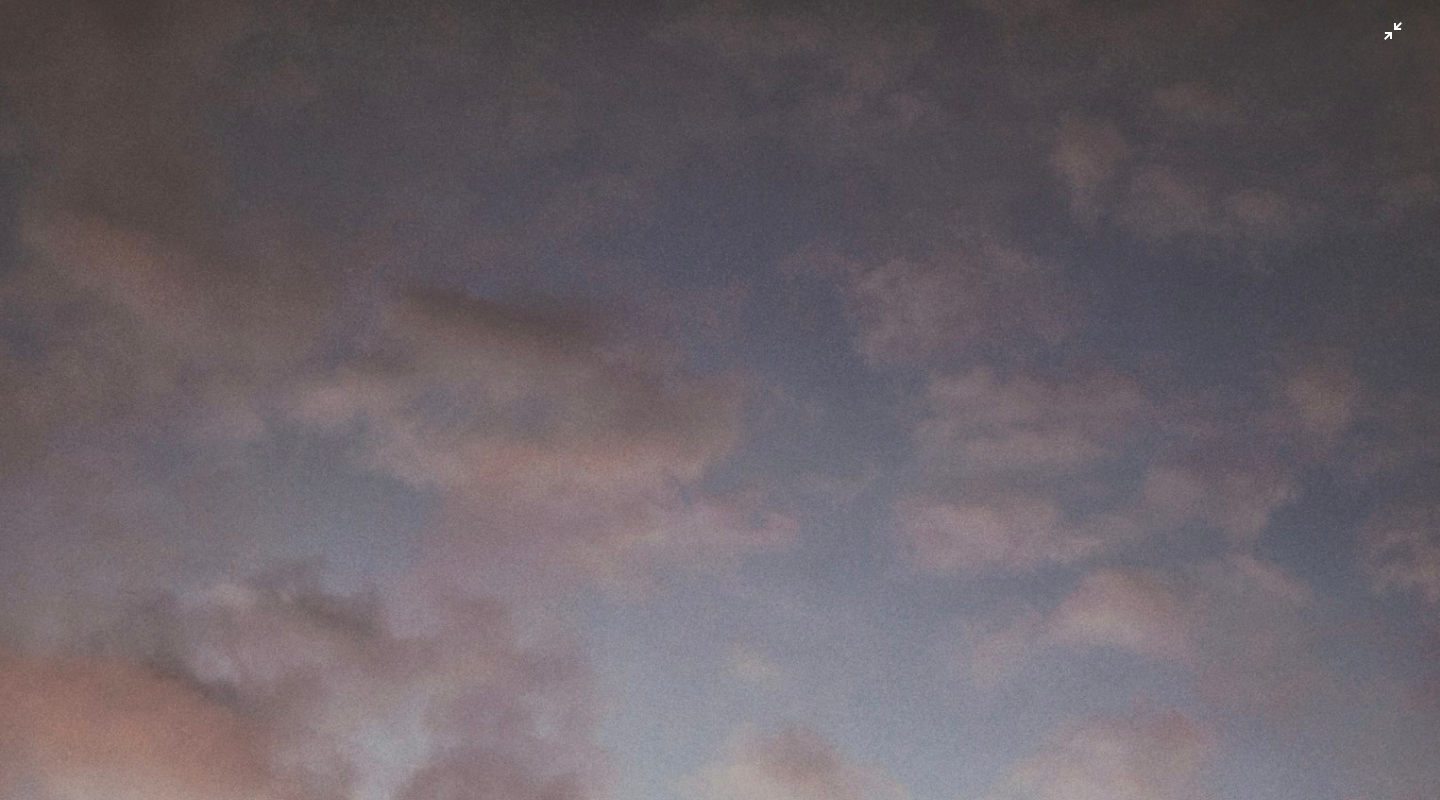 click at bounding box center [720, 1281] 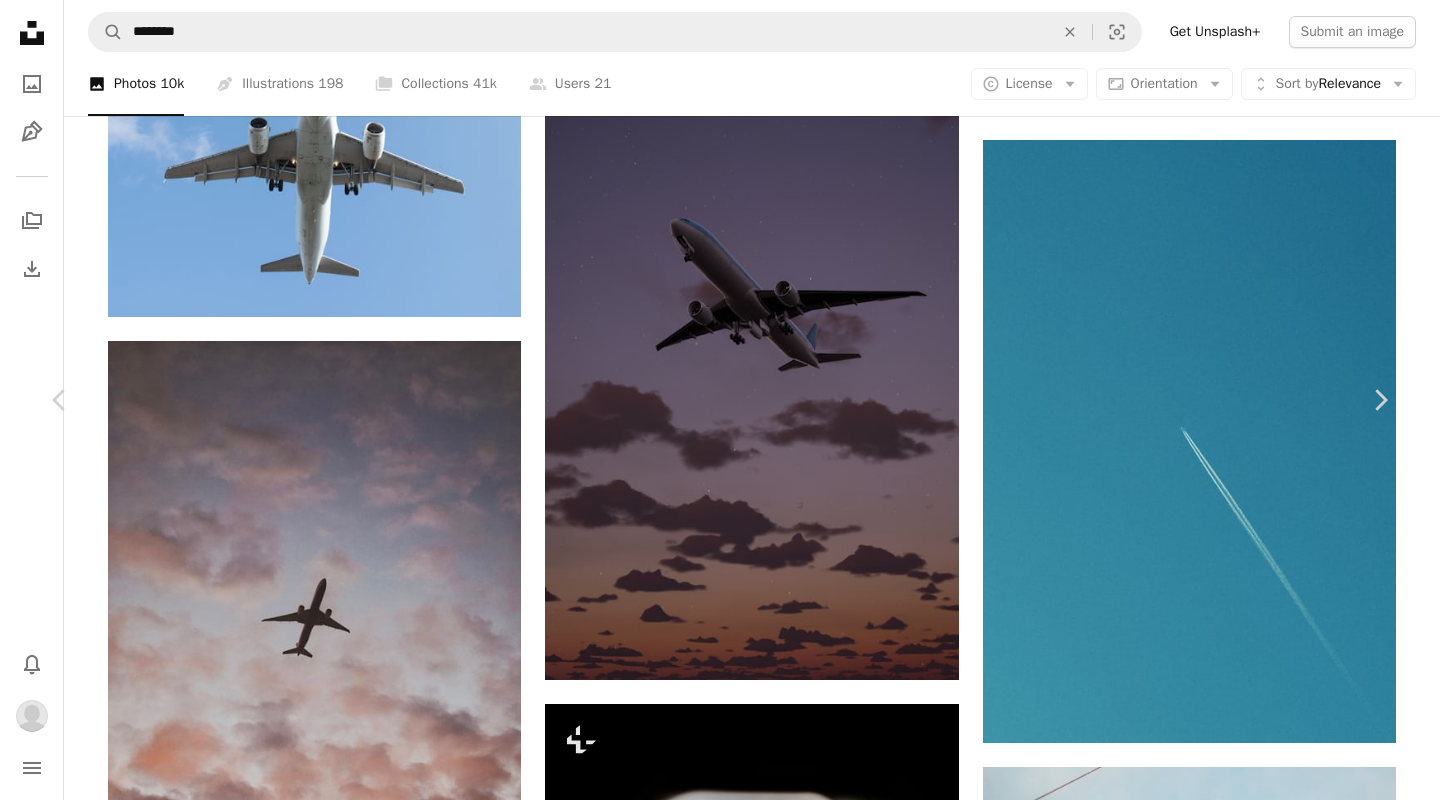 click on "An X shape Chevron left Chevron right [USERNAME] [USERNAME] A heart A plus sign Download Chevron down Zoom in Views 697,458 Downloads 9,272 A forward-right arrow Share Info icon Info More Actions A map marker [CITY], [COUNTRY] Calendar outlined Published on [DATE] Camera Canon, EOS 5D Mark III Safety Free to use under the Unsplash License sunset clouds plane new zealand aircraft warm mood auckland animal bird grey airplane vehicle transportation flight flying airliner aukland Browse premium related images on iStock | Save 20% with code UNSPLASH20 View more on iStock ↗ Related images A heart A plus sign [FIRST] [LAST] Arrow pointing down A heart A plus sign [FIRST] [LAST] Arrow pointing down A heart A plus sign [FIRST] [LAST] Arrow pointing down Plus sign for Unsplash+ A heart A plus sign [FIRST] [LAST] For Unsplash+ A lock Download A heart A plus sign [FIRST] [LAST] Arrow pointing down A heart A plus sign [FIRST] [LAST] Arrow pointing down Plus sign for Unsplash+ A heart A plus sign Getty Images For" at bounding box center (720, 3736) 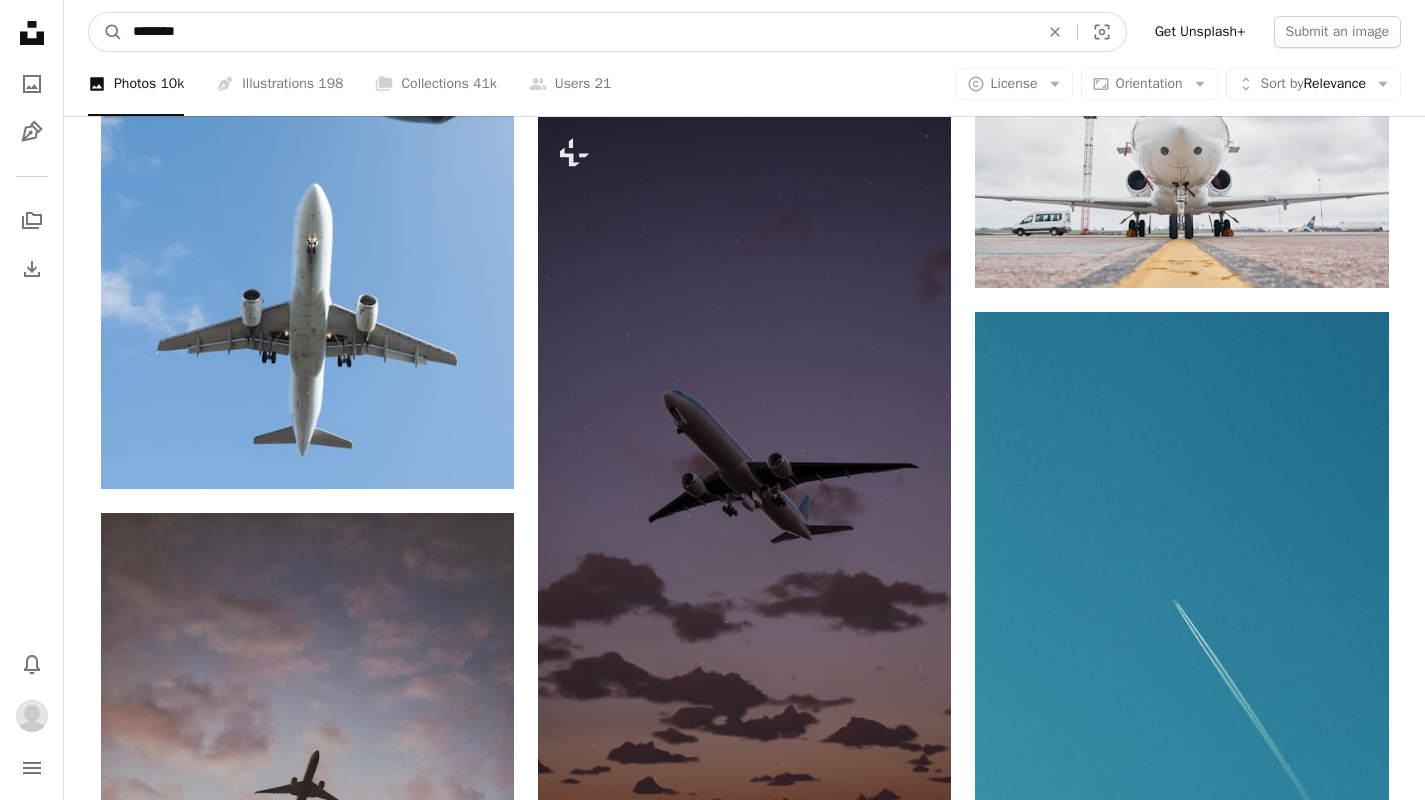 drag, startPoint x: 219, startPoint y: 32, endPoint x: 0, endPoint y: -11, distance: 223.18153 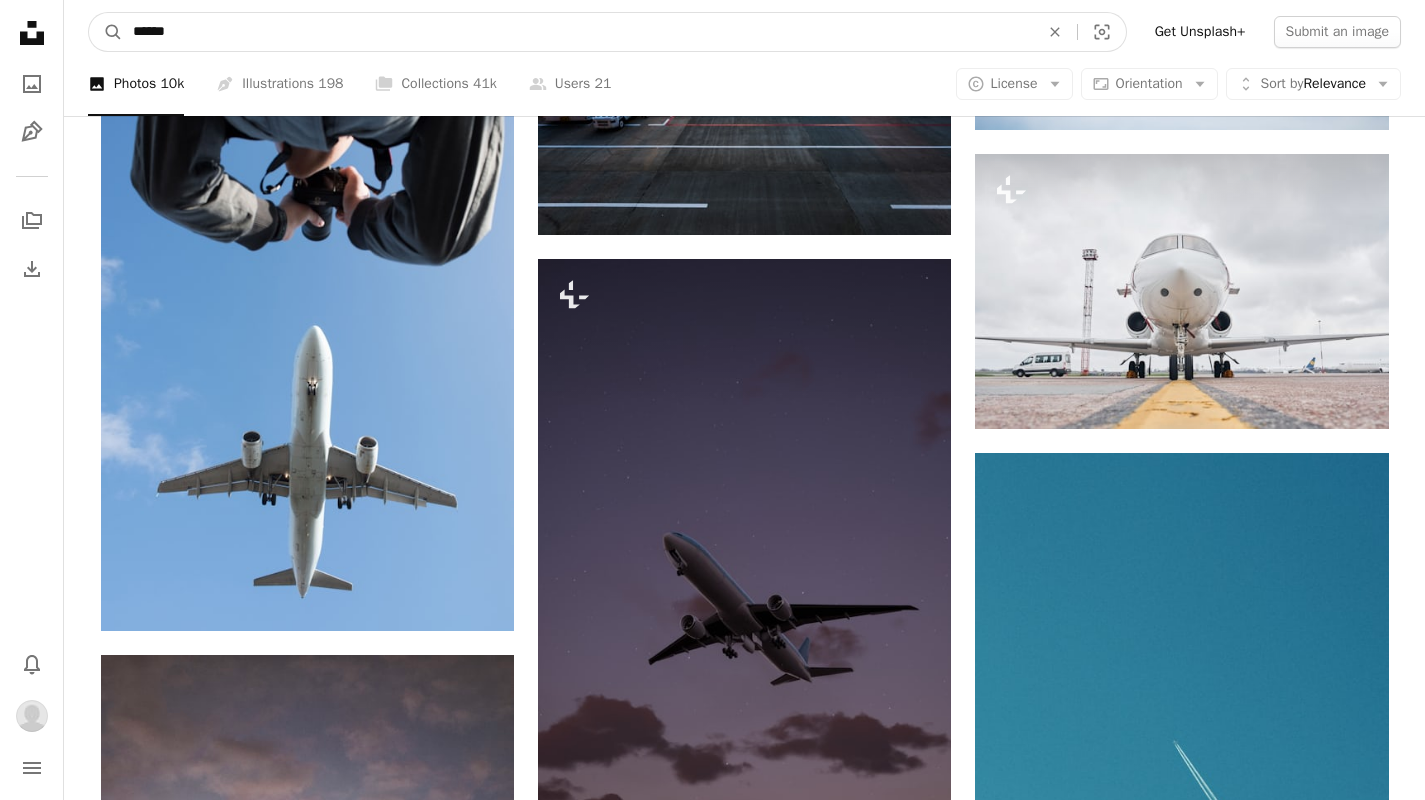 scroll, scrollTop: 26203, scrollLeft: 0, axis: vertical 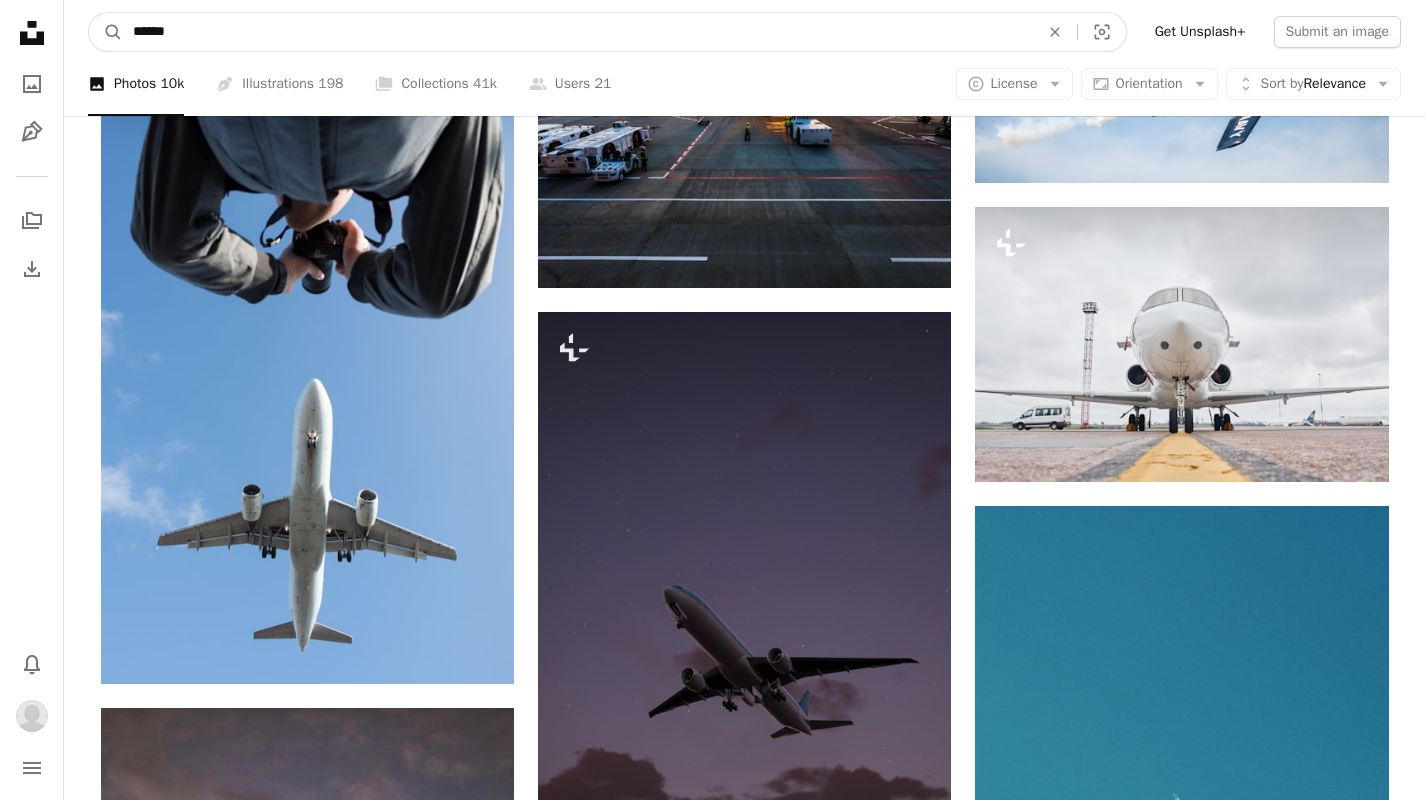 drag, startPoint x: 200, startPoint y: 36, endPoint x: 0, endPoint y: 11, distance: 201.55644 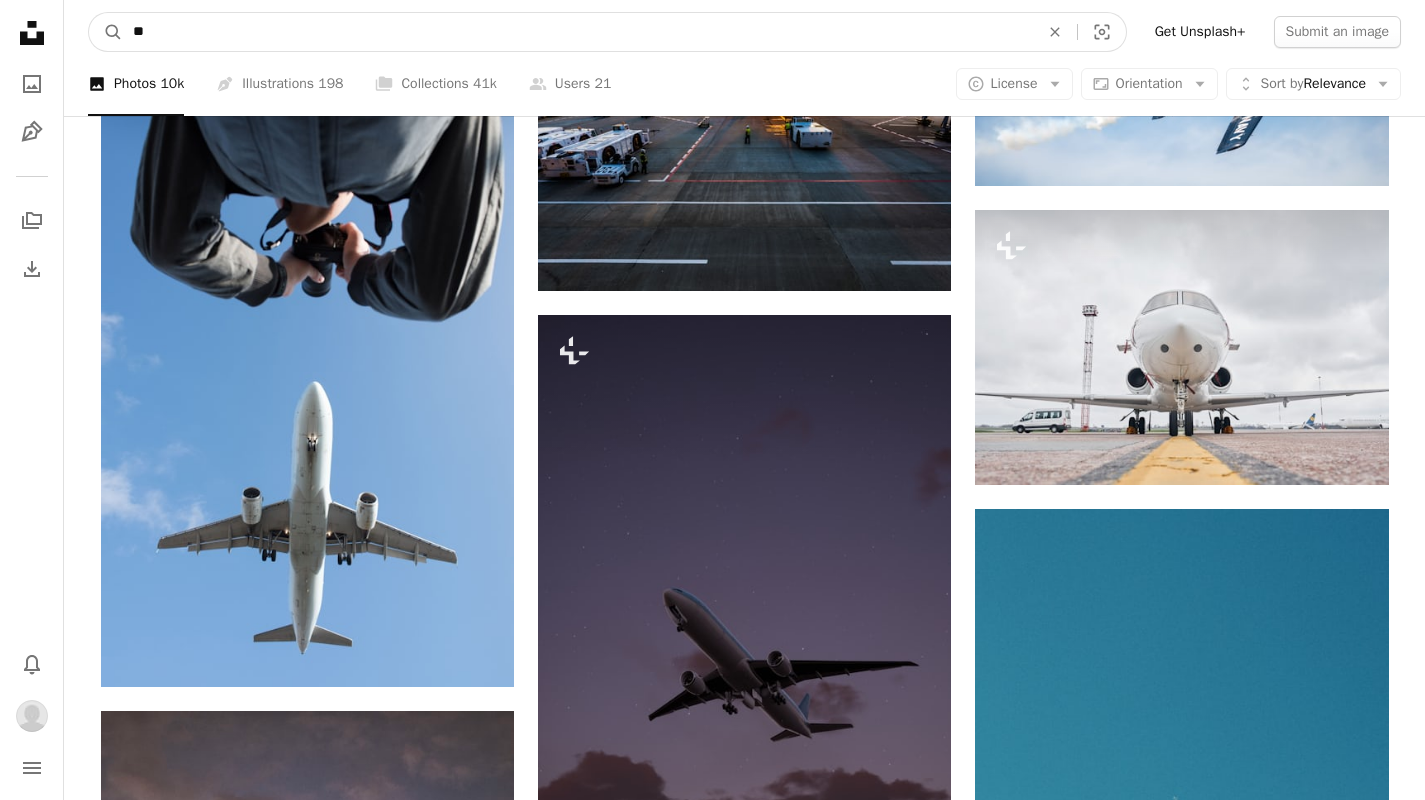 type on "*" 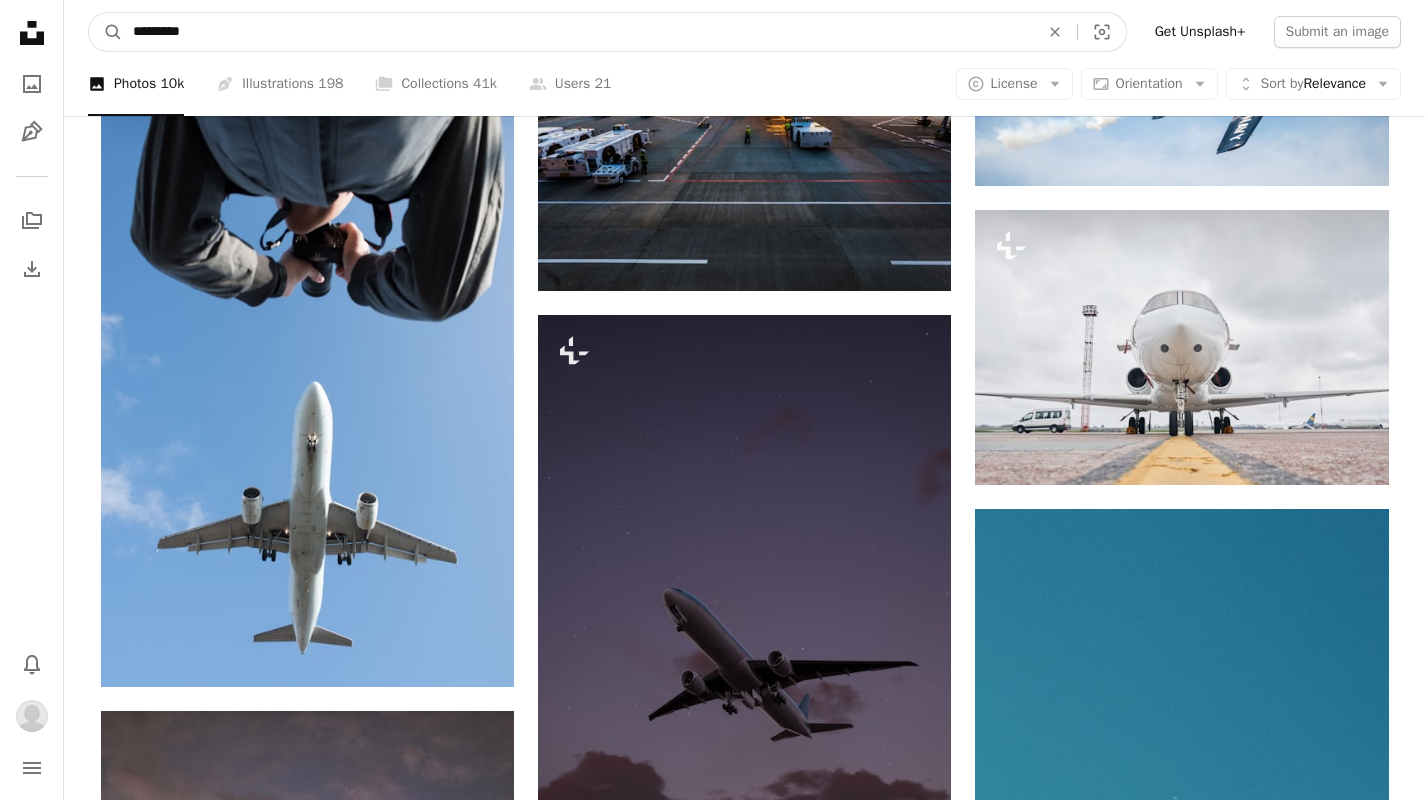 type on "*********" 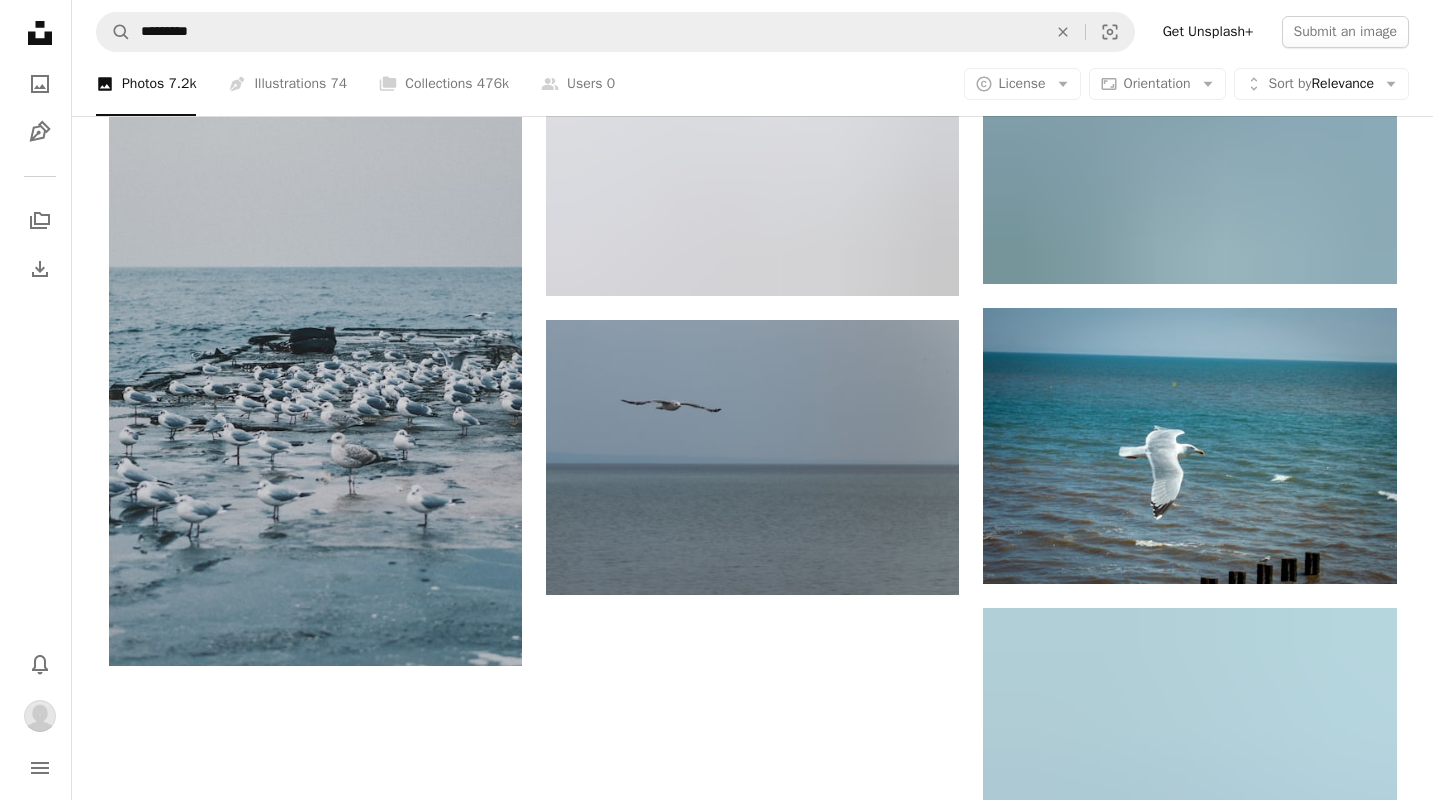scroll, scrollTop: 2679, scrollLeft: 0, axis: vertical 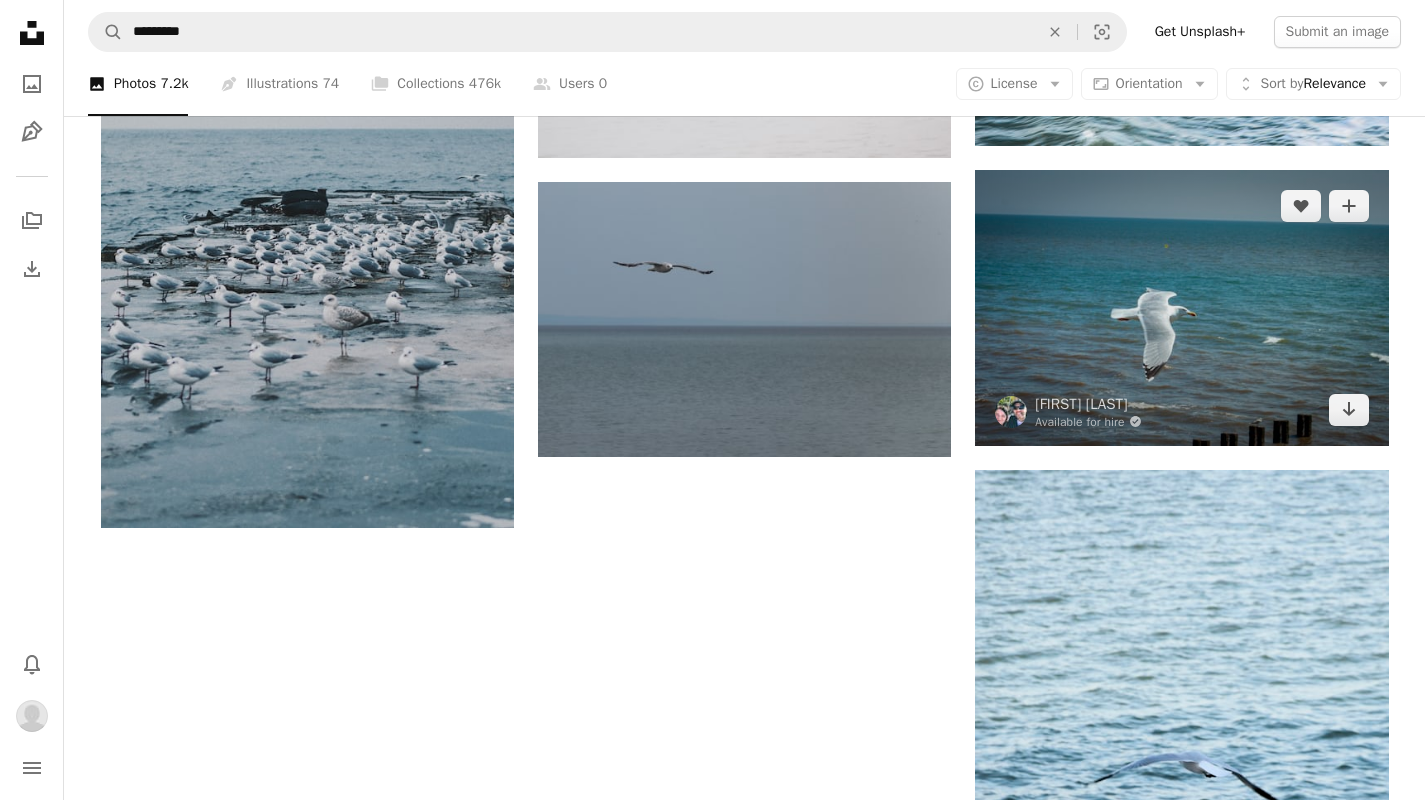 click at bounding box center [1181, 307] 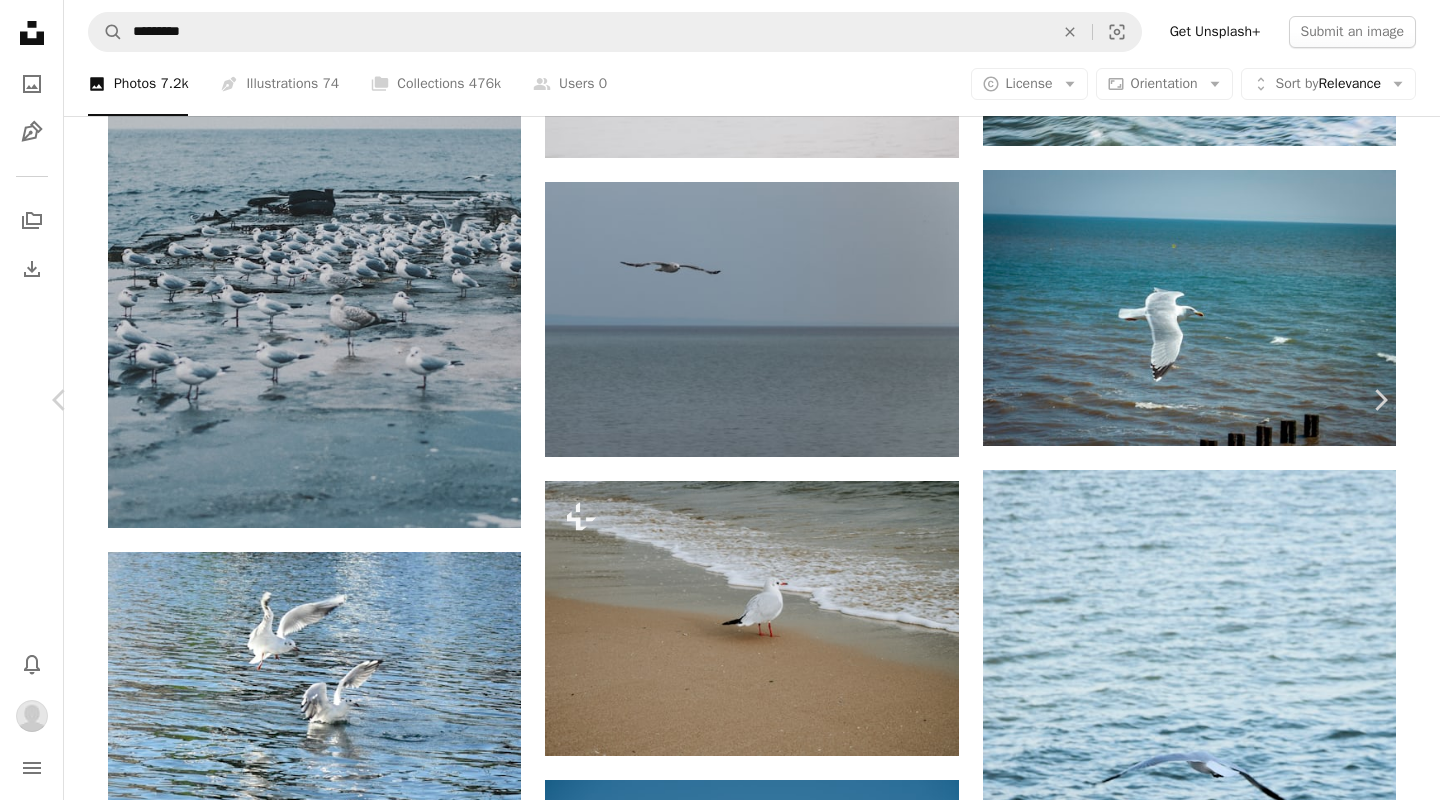 click at bounding box center [713, 4832] 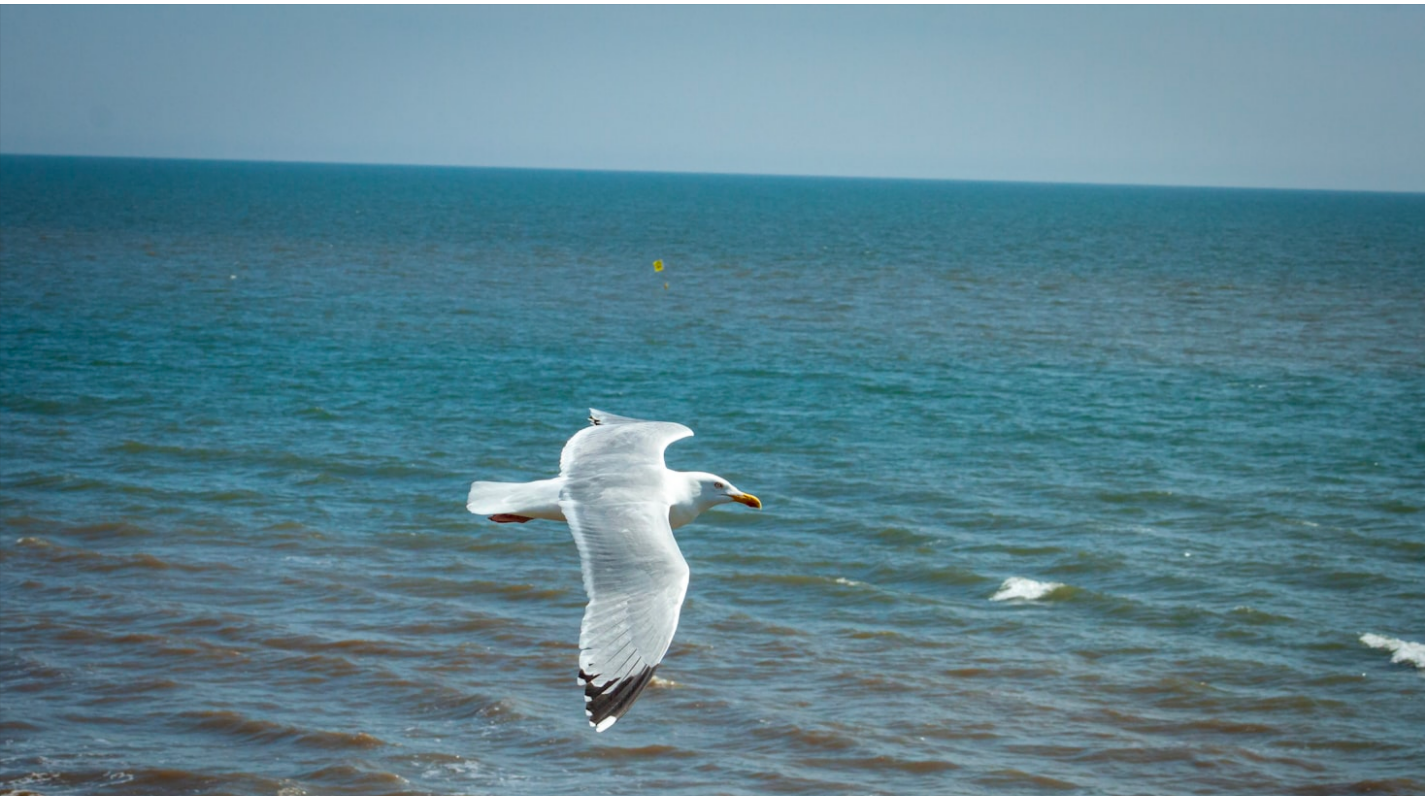 scroll, scrollTop: 71, scrollLeft: 0, axis: vertical 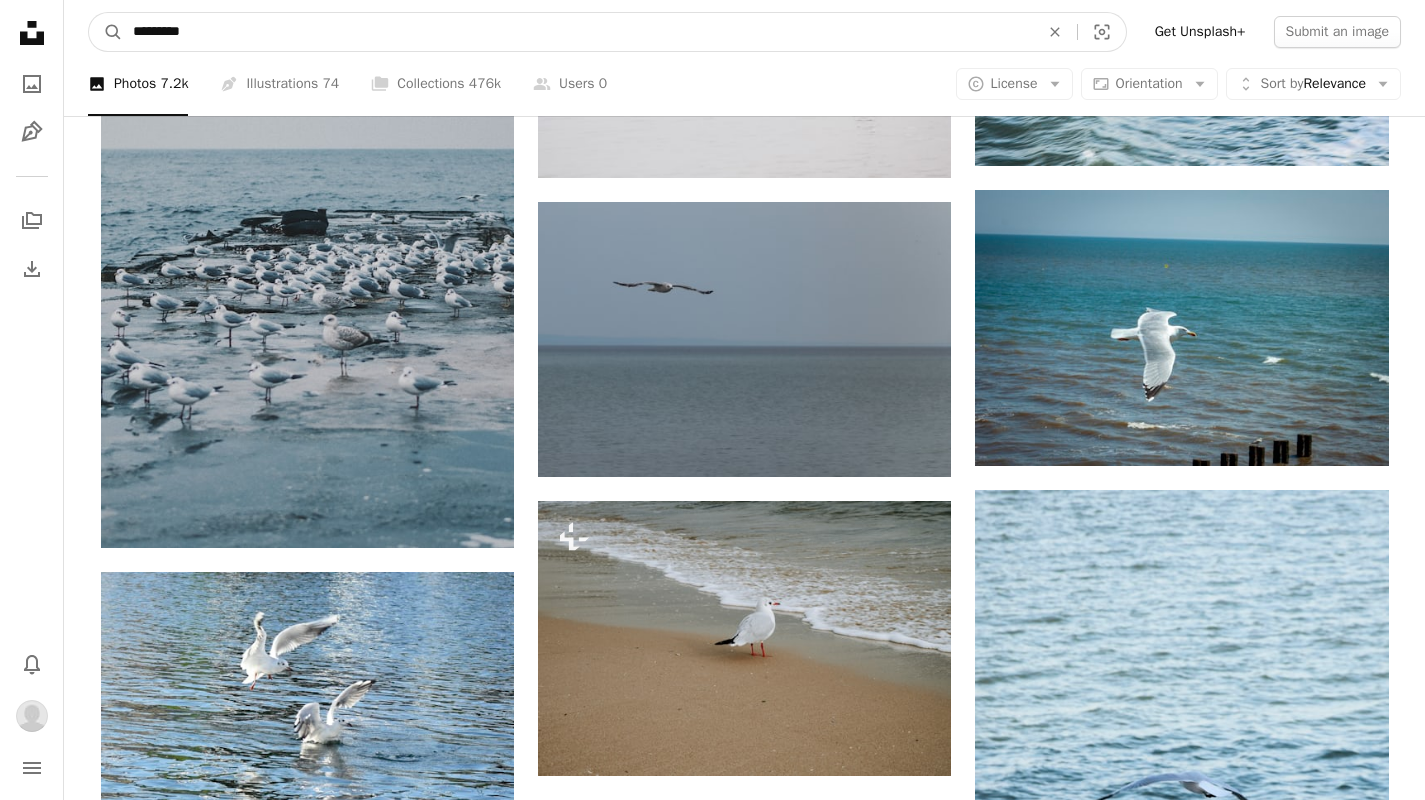 drag, startPoint x: 273, startPoint y: 39, endPoint x: 0, endPoint y: 16, distance: 273.96716 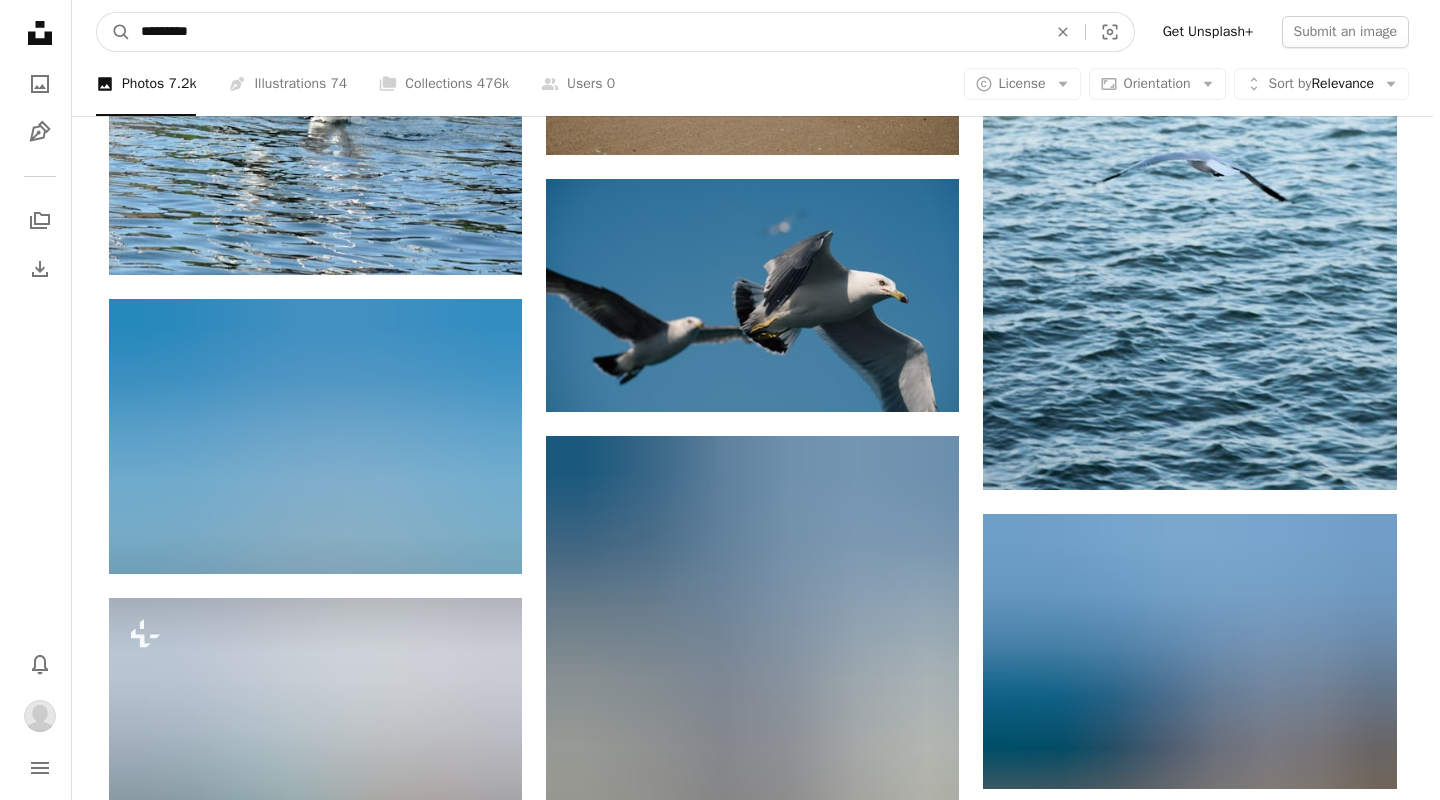 scroll, scrollTop: 3372, scrollLeft: 0, axis: vertical 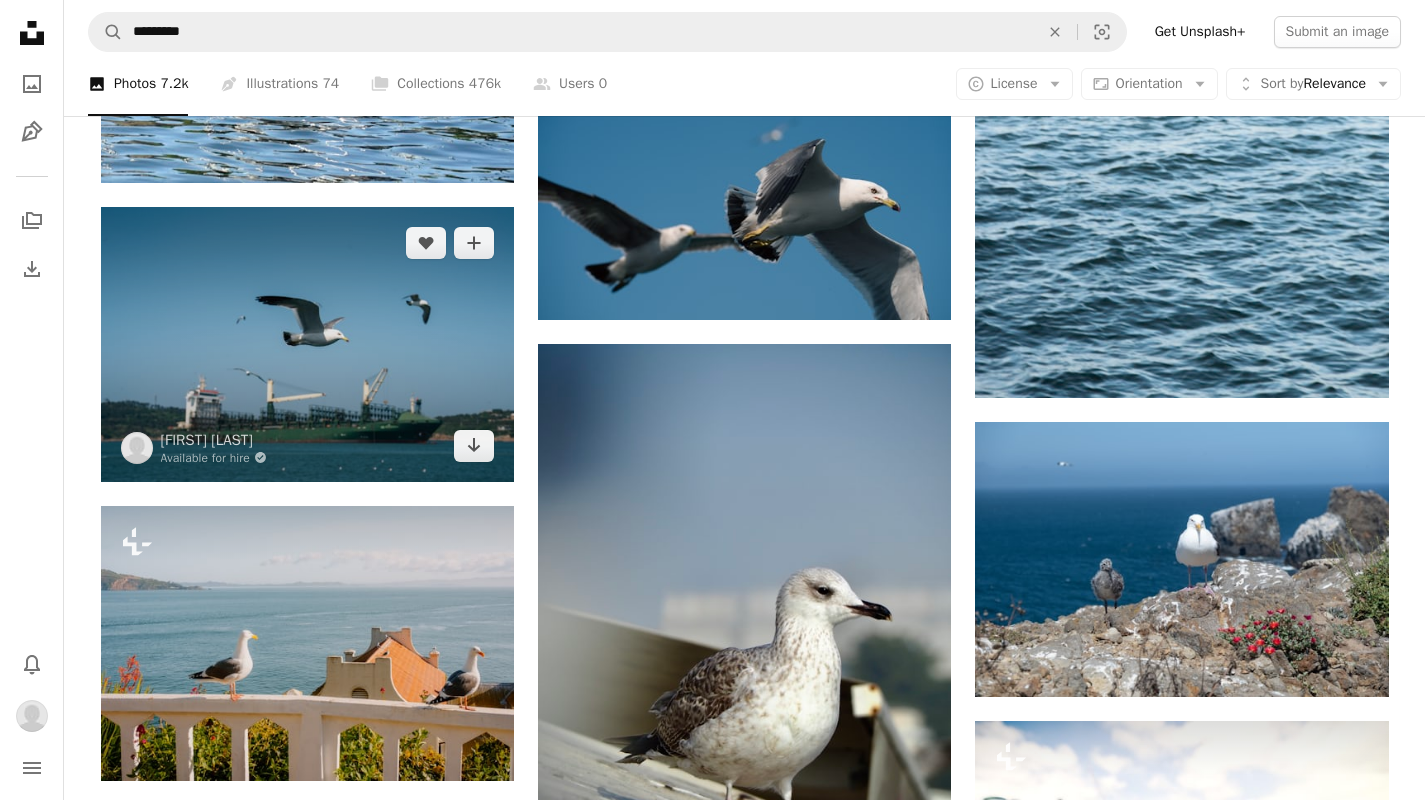 click at bounding box center (307, 344) 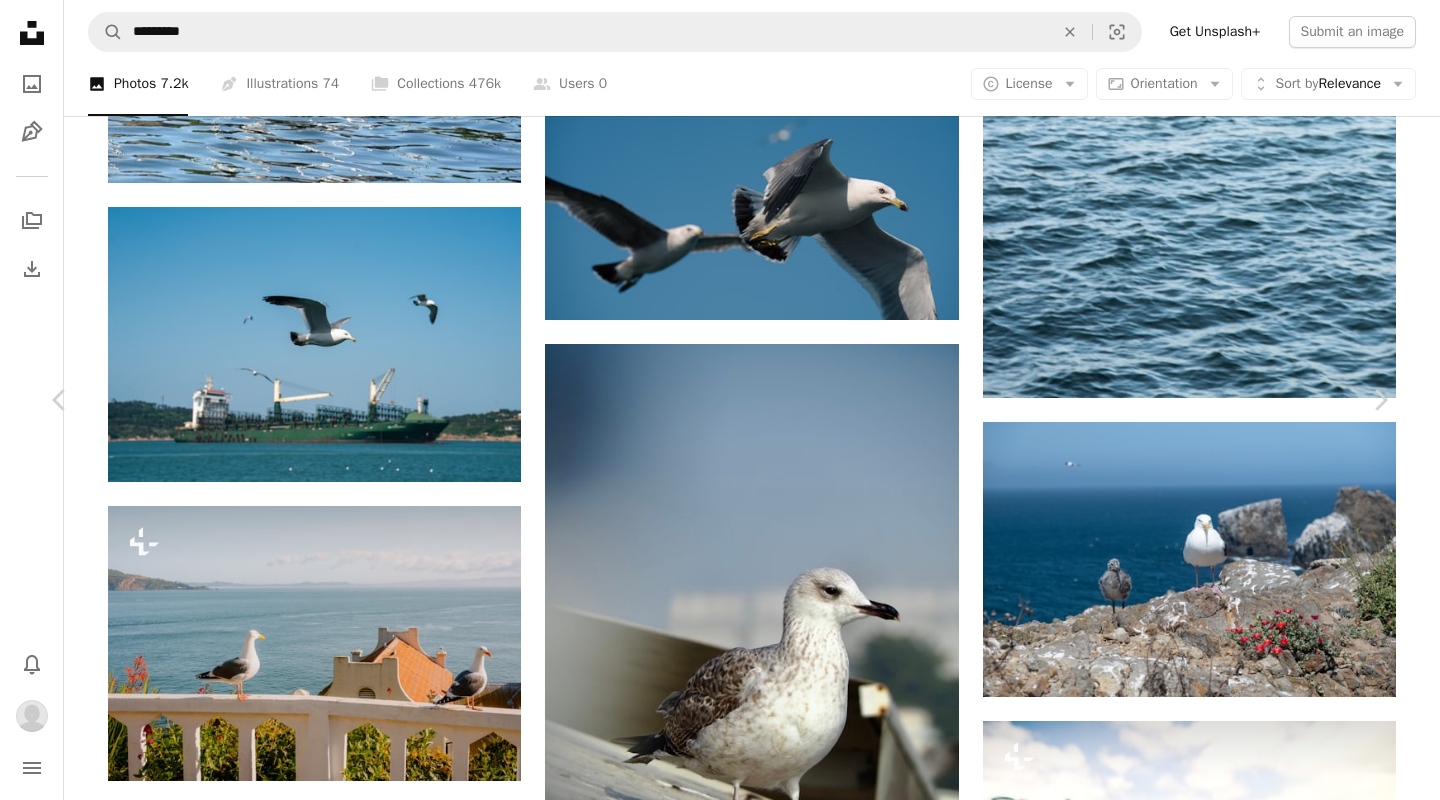 click at bounding box center (713, 4138) 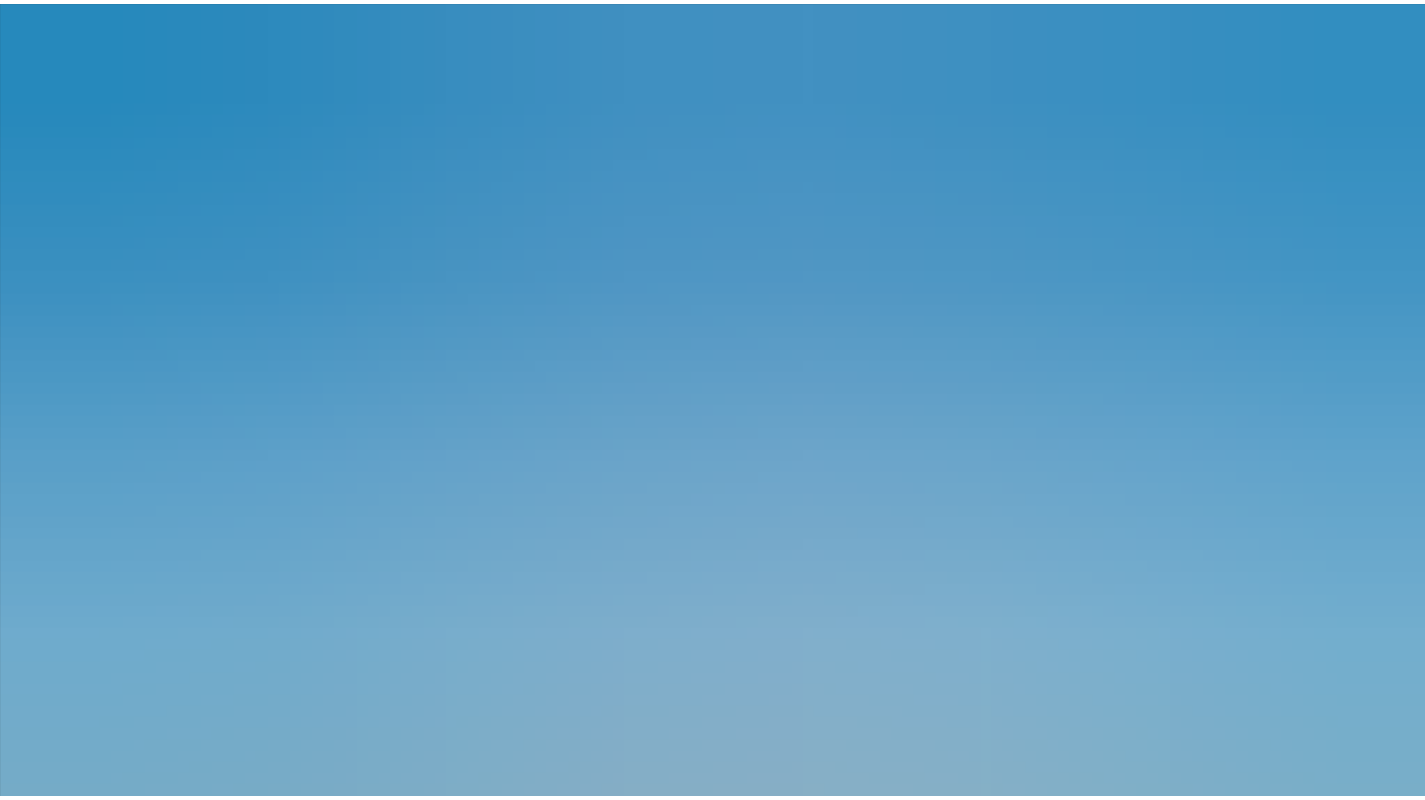 scroll, scrollTop: 70, scrollLeft: 0, axis: vertical 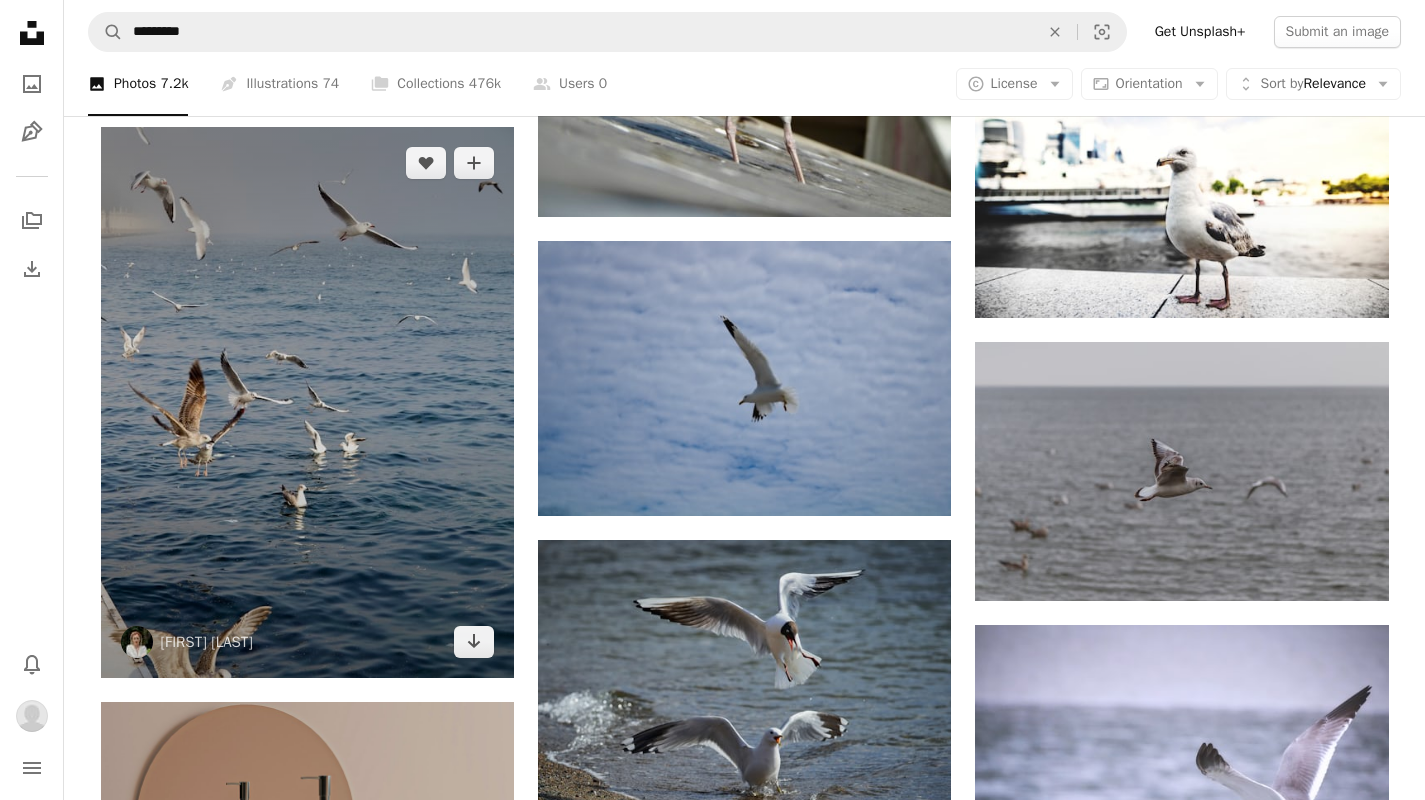click at bounding box center [307, 402] 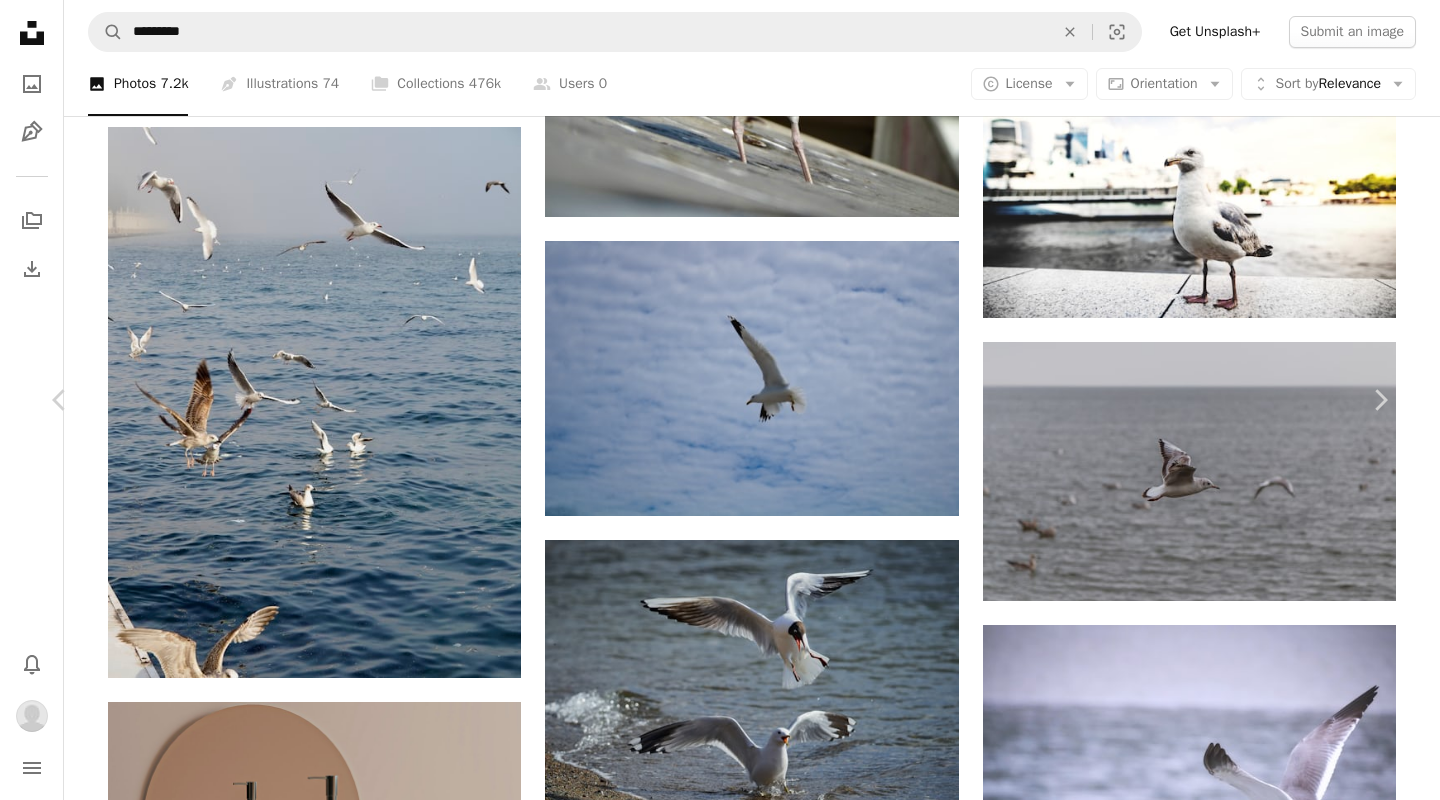 click at bounding box center [712, 3461] 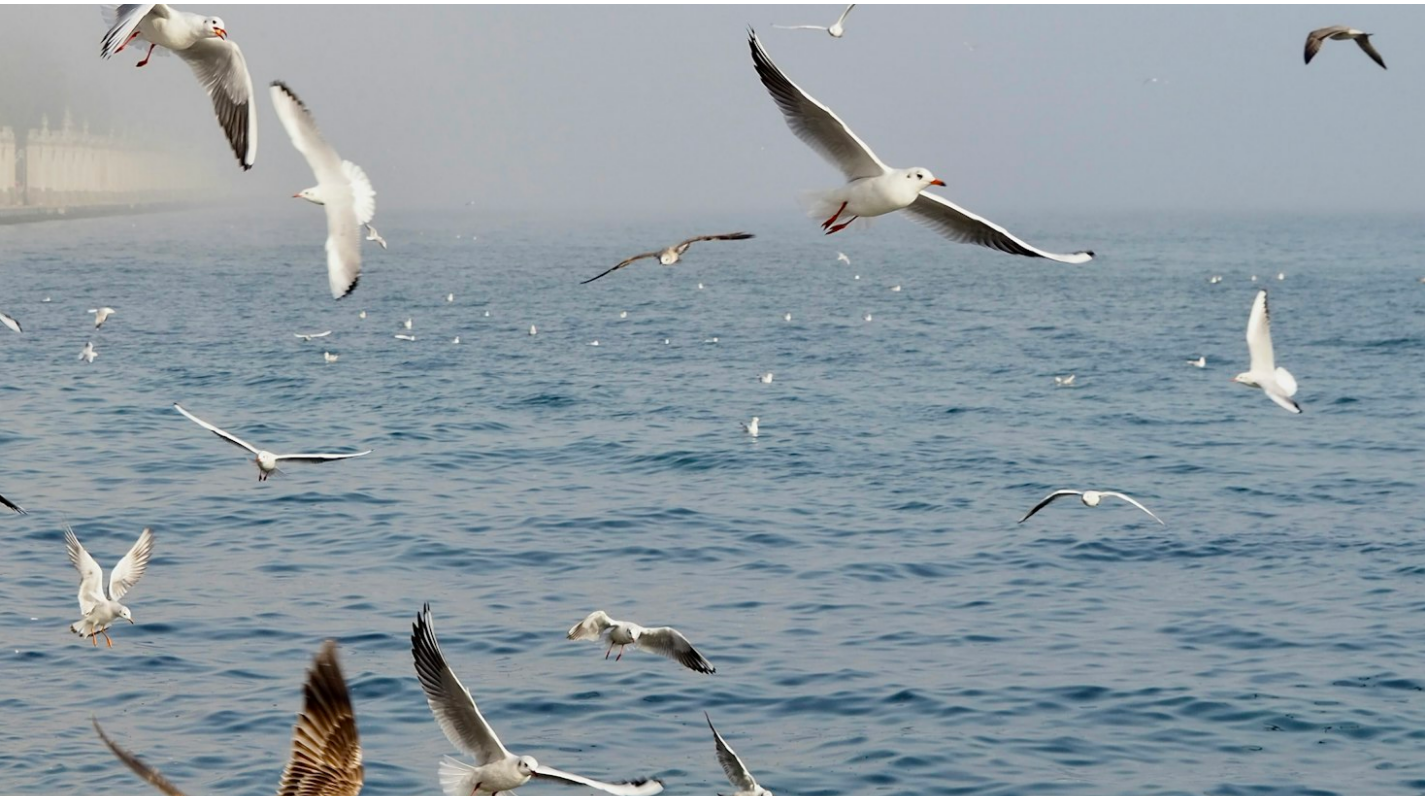 scroll, scrollTop: 0, scrollLeft: 0, axis: both 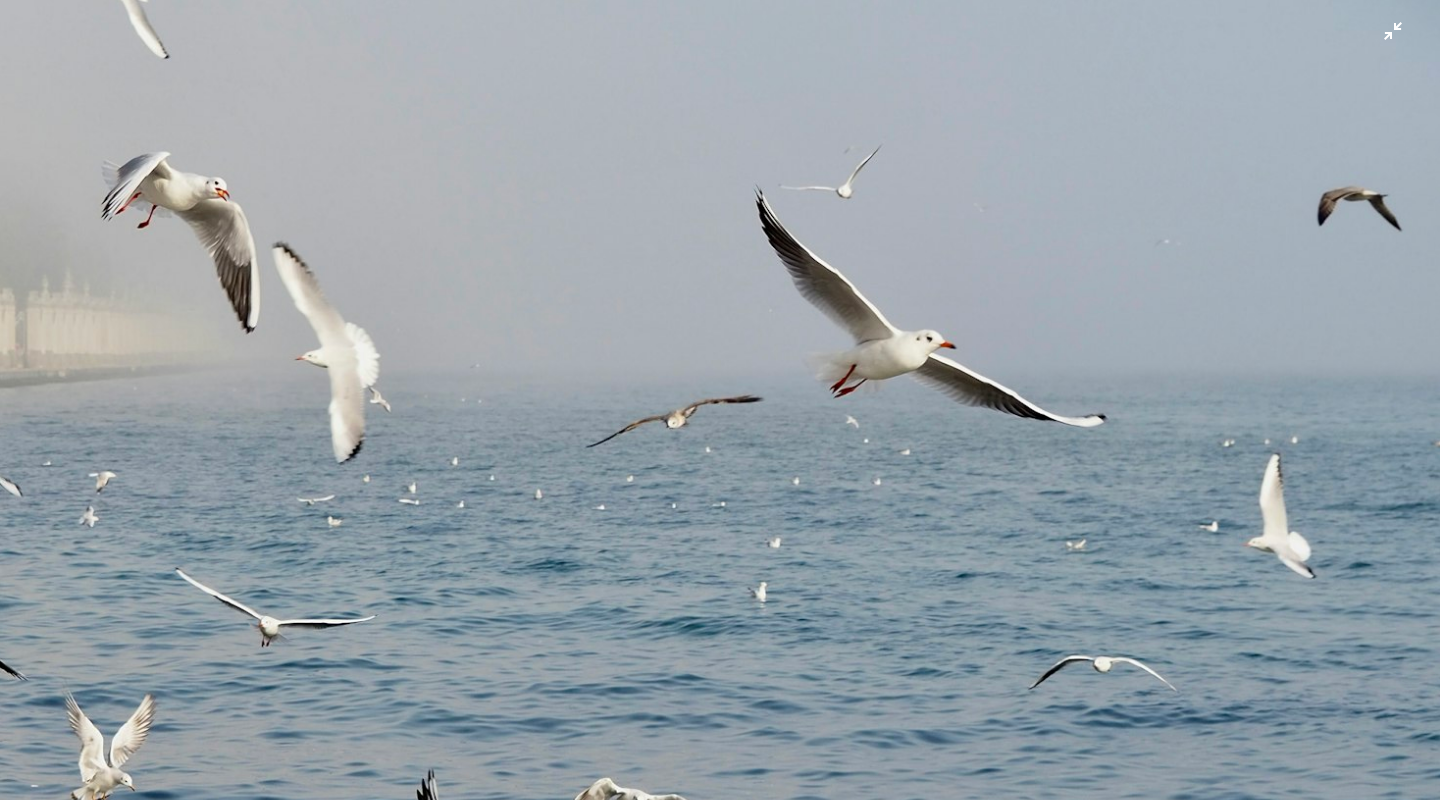 click at bounding box center [720, 960] 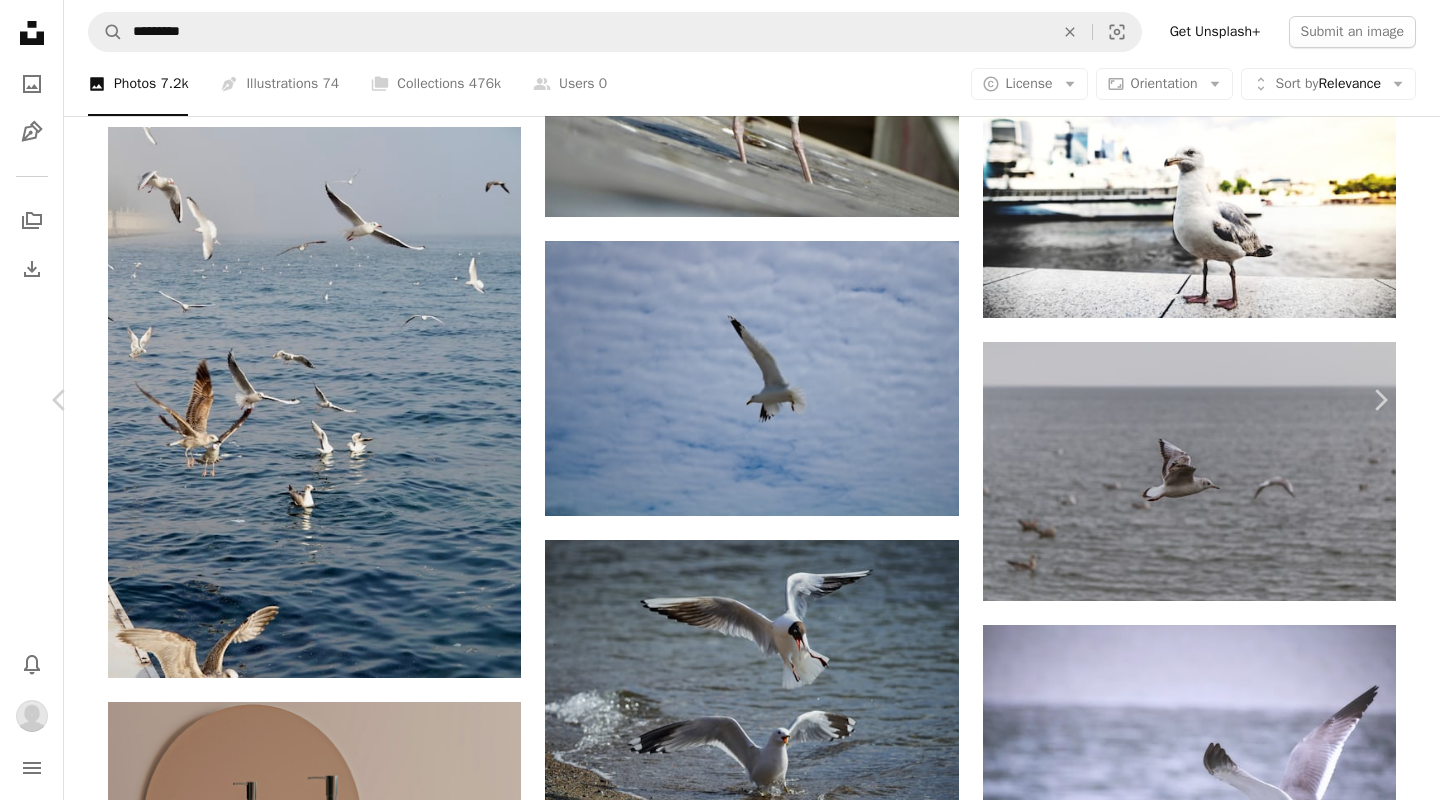 click on "An X shape" at bounding box center [20, 20] 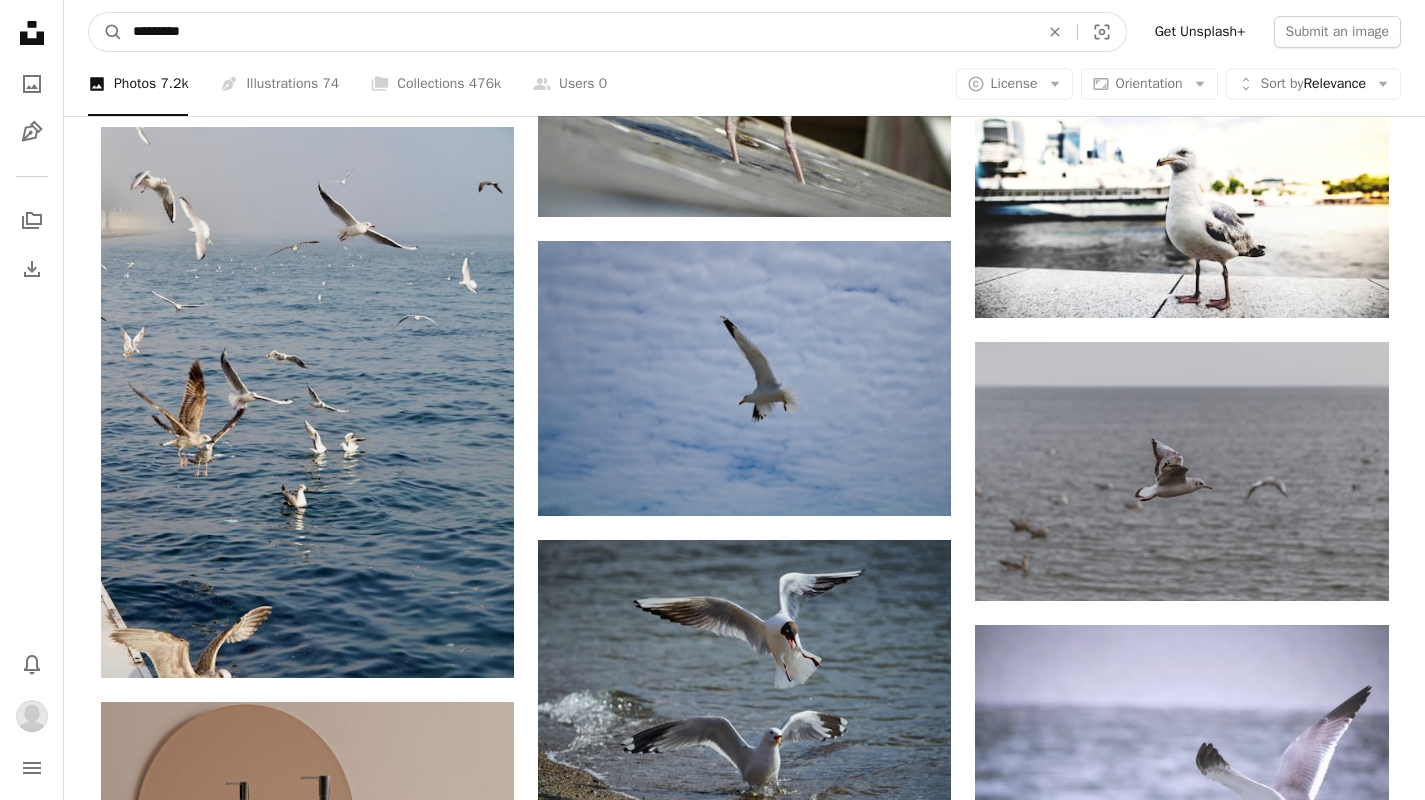 drag, startPoint x: 302, startPoint y: 40, endPoint x: 0, endPoint y: 36, distance: 302.0265 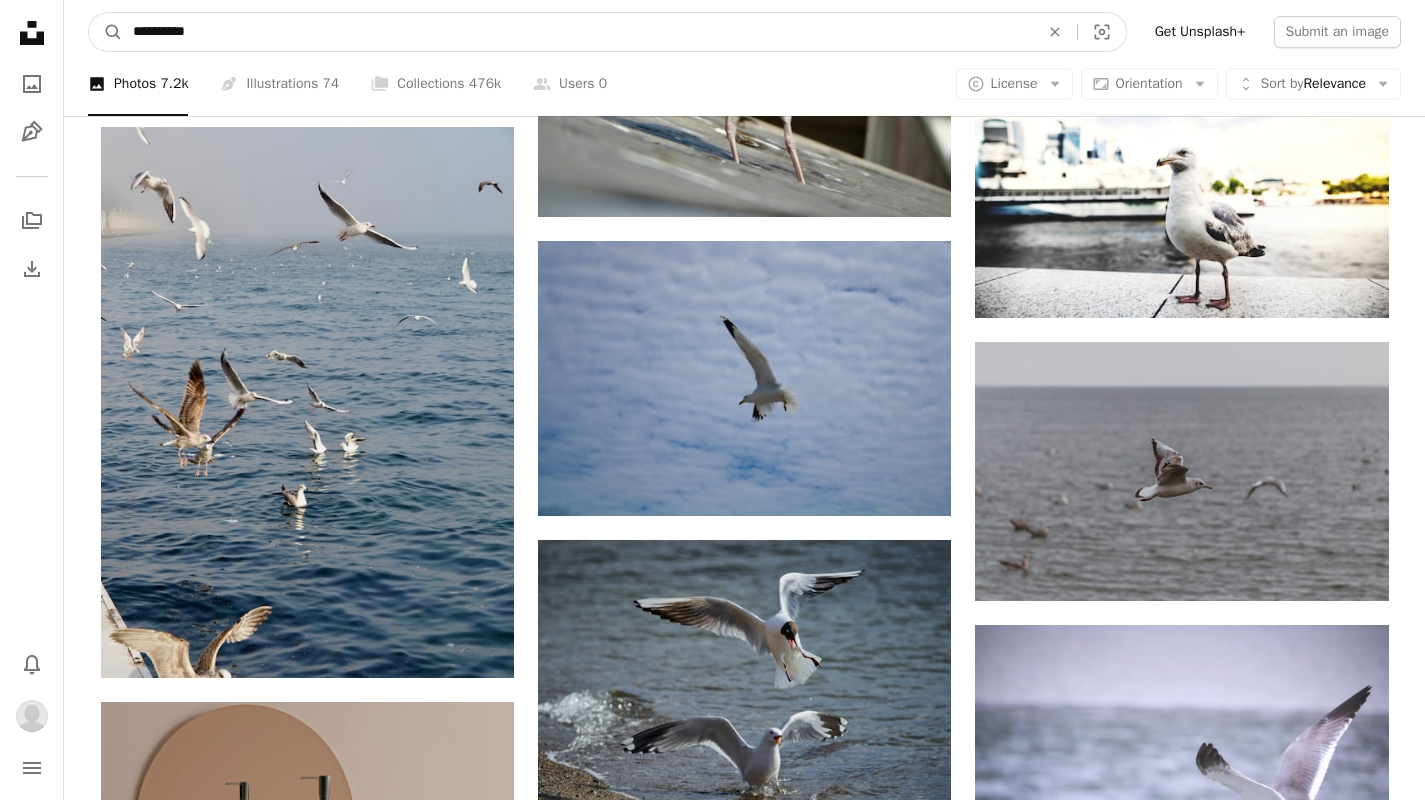 type on "**********" 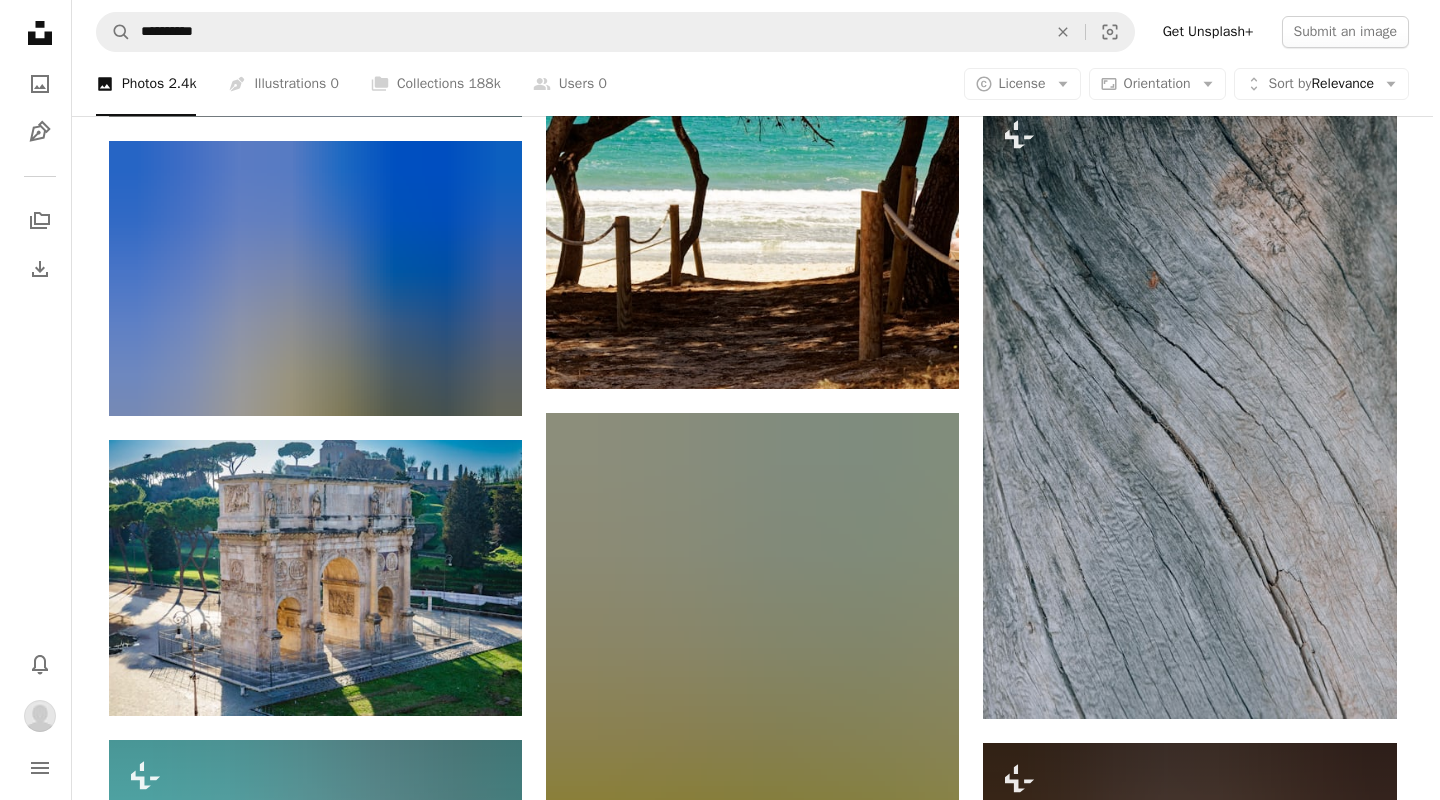 scroll, scrollTop: 917, scrollLeft: 0, axis: vertical 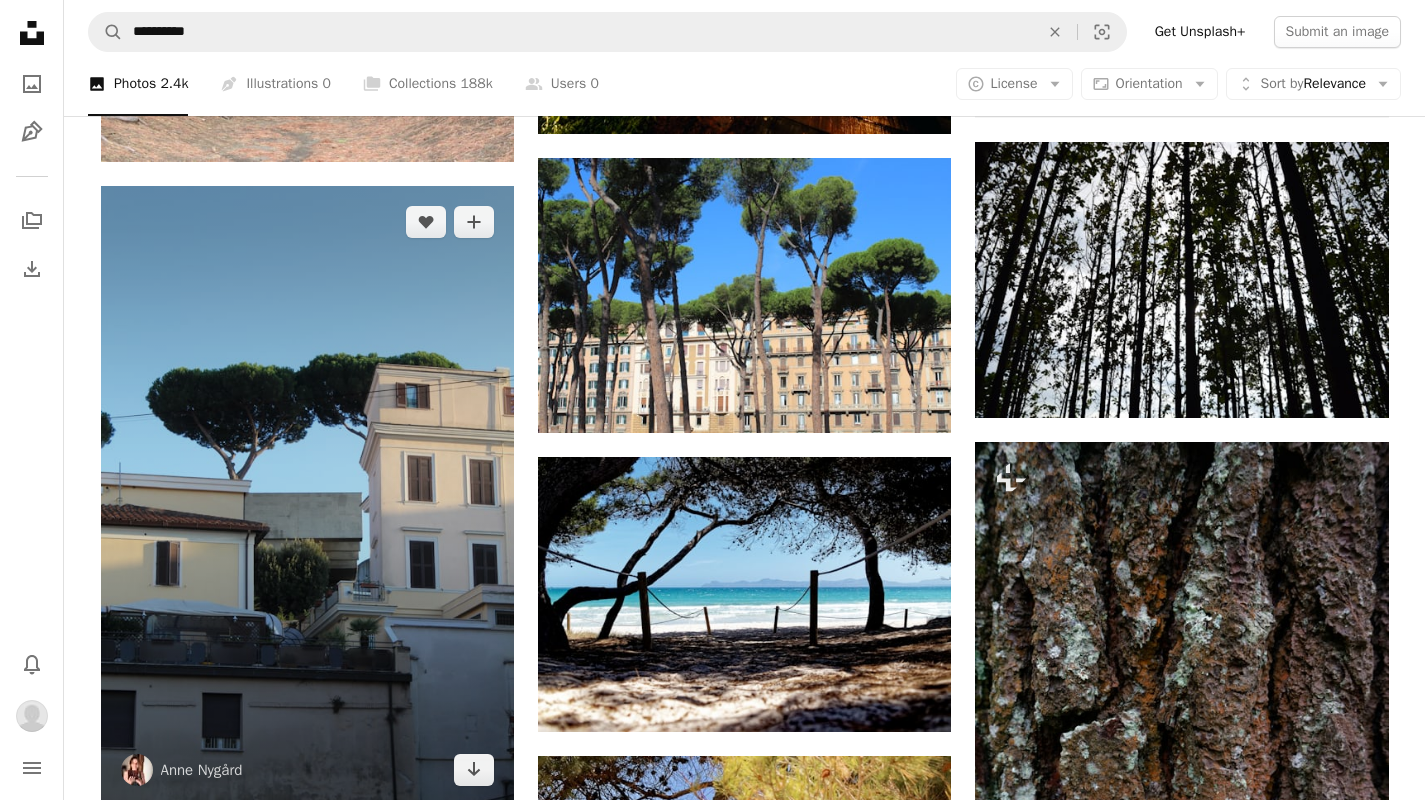 click at bounding box center [307, 496] 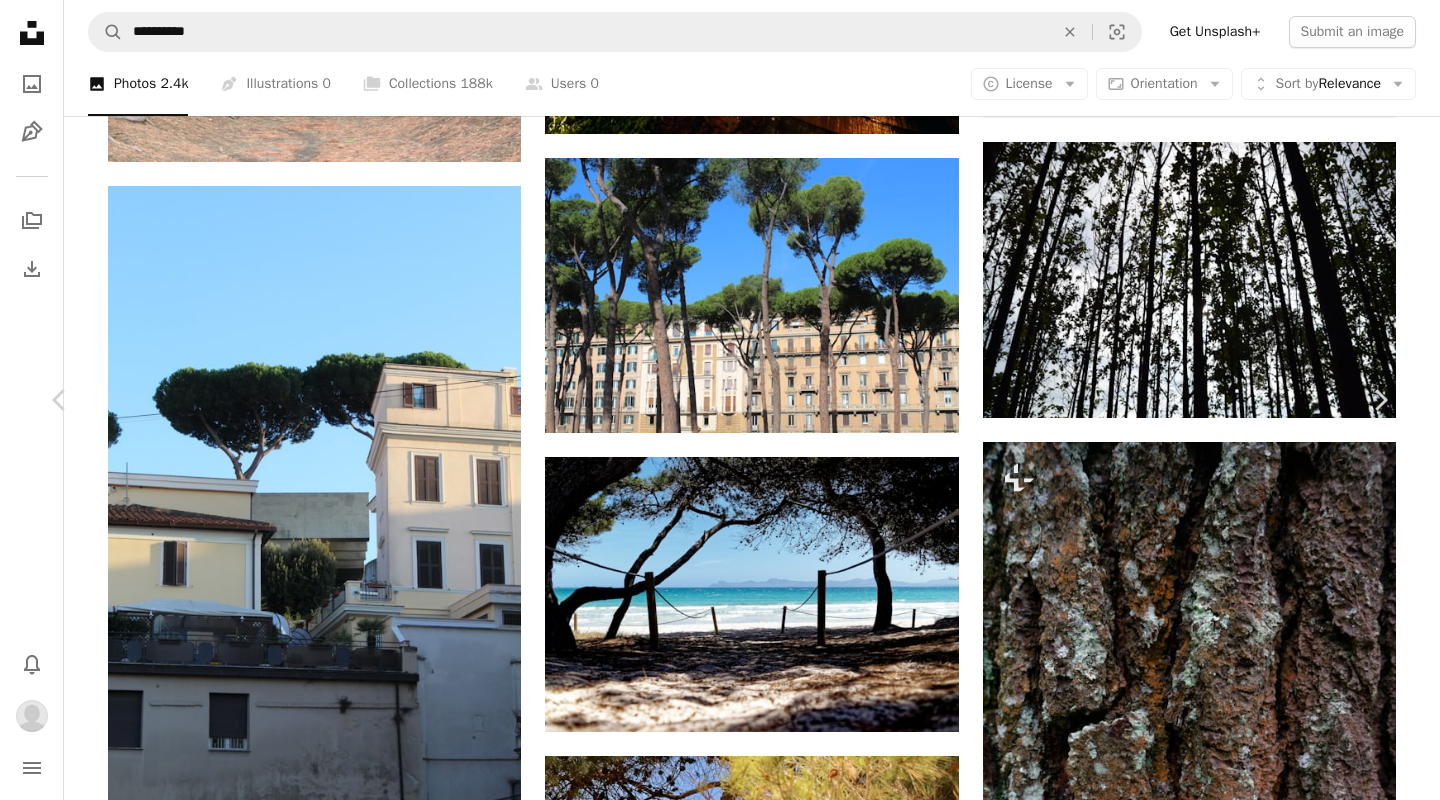 click at bounding box center [712, 4612] 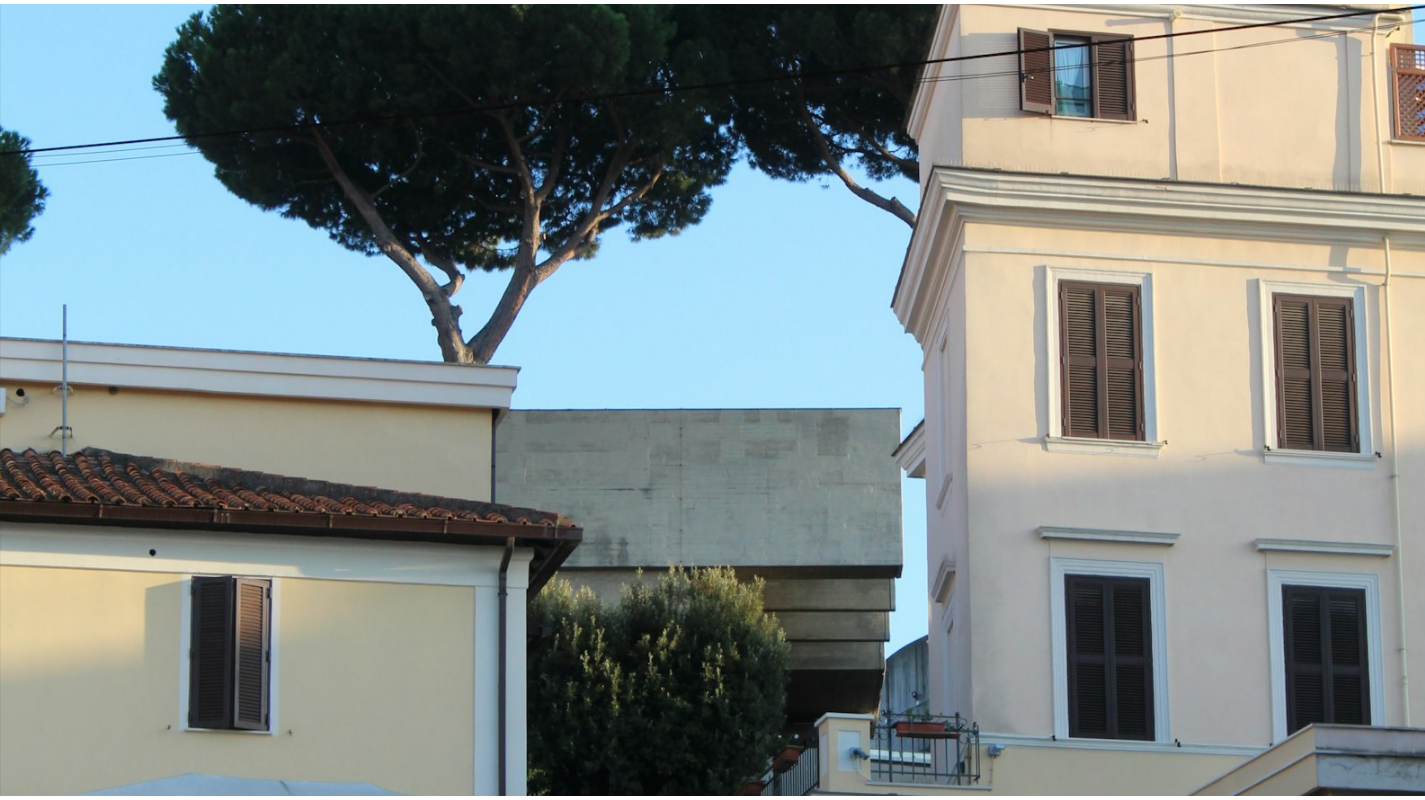 scroll, scrollTop: 265, scrollLeft: 0, axis: vertical 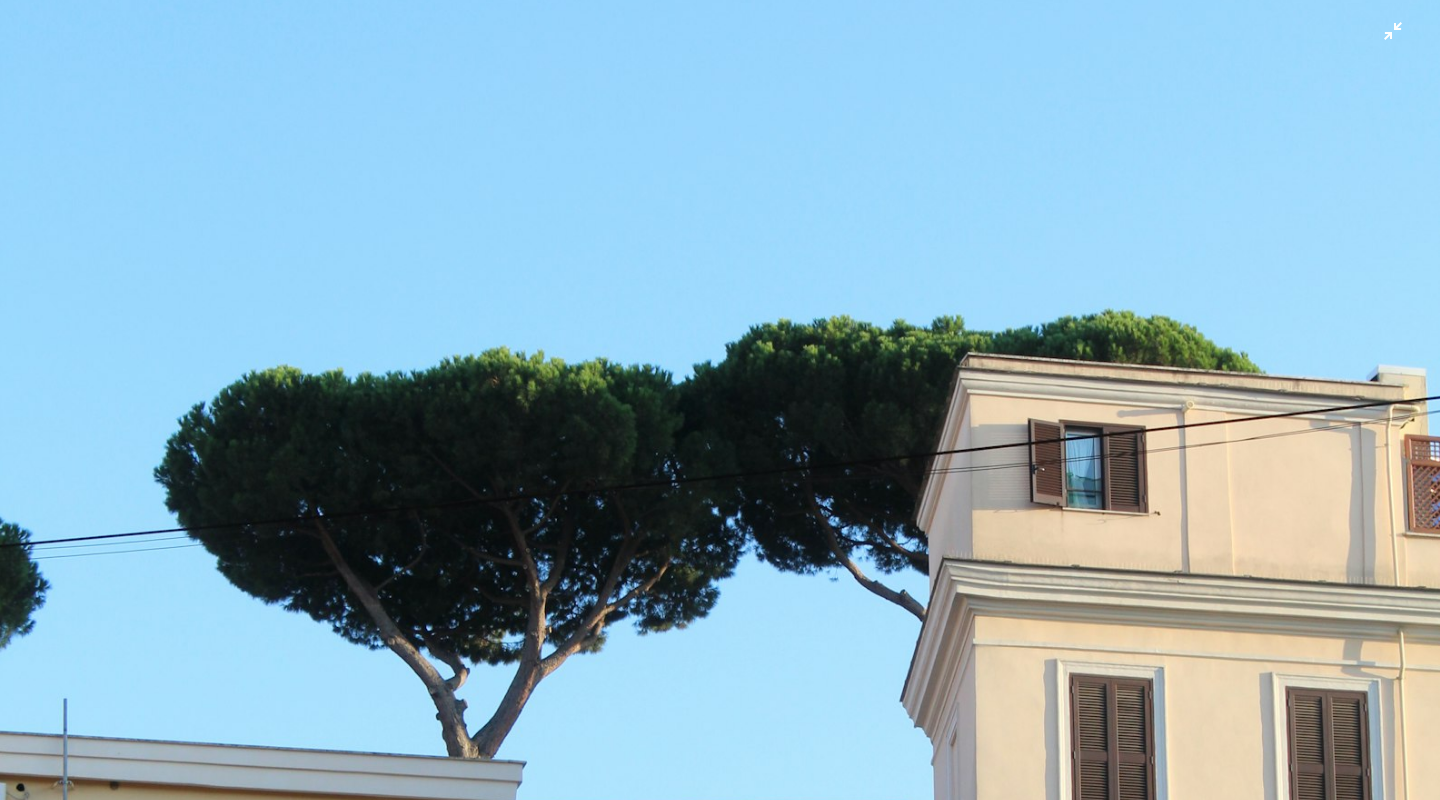 click at bounding box center [720, 815] 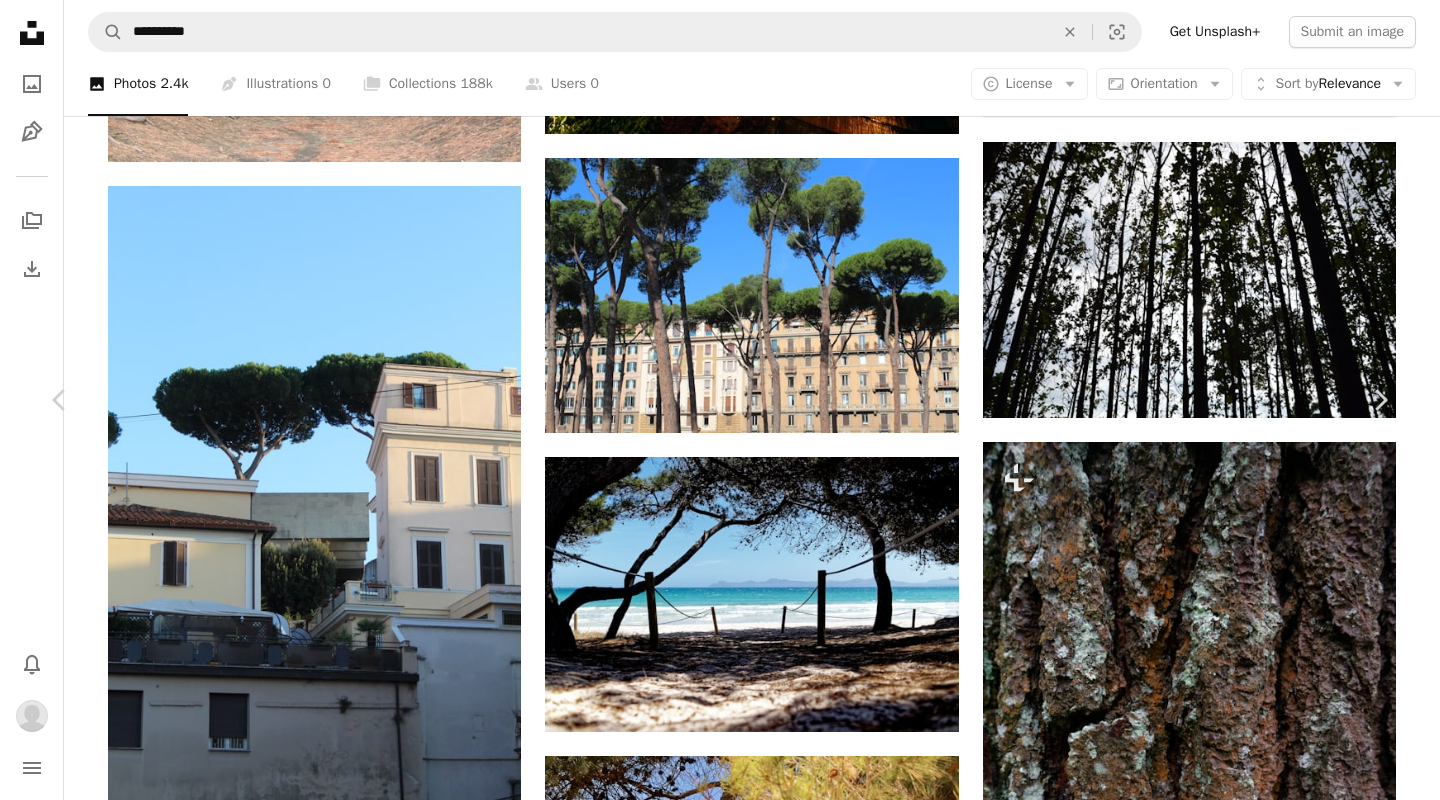 click on "[FIRST] [LAST]" at bounding box center (720, 4612) 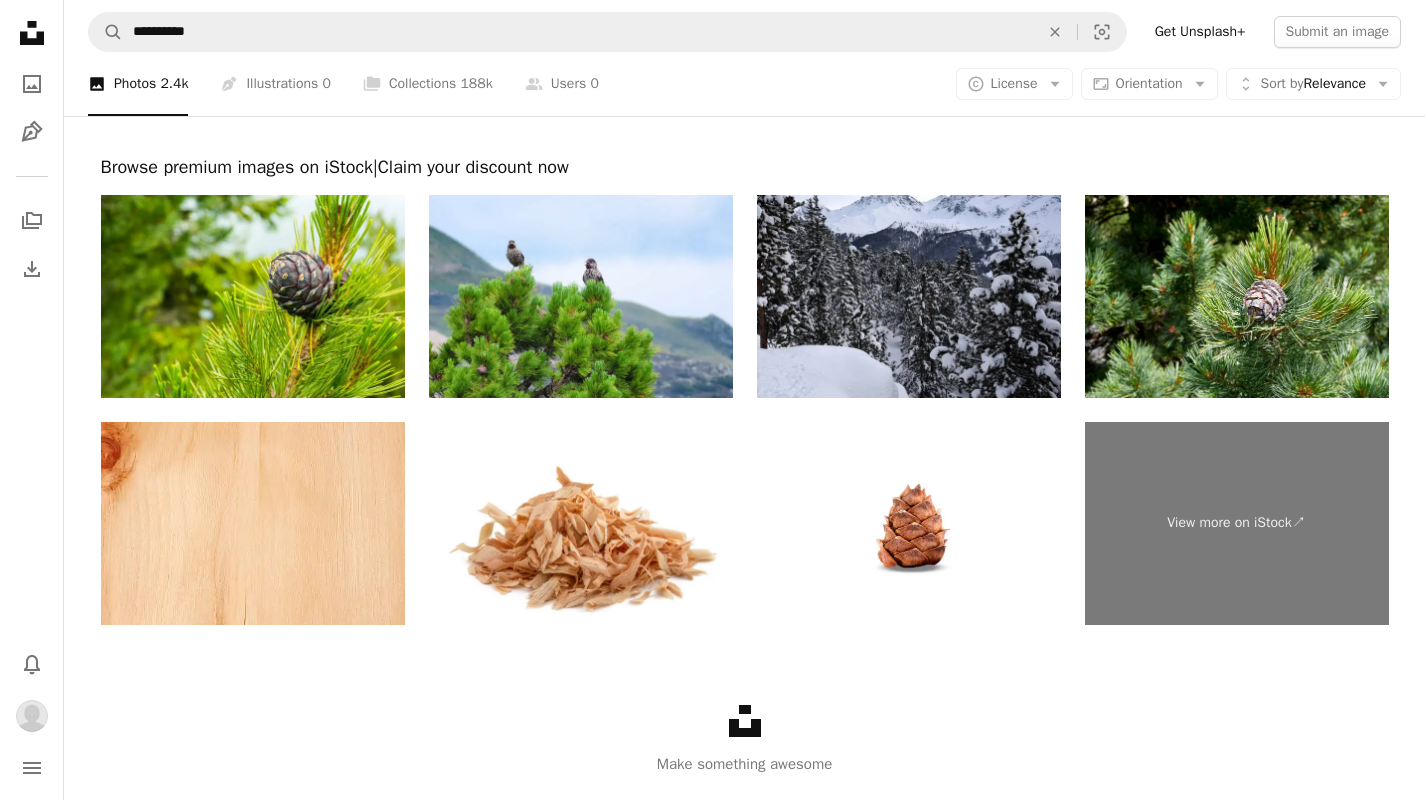 scroll, scrollTop: 3875, scrollLeft: 0, axis: vertical 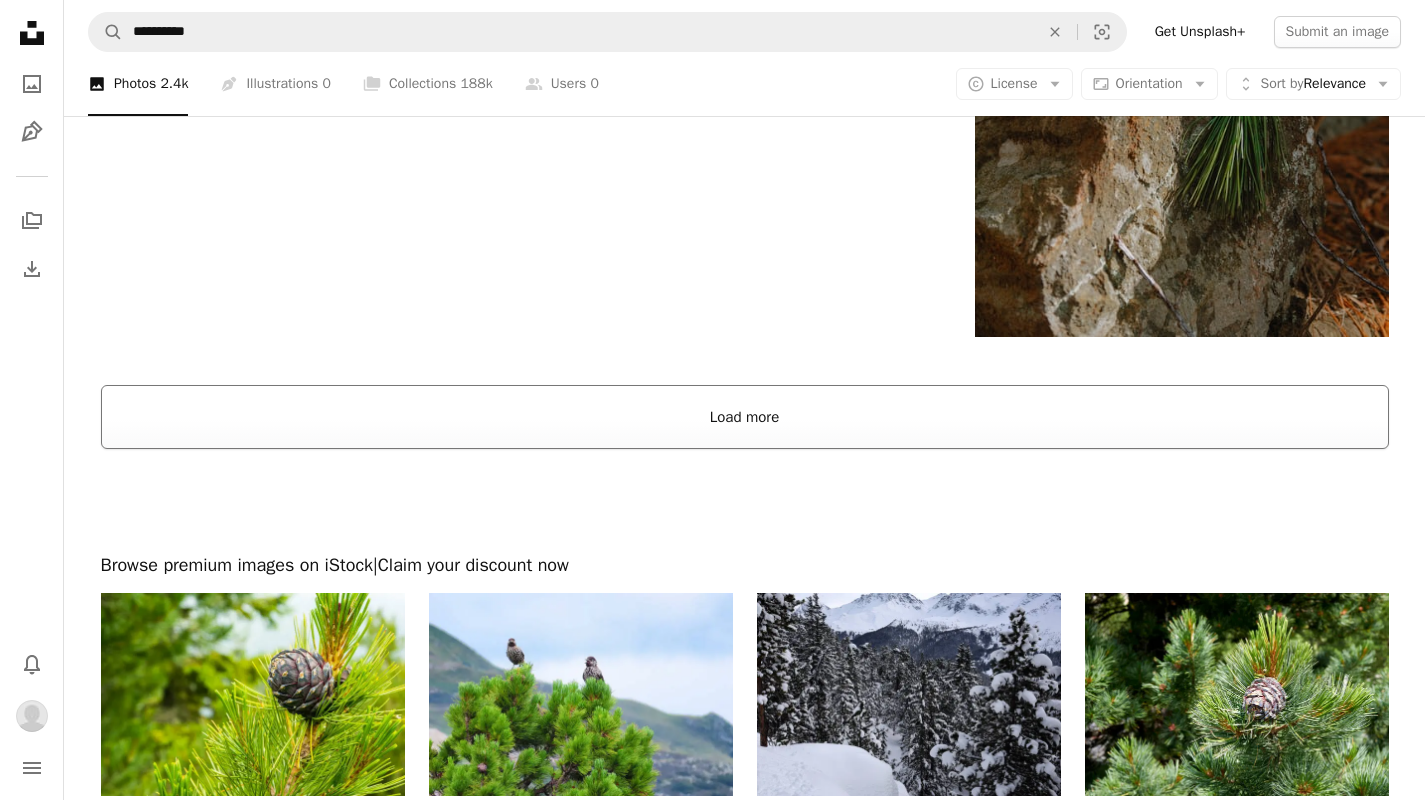 click on "Load more" at bounding box center [745, 417] 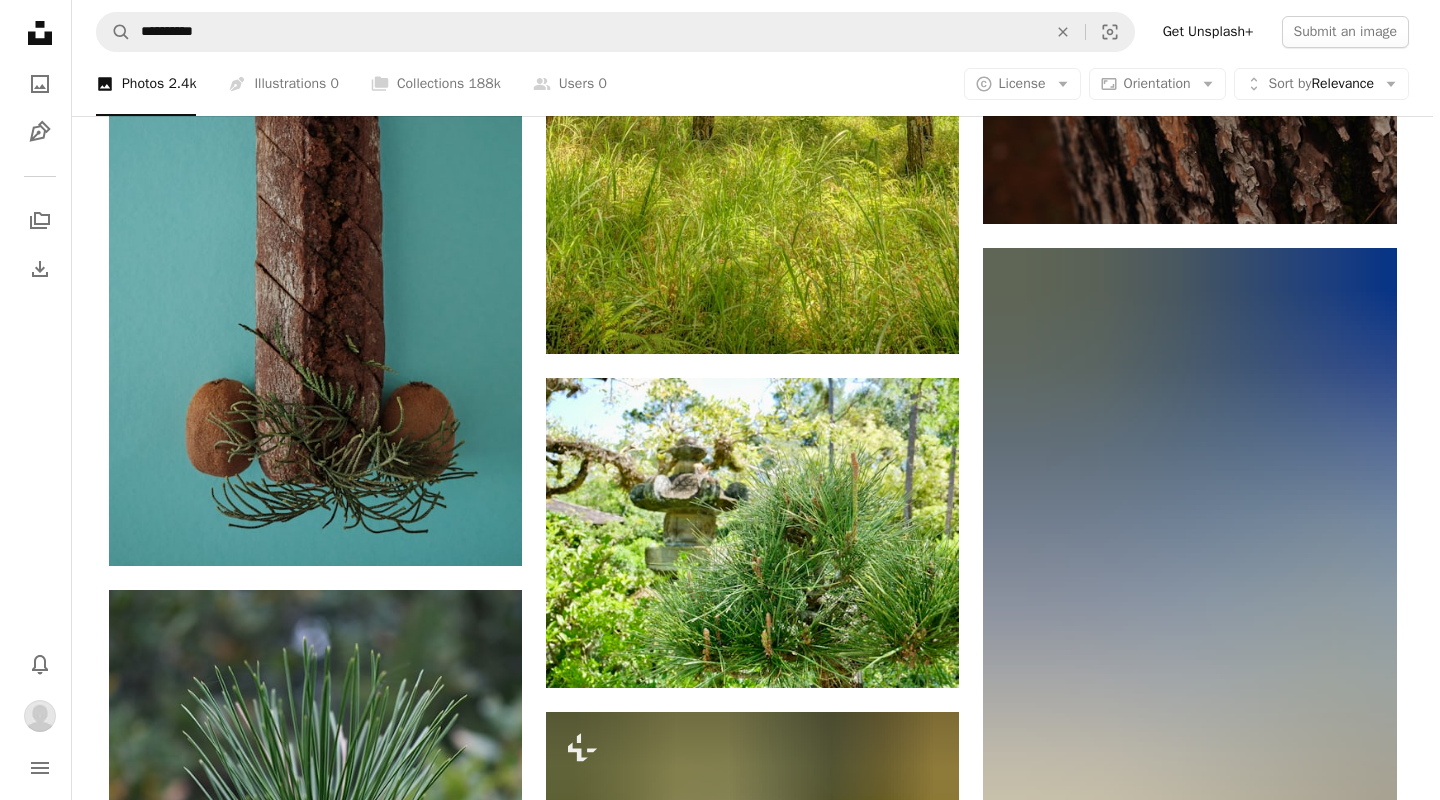 scroll, scrollTop: 2818, scrollLeft: 0, axis: vertical 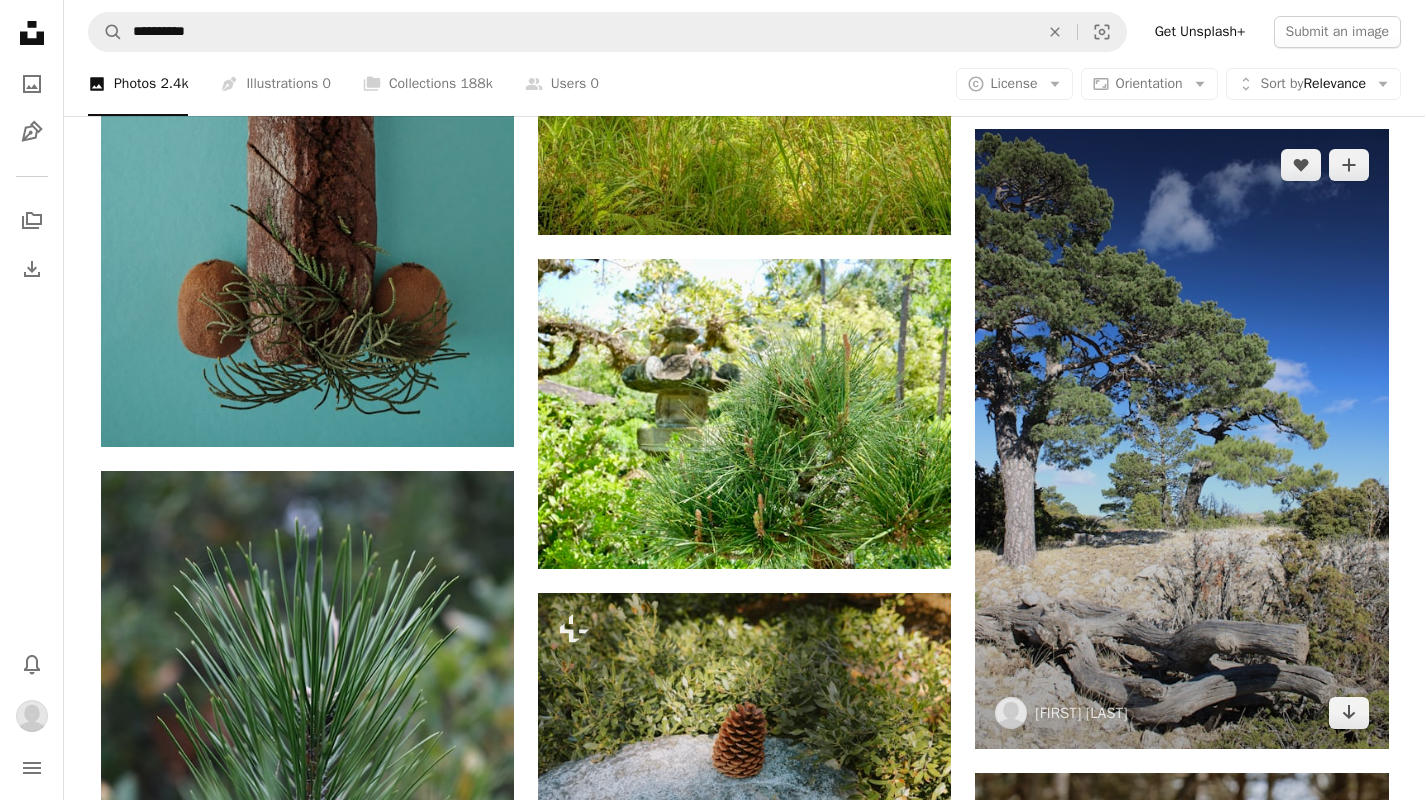 click at bounding box center (1181, 439) 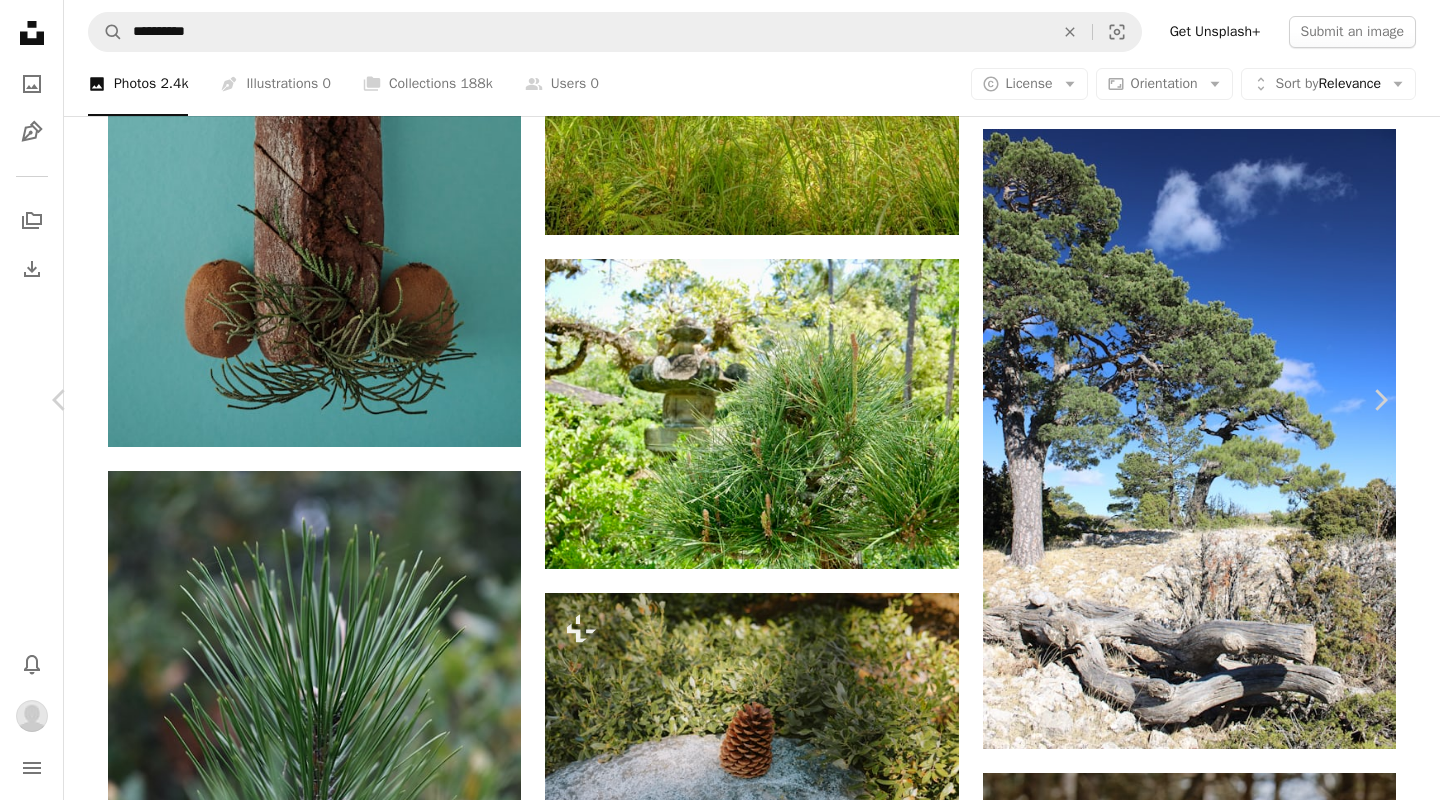 click at bounding box center [712, 17761] 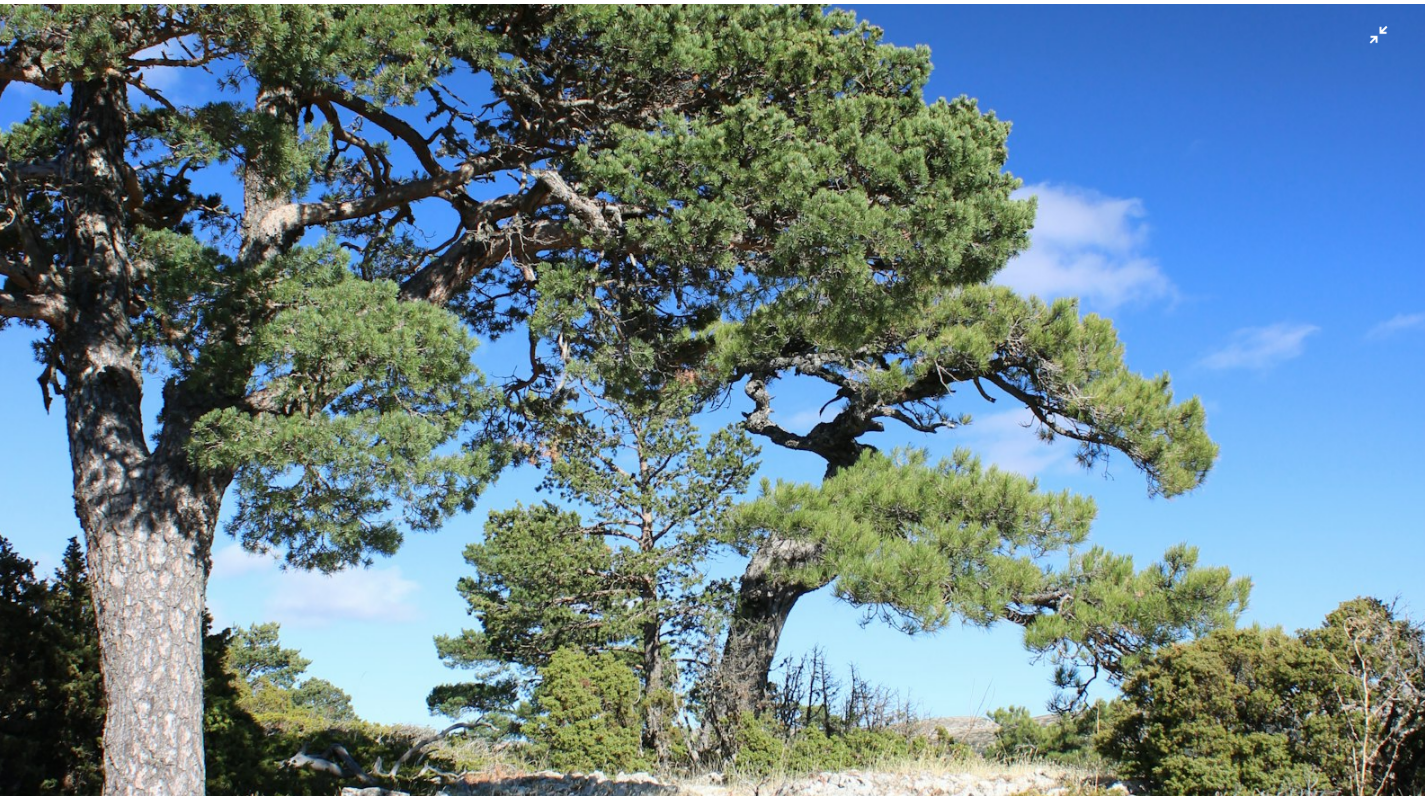 scroll, scrollTop: 617, scrollLeft: 0, axis: vertical 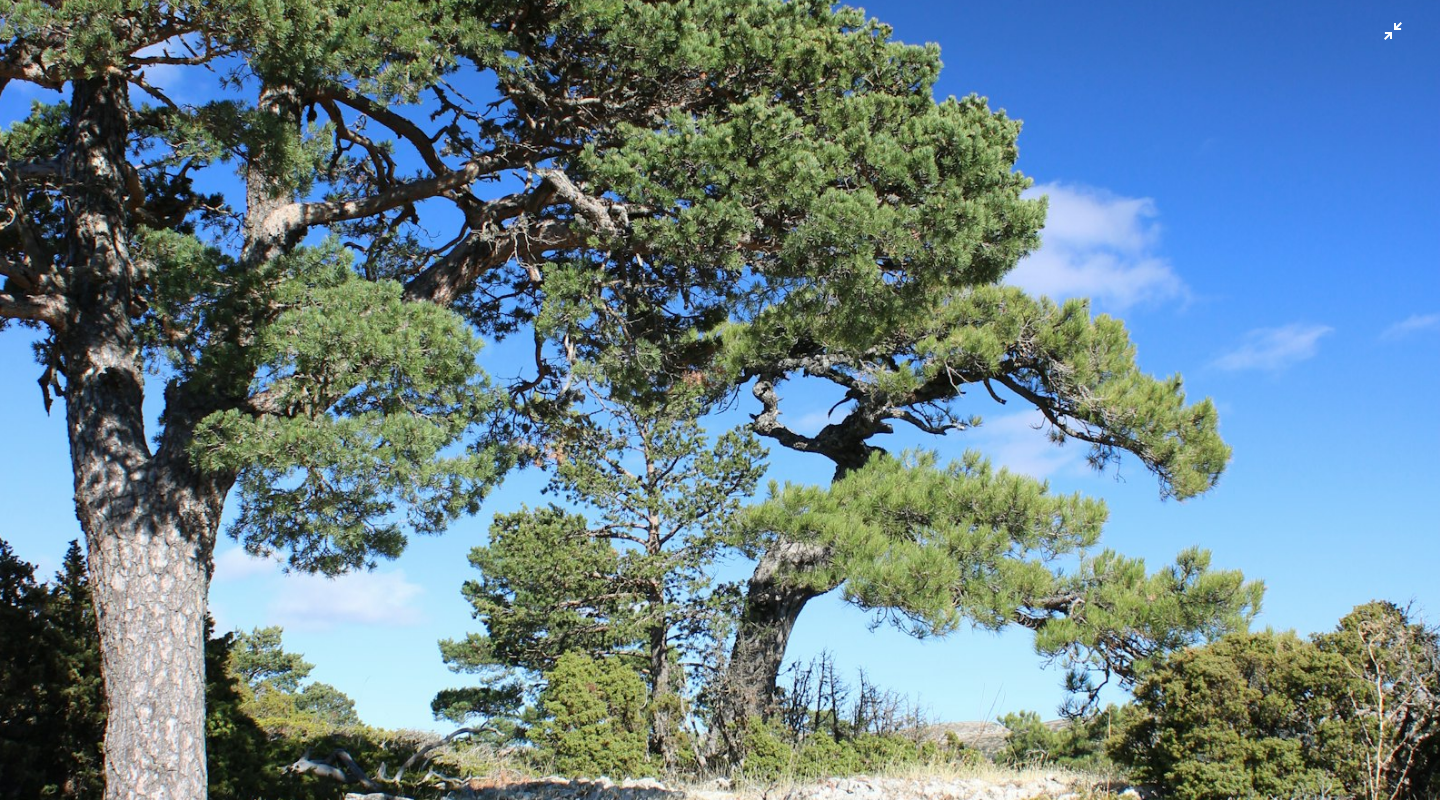 click at bounding box center (720, 463) 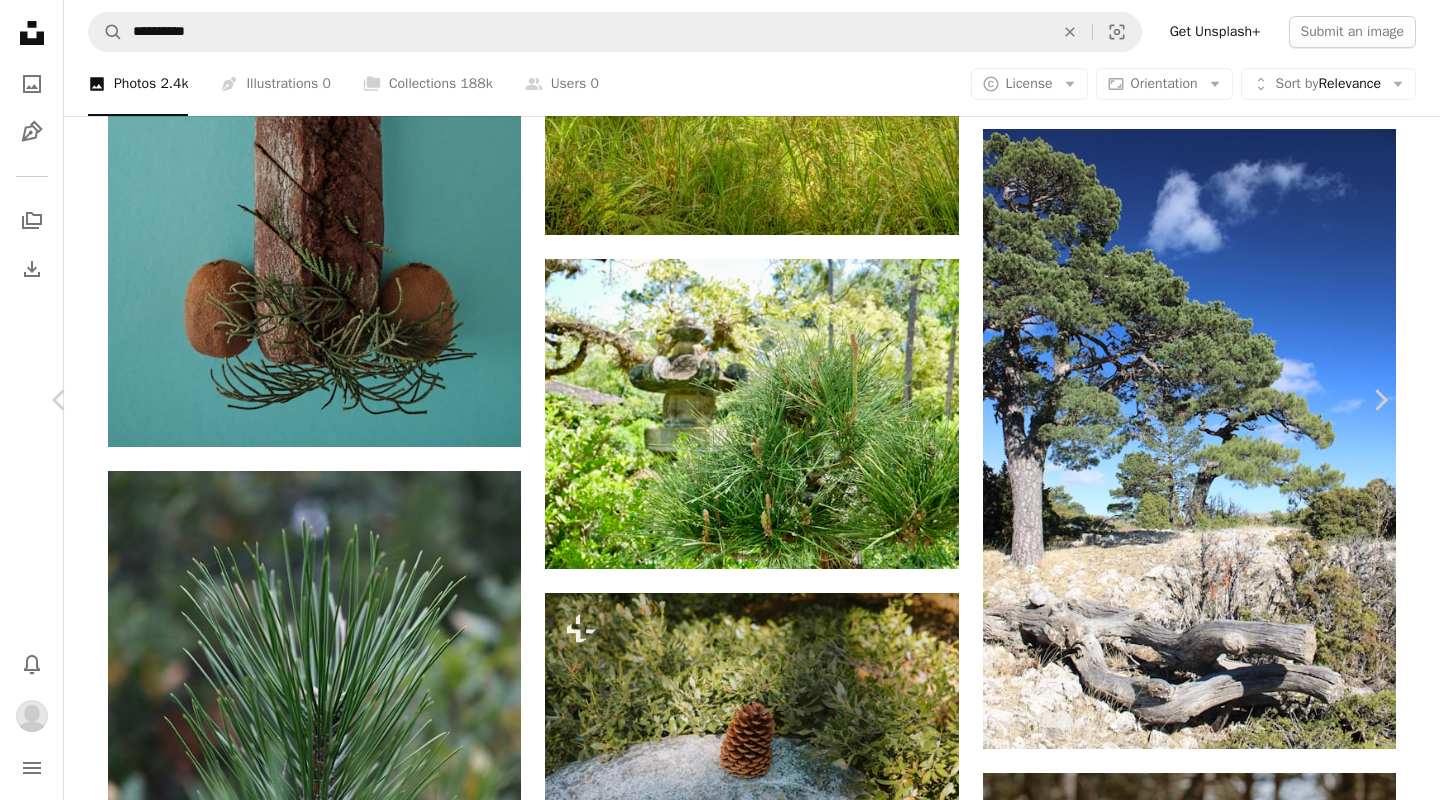 click on "An X shape" at bounding box center (20, 20) 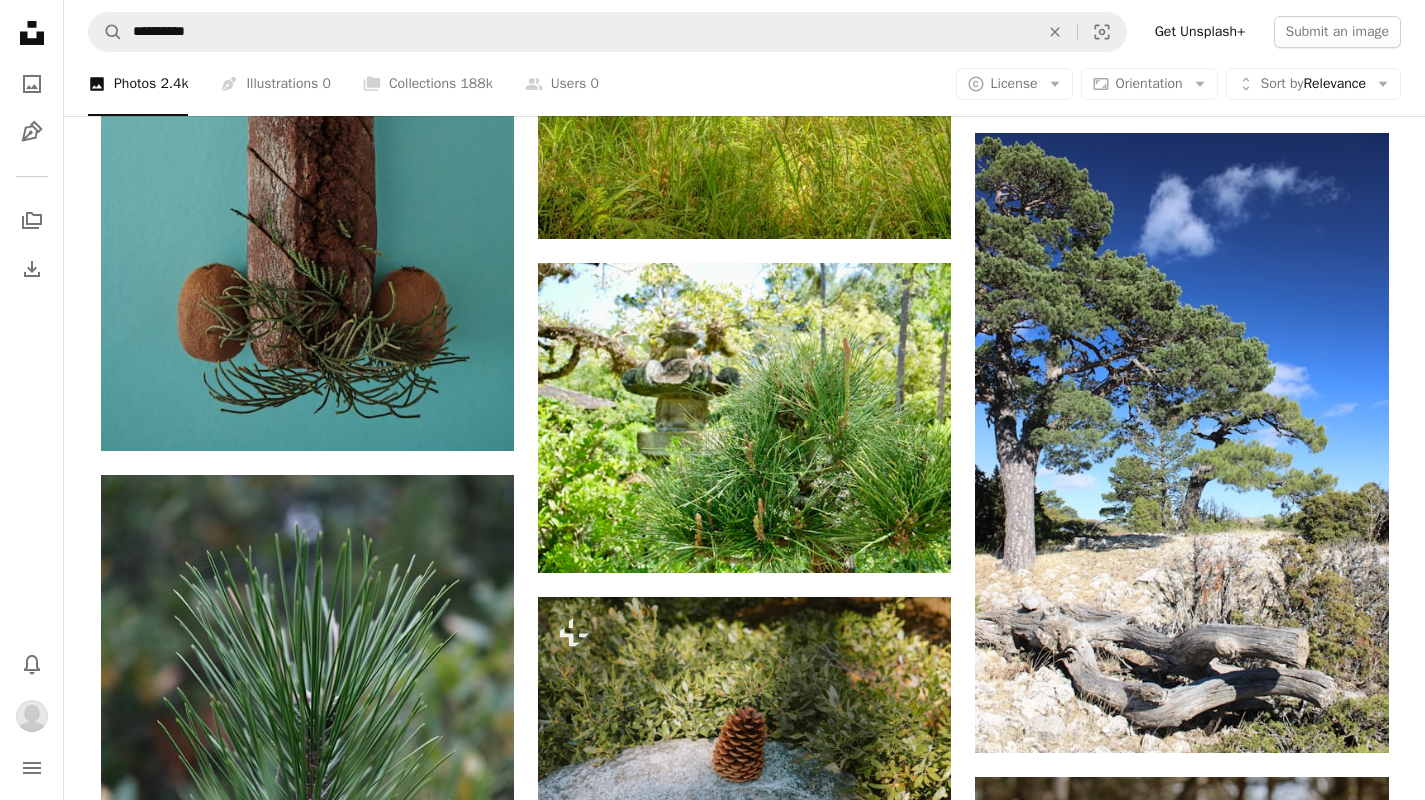 scroll, scrollTop: 1795, scrollLeft: 0, axis: vertical 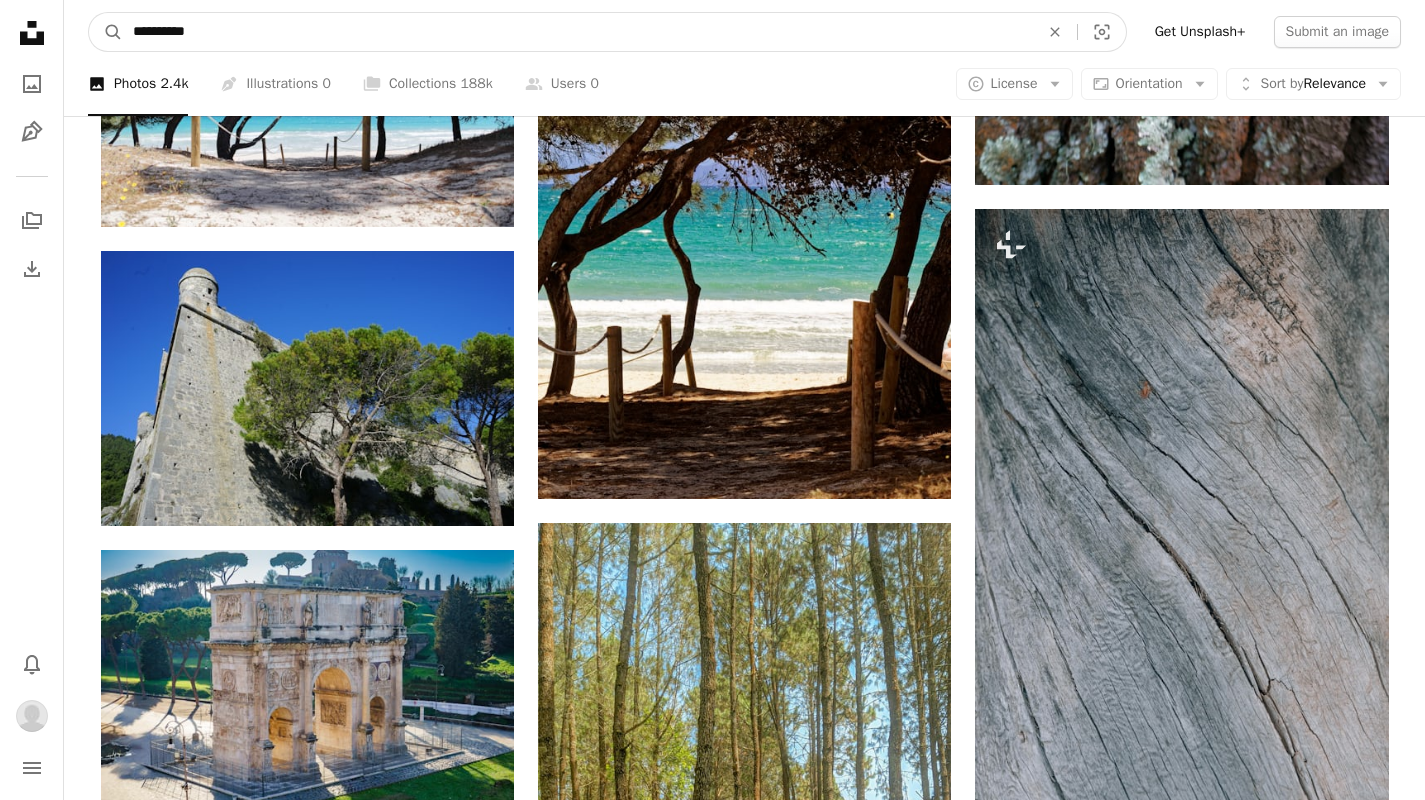 click on "**********" at bounding box center [578, 32] 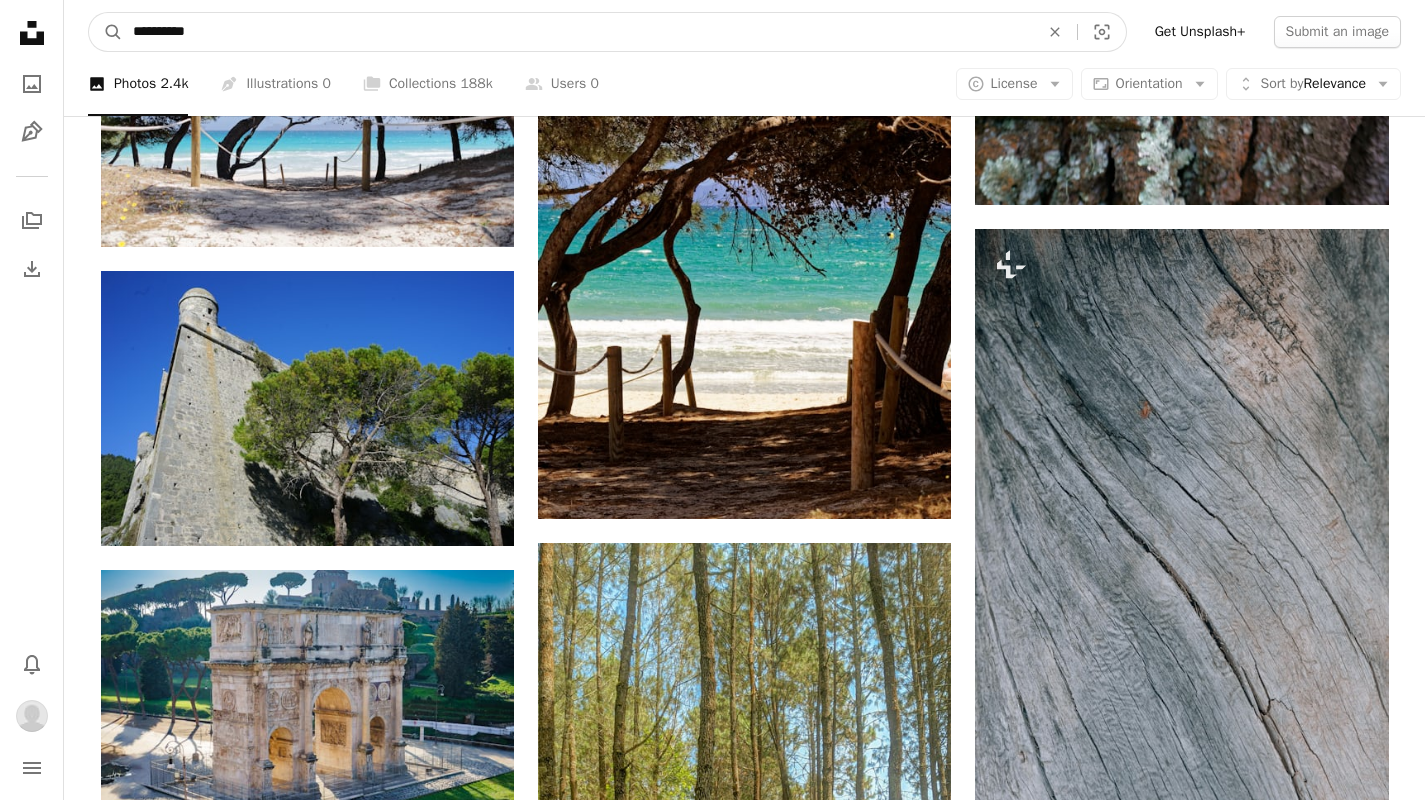 drag, startPoint x: 417, startPoint y: 37, endPoint x: 0, endPoint y: 16, distance: 417.52844 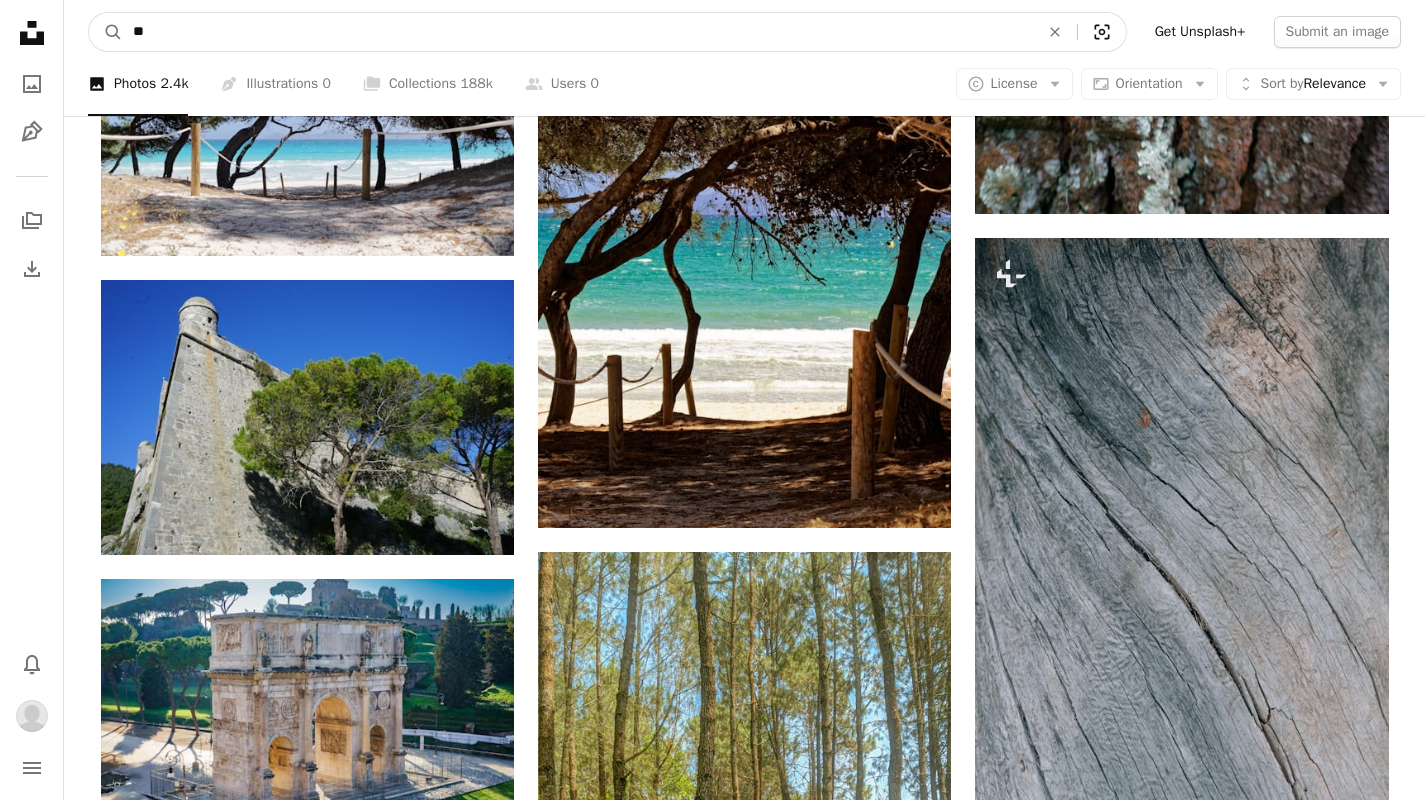 type on "*" 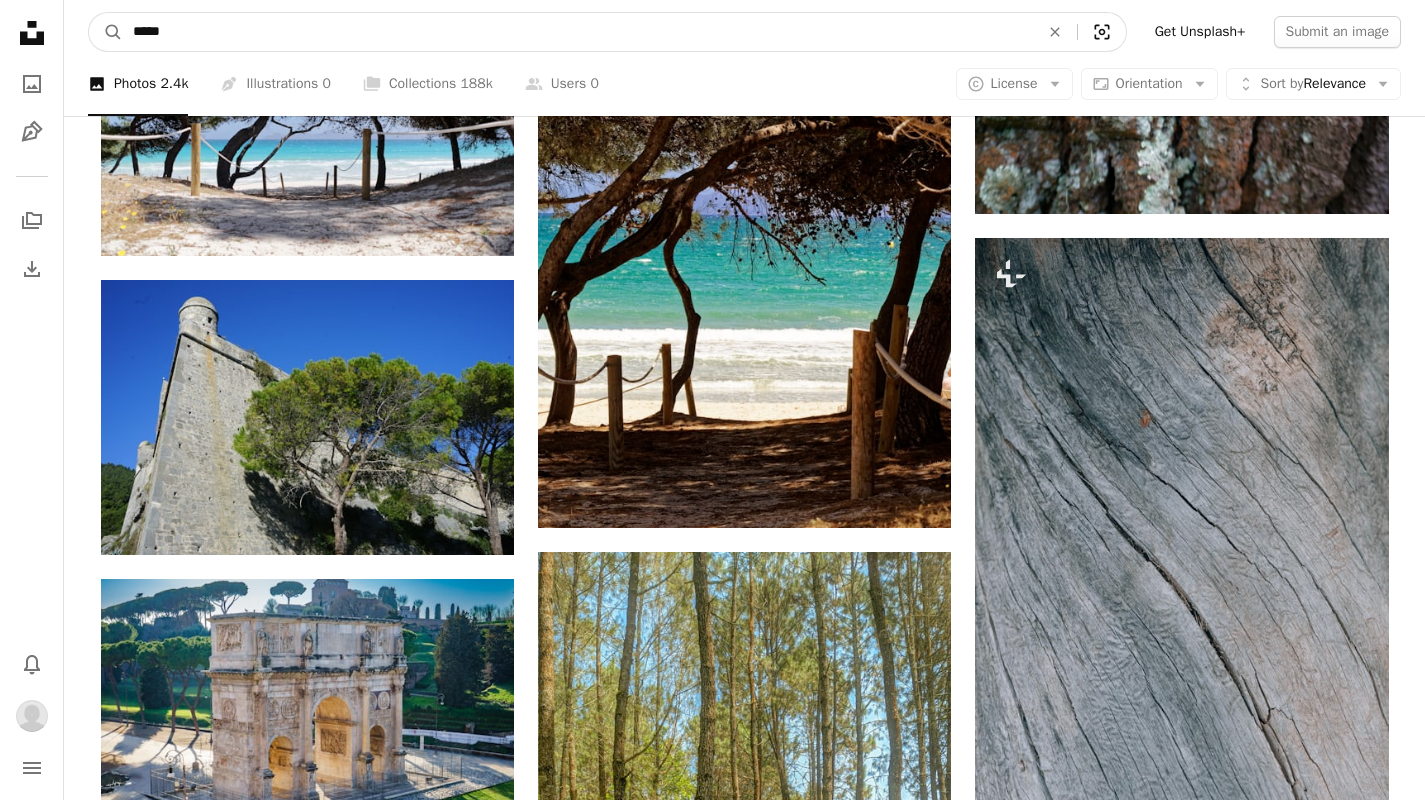 type on "*****" 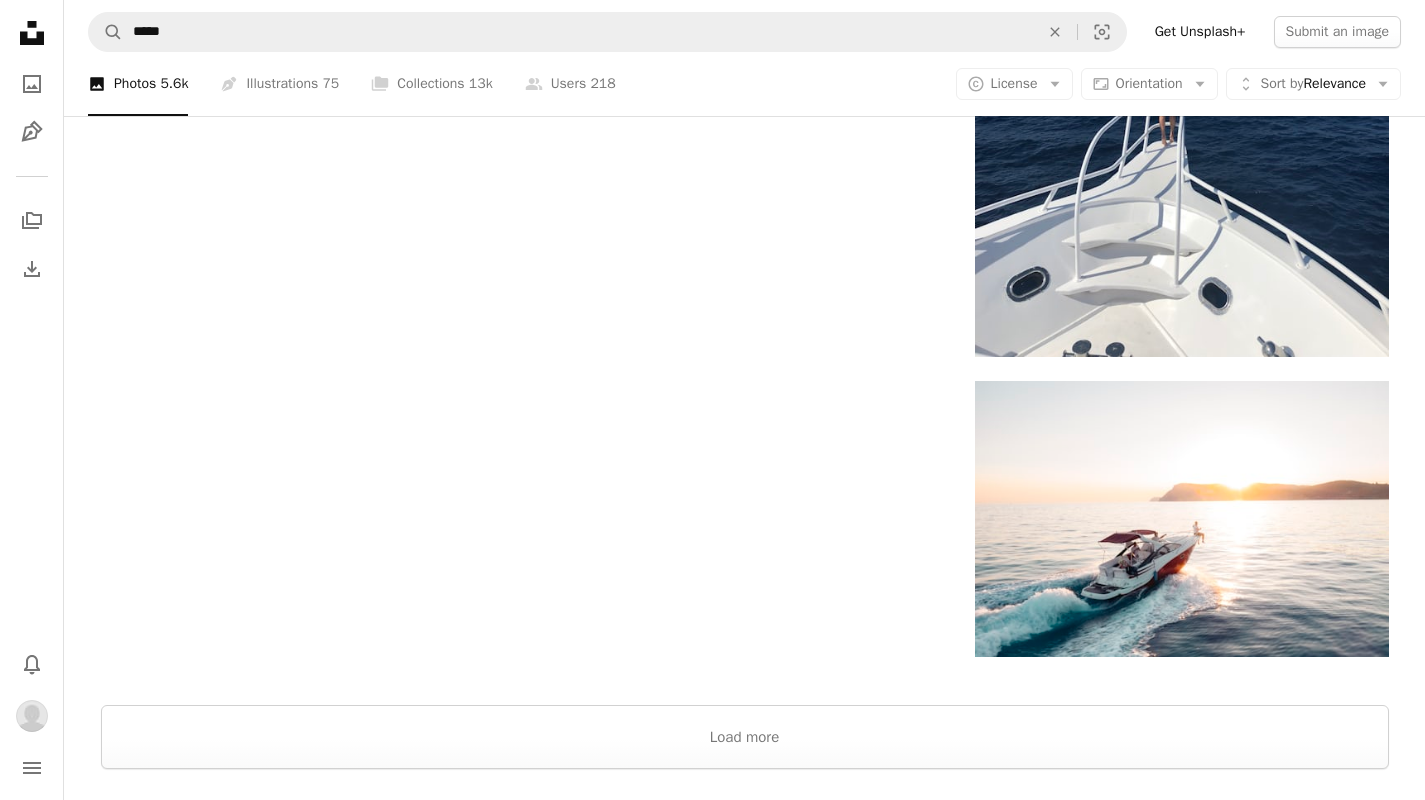 scroll, scrollTop: 3450, scrollLeft: 0, axis: vertical 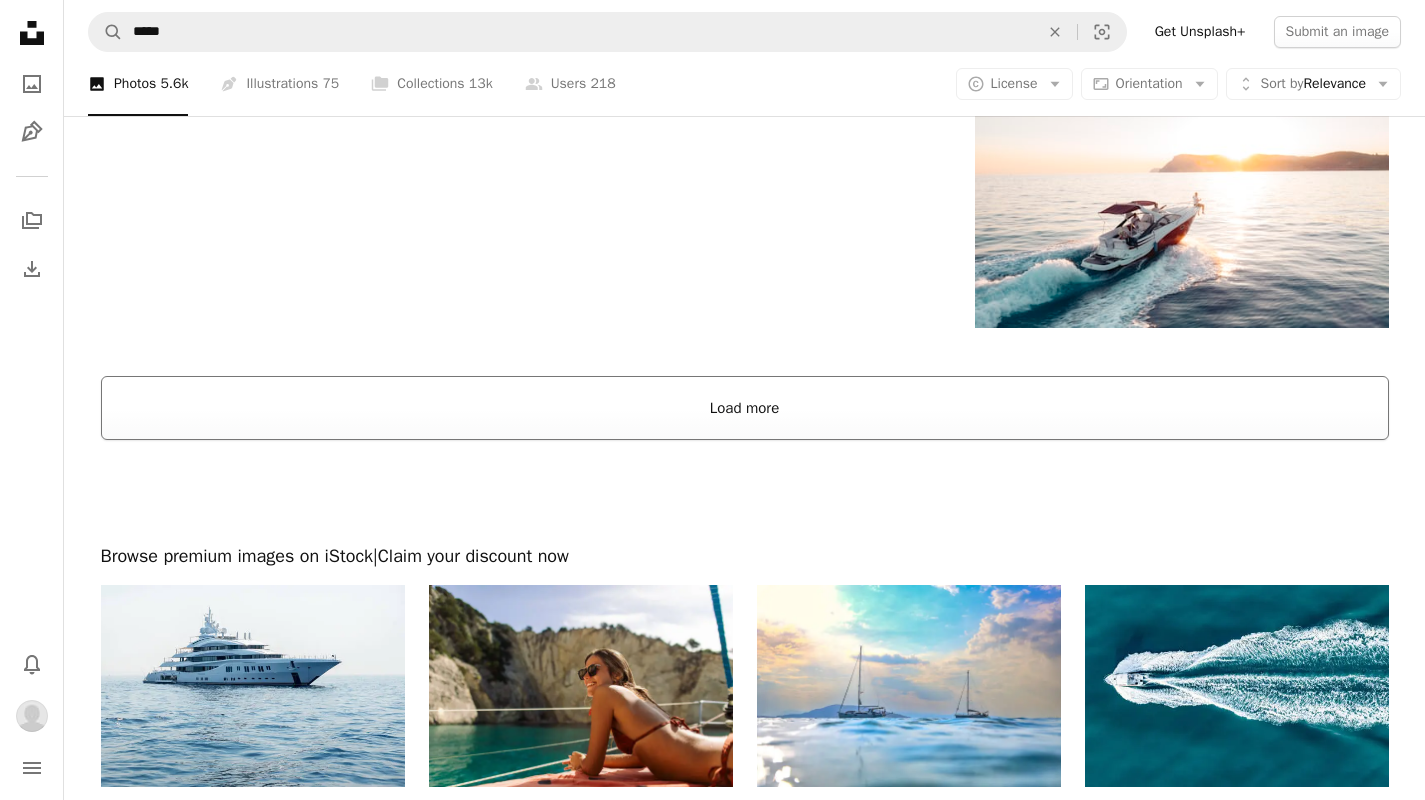 click on "Load more" at bounding box center (745, 408) 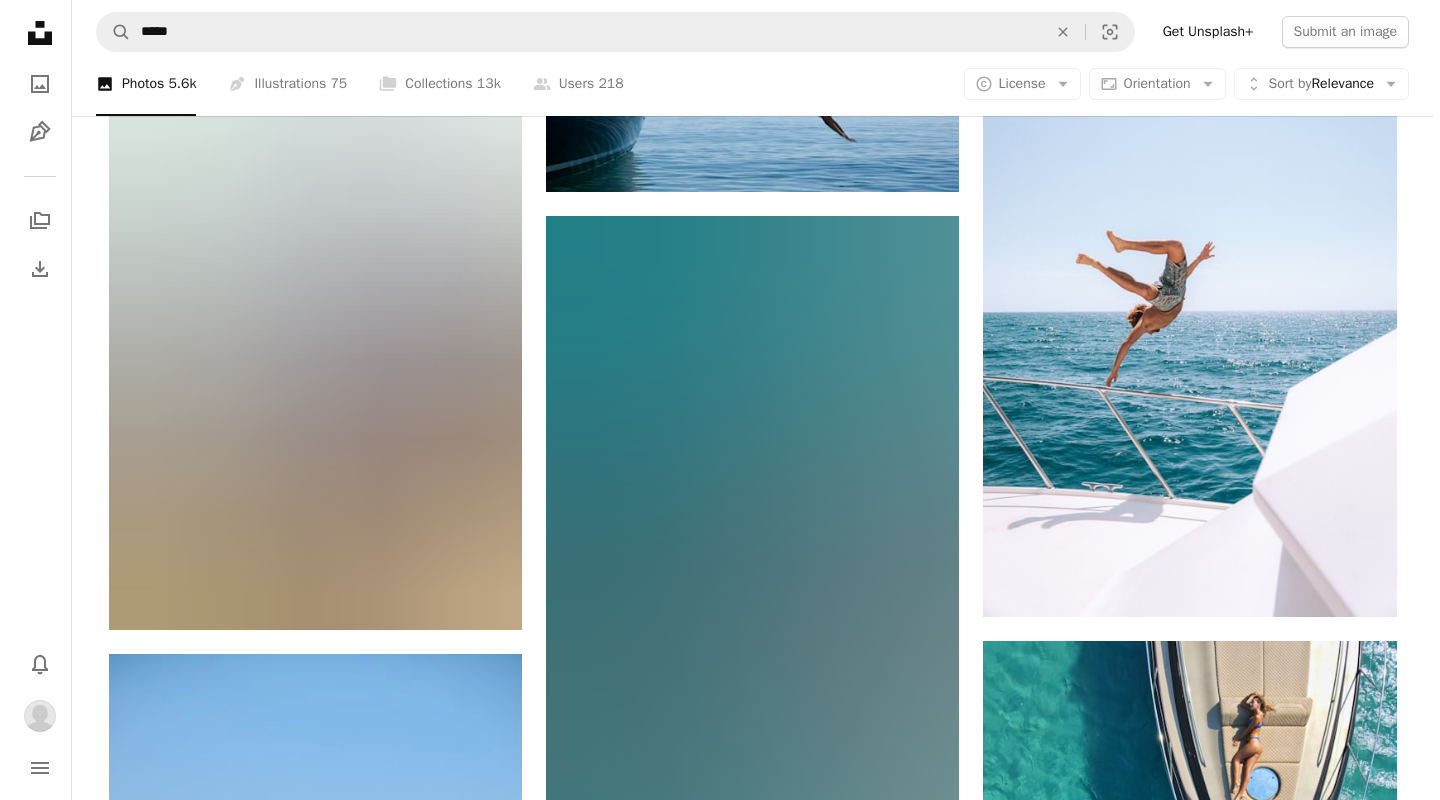 scroll, scrollTop: 10018, scrollLeft: 0, axis: vertical 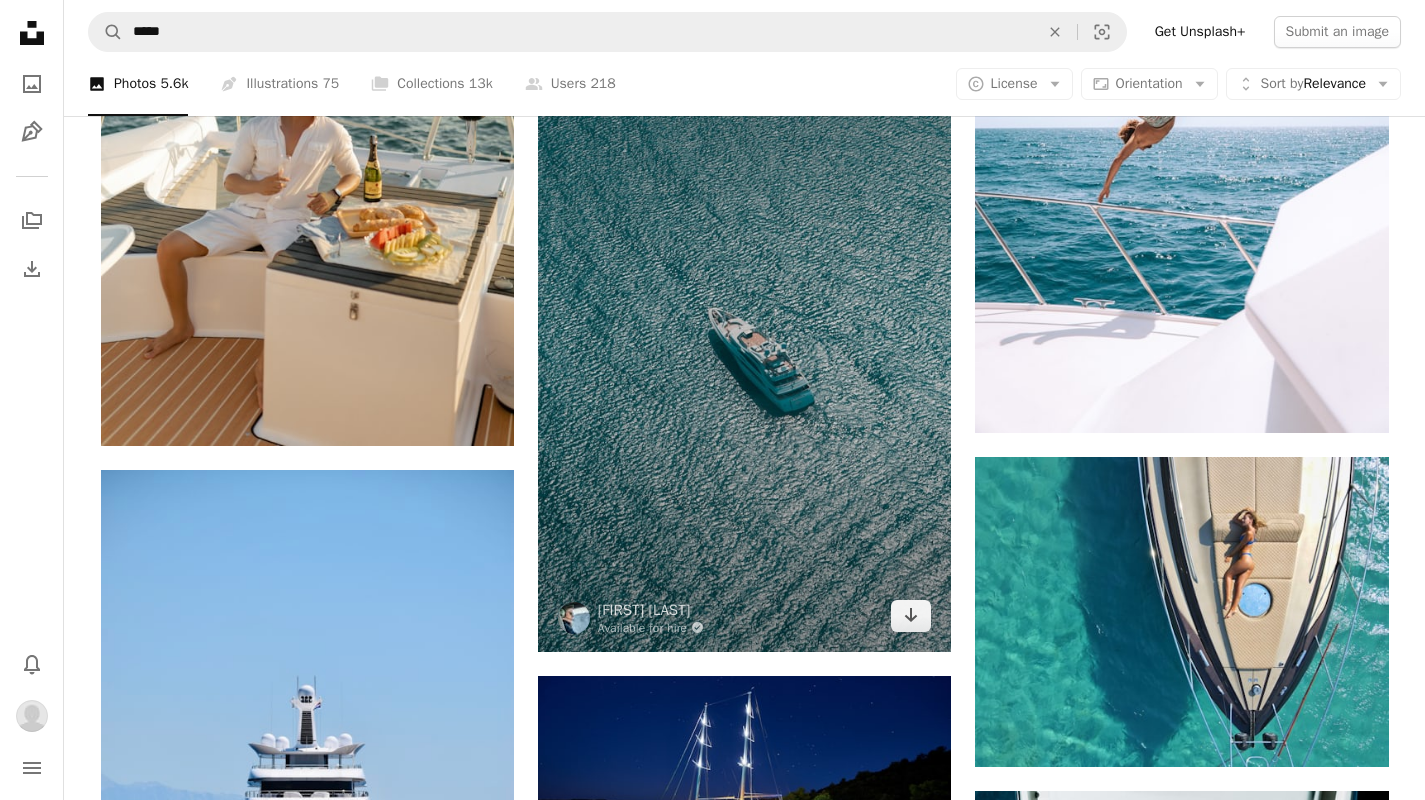 click at bounding box center [744, 342] 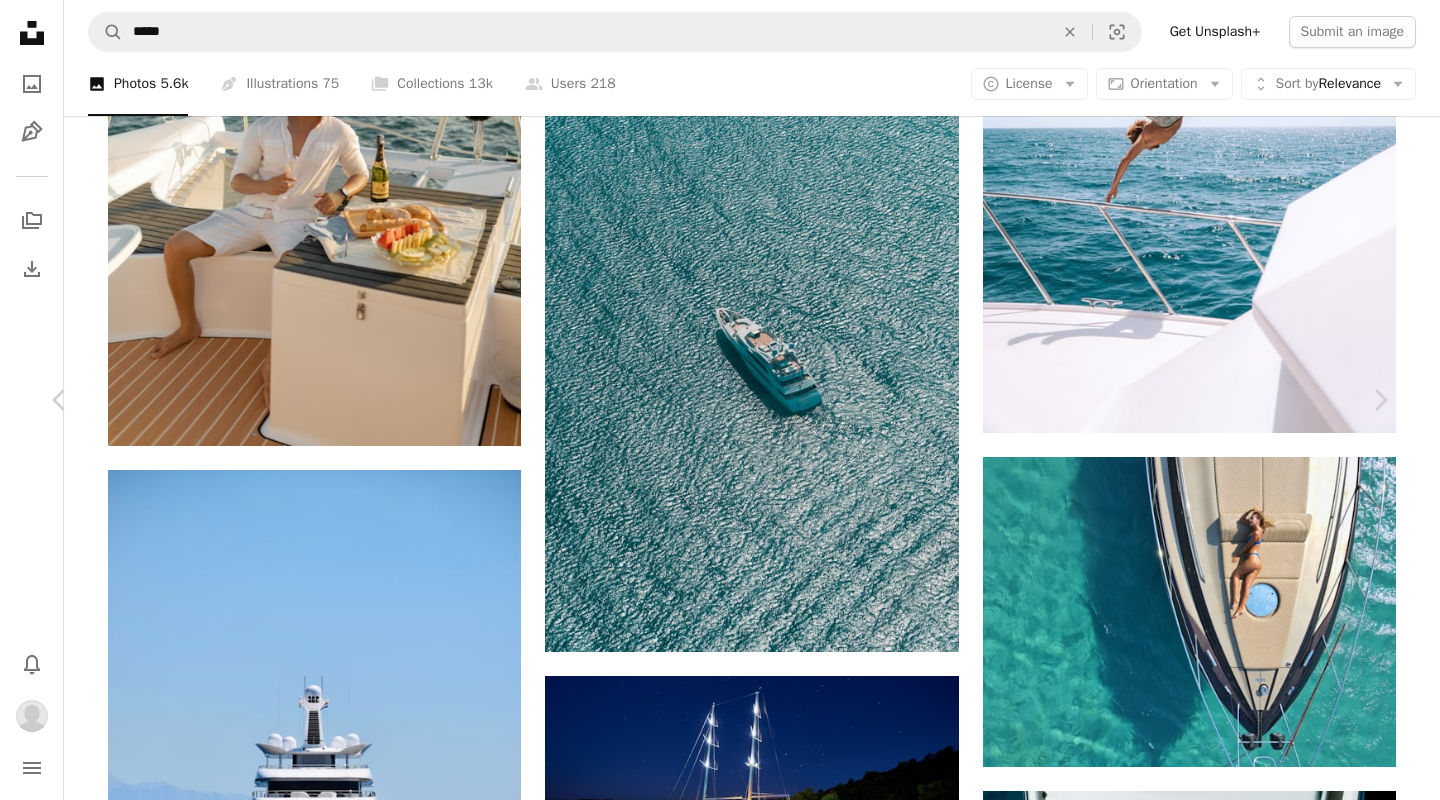 click at bounding box center [712, 3239] 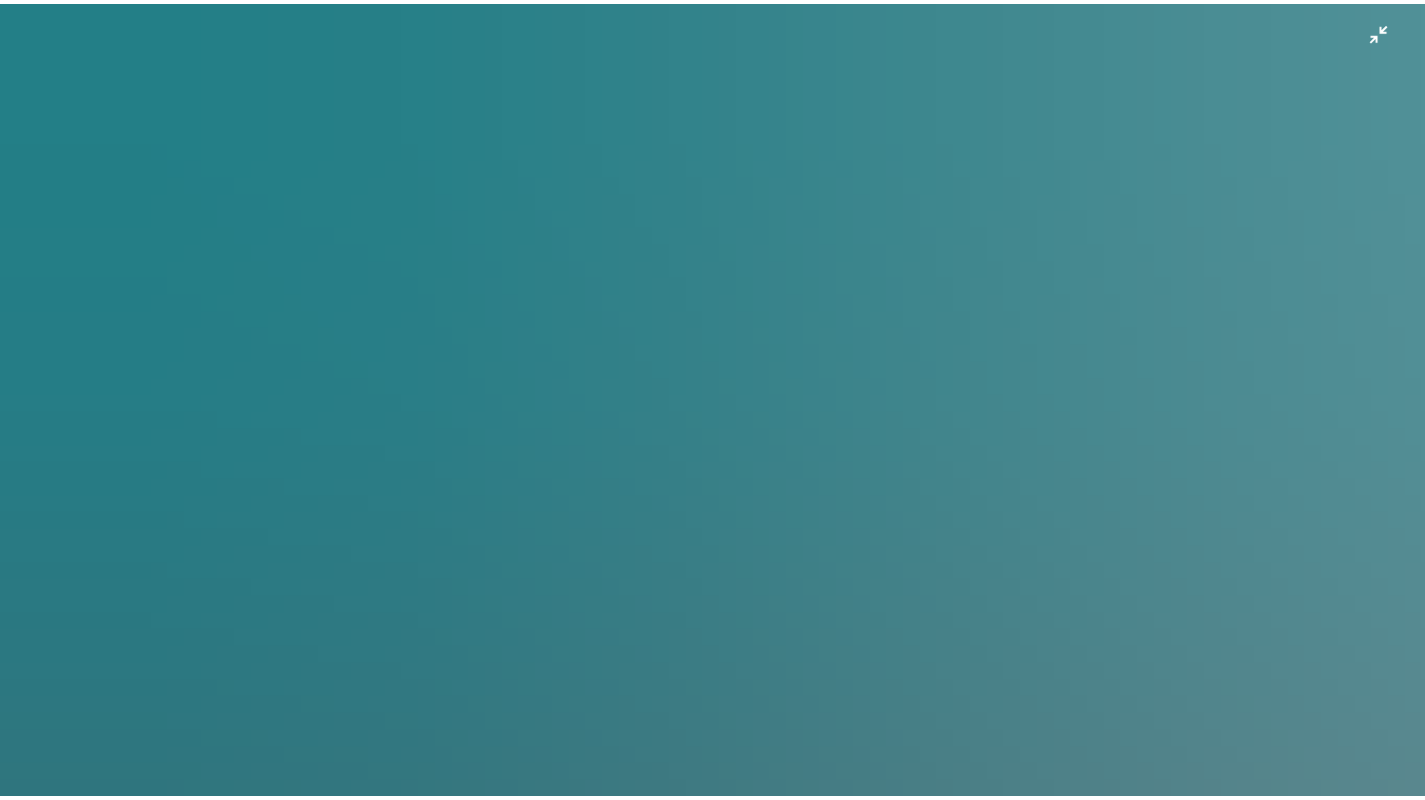 scroll, scrollTop: 0, scrollLeft: 0, axis: both 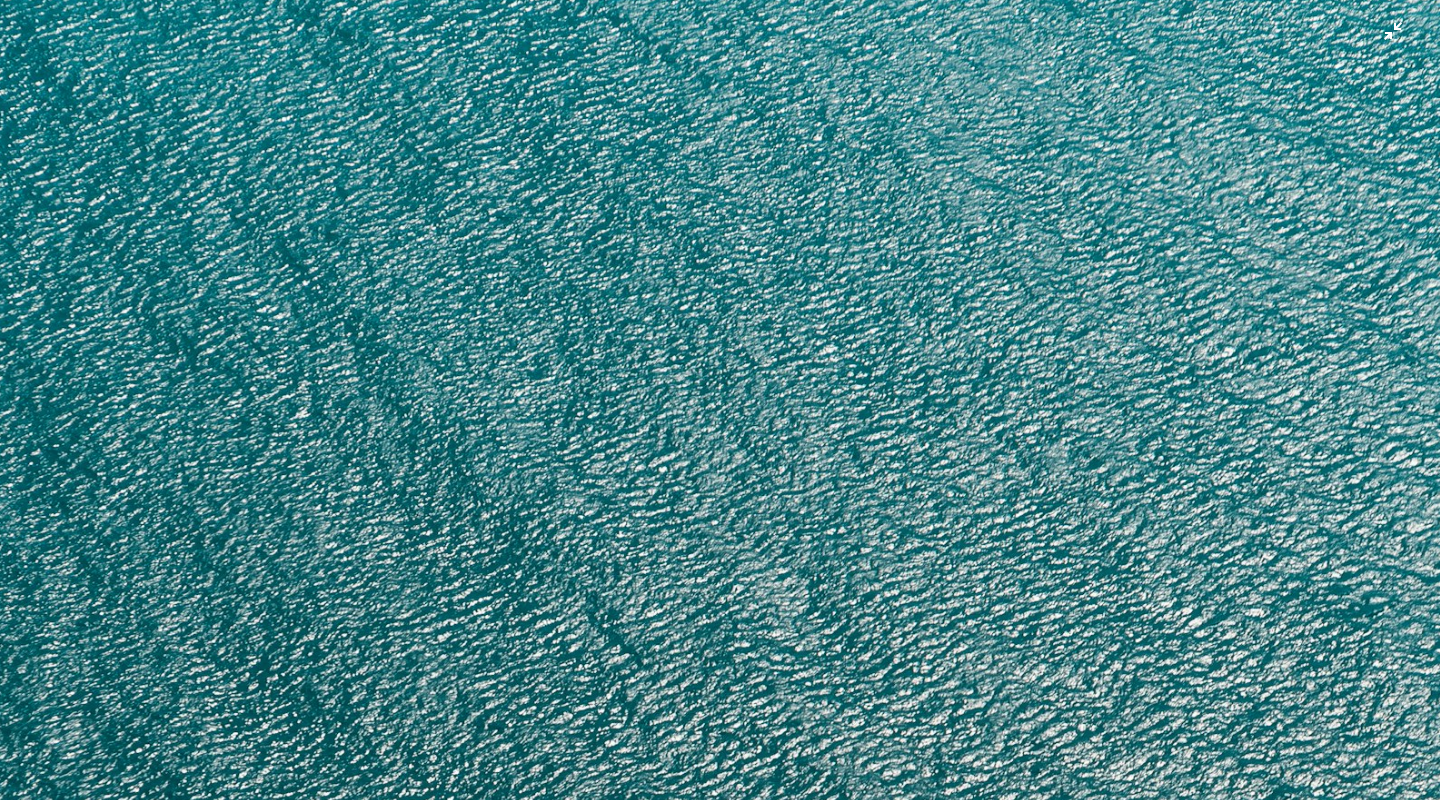 click at bounding box center [720, 1080] 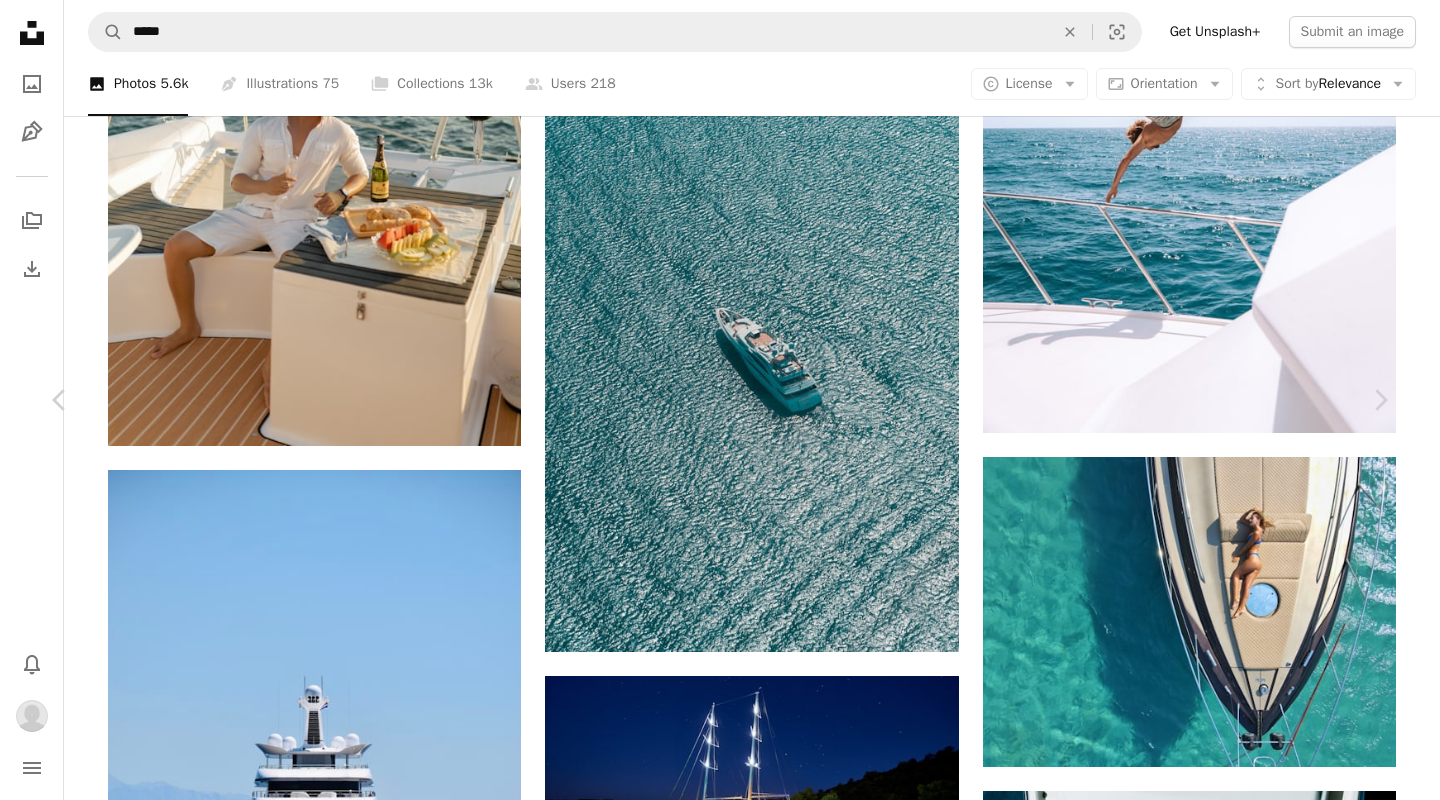 click on "An X shape" at bounding box center (20, 20) 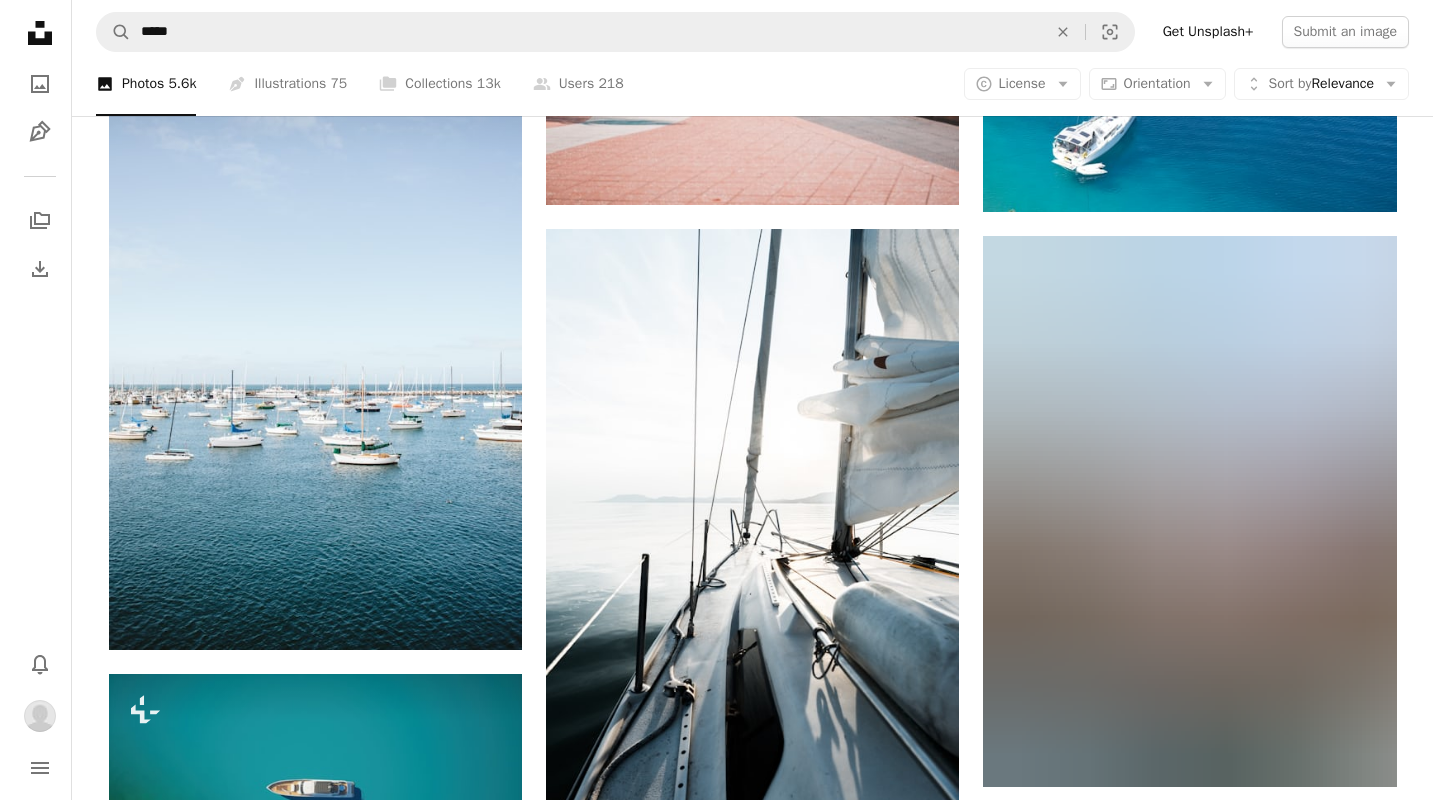 scroll, scrollTop: 12829, scrollLeft: 0, axis: vertical 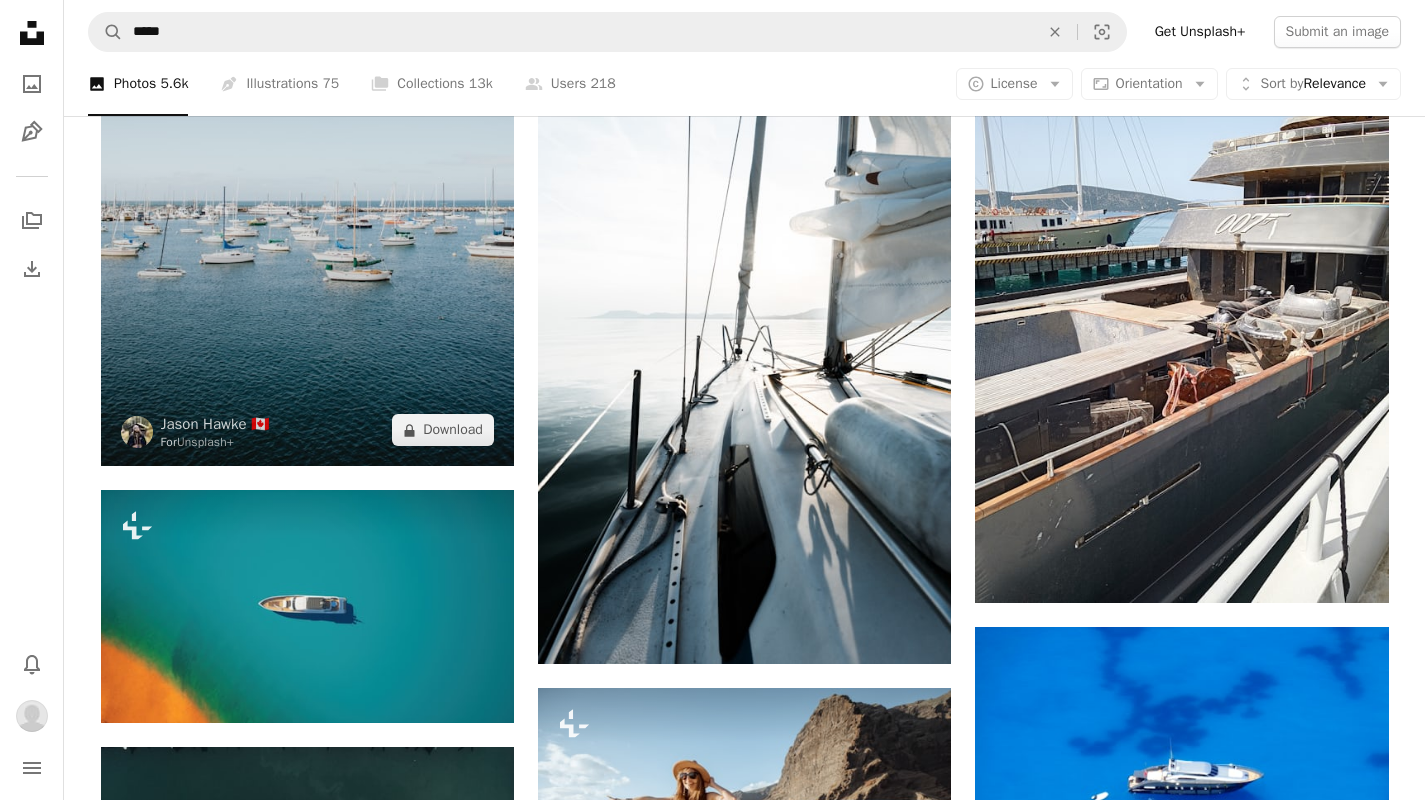 click at bounding box center [307, 157] 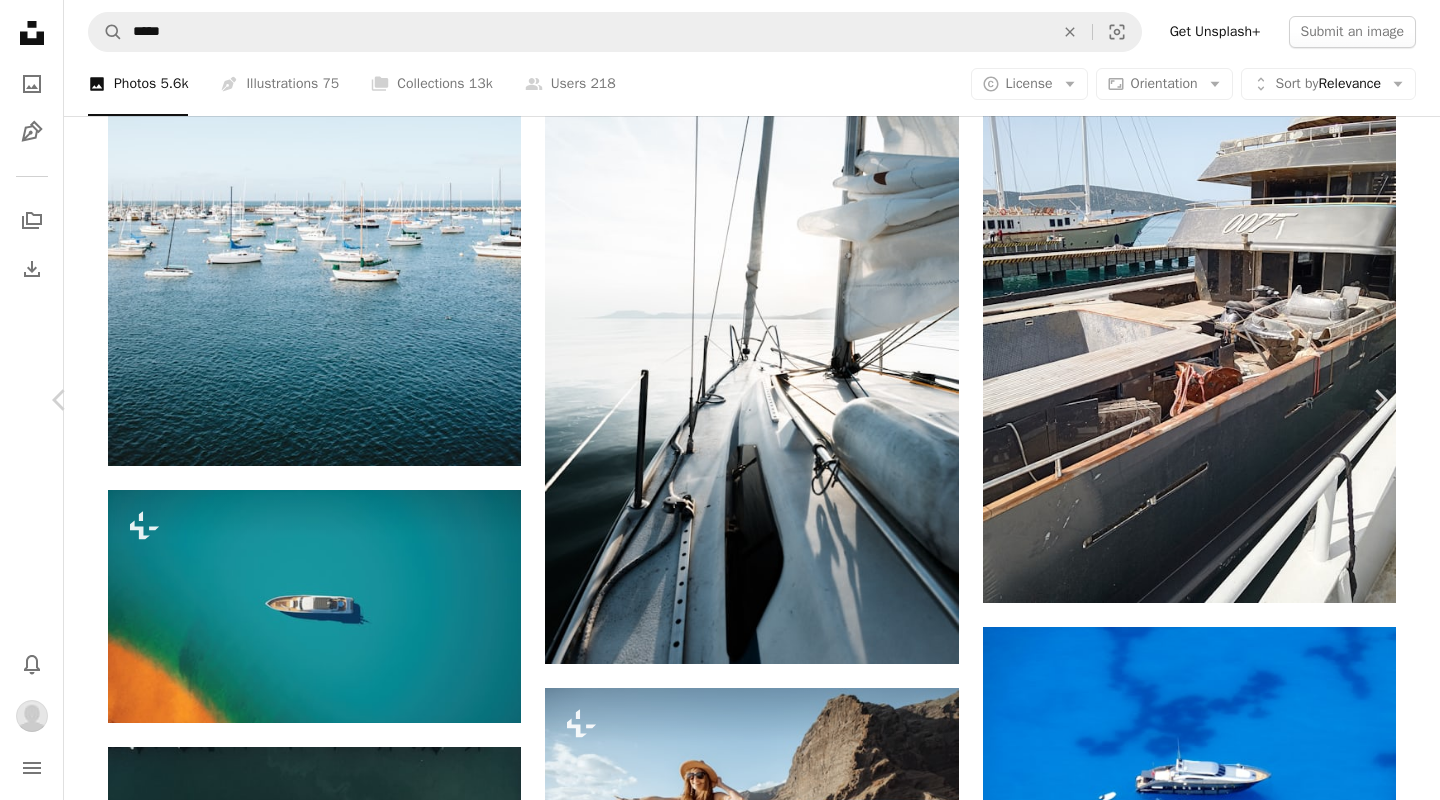 click at bounding box center (712, 3518) 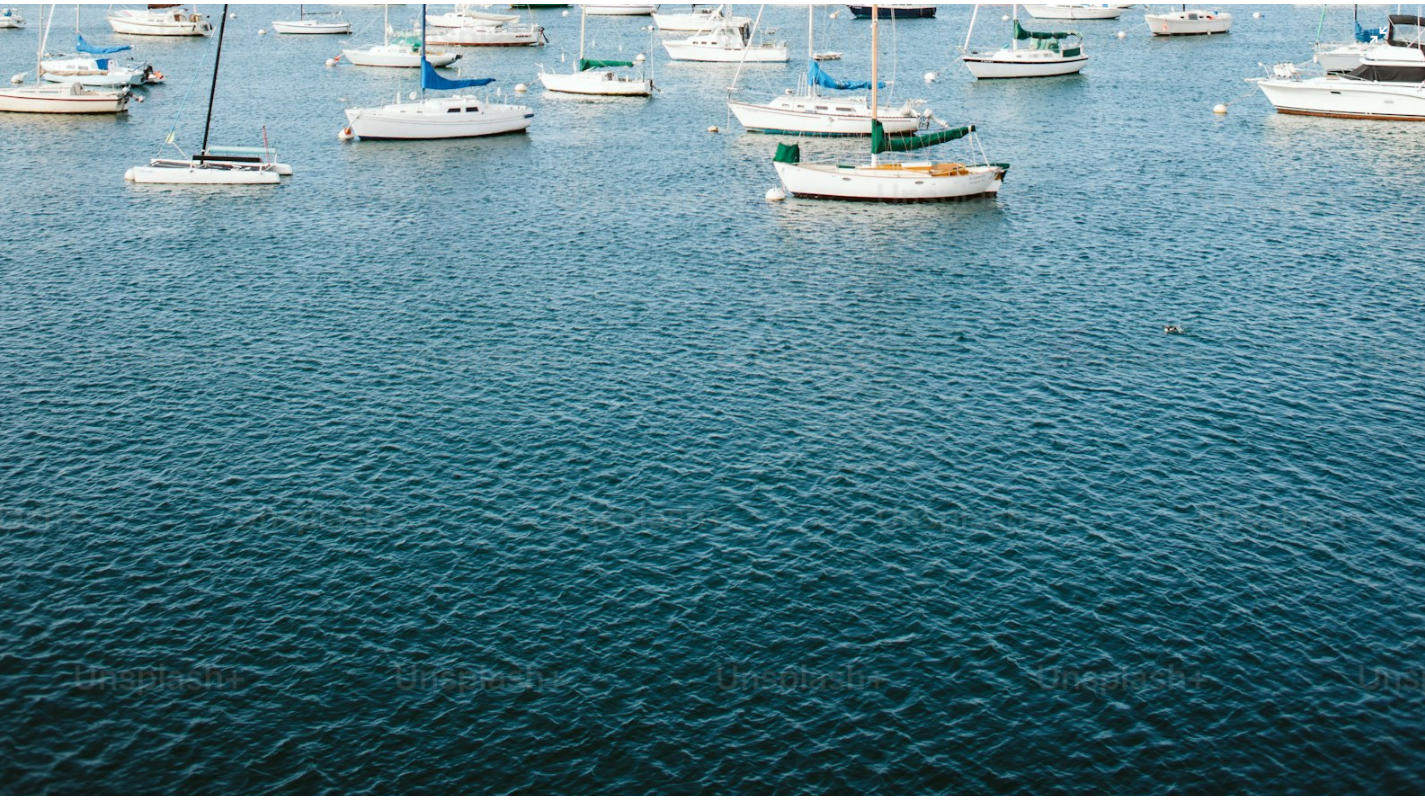 scroll, scrollTop: 1316, scrollLeft: 0, axis: vertical 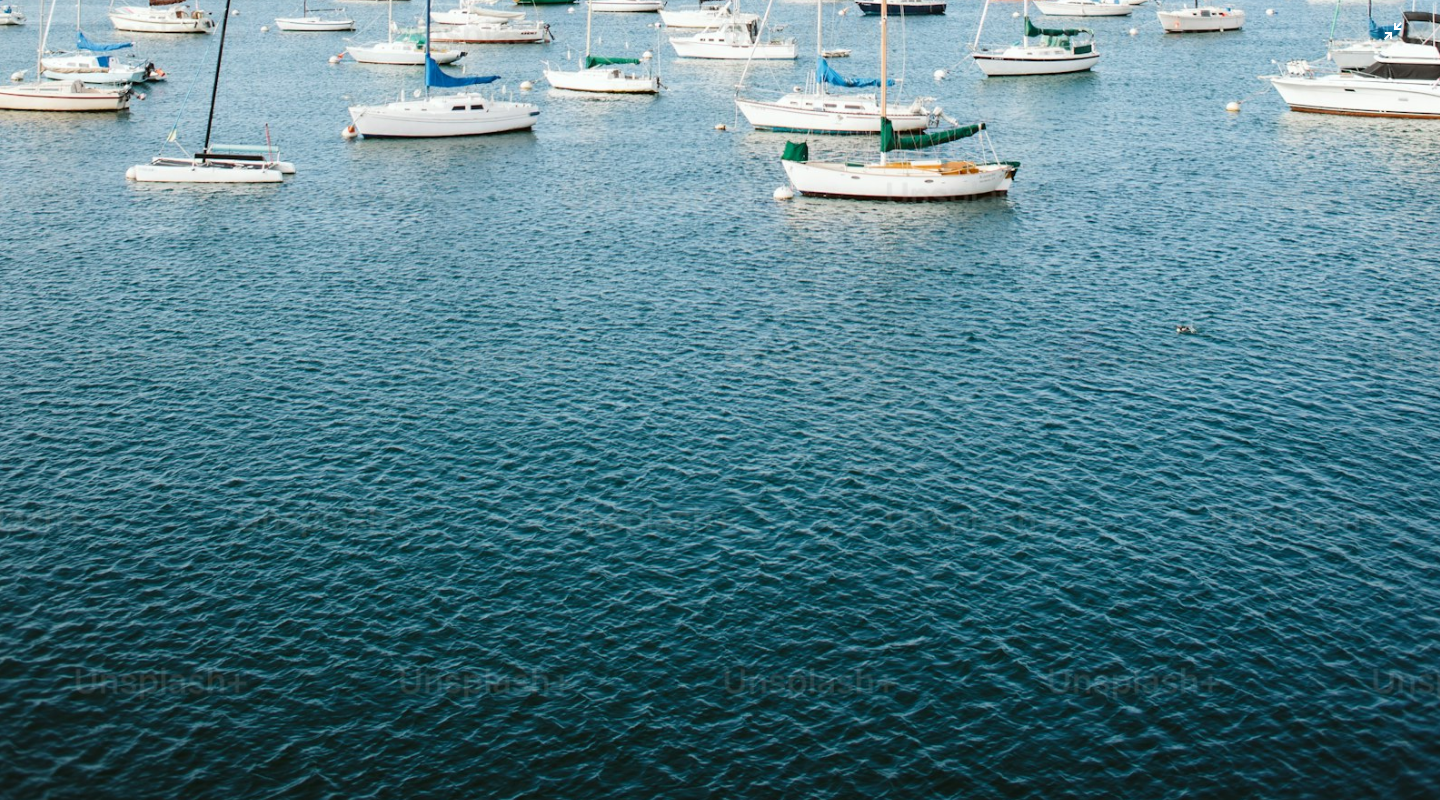 click at bounding box center (720, -236) 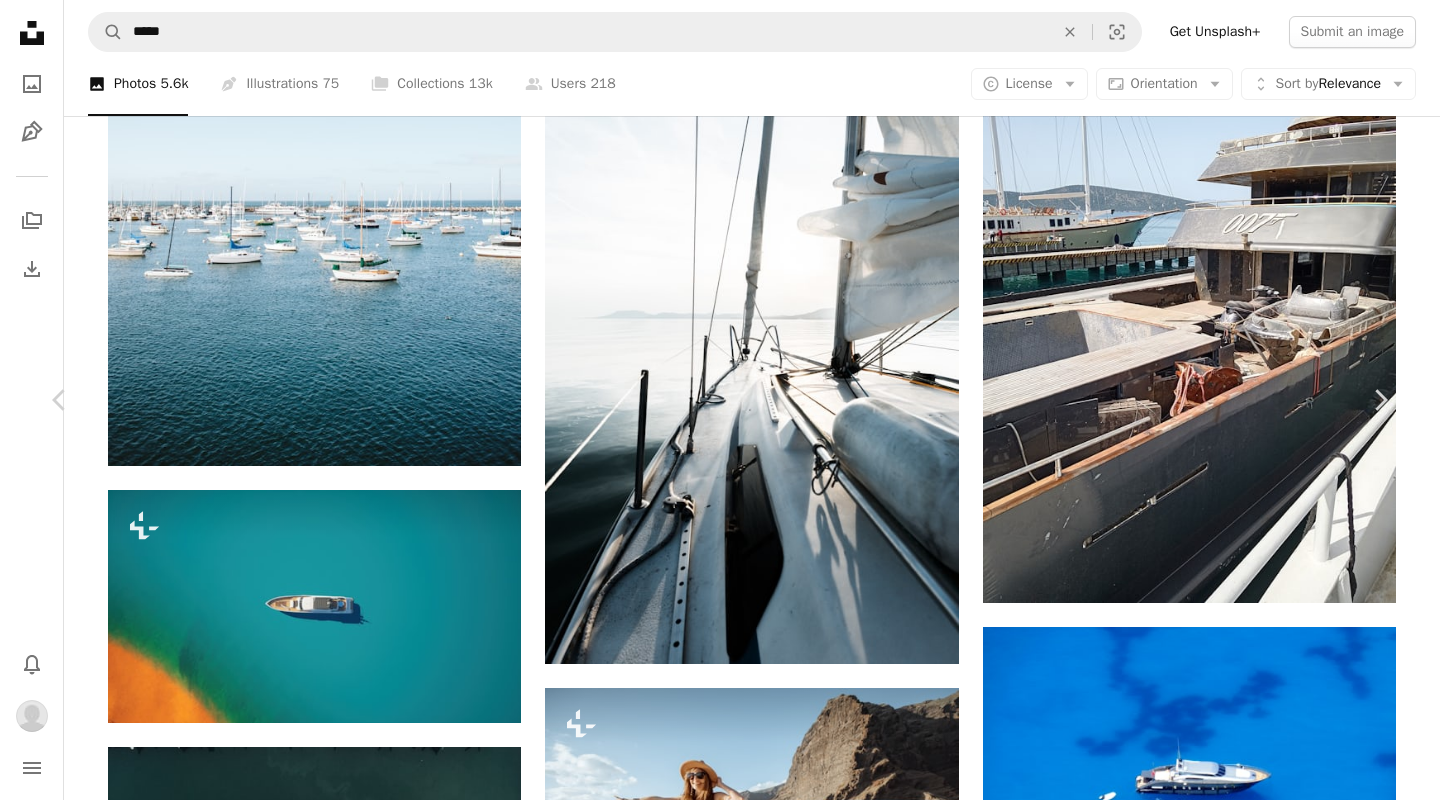 click on "An X shape" at bounding box center (20, 20) 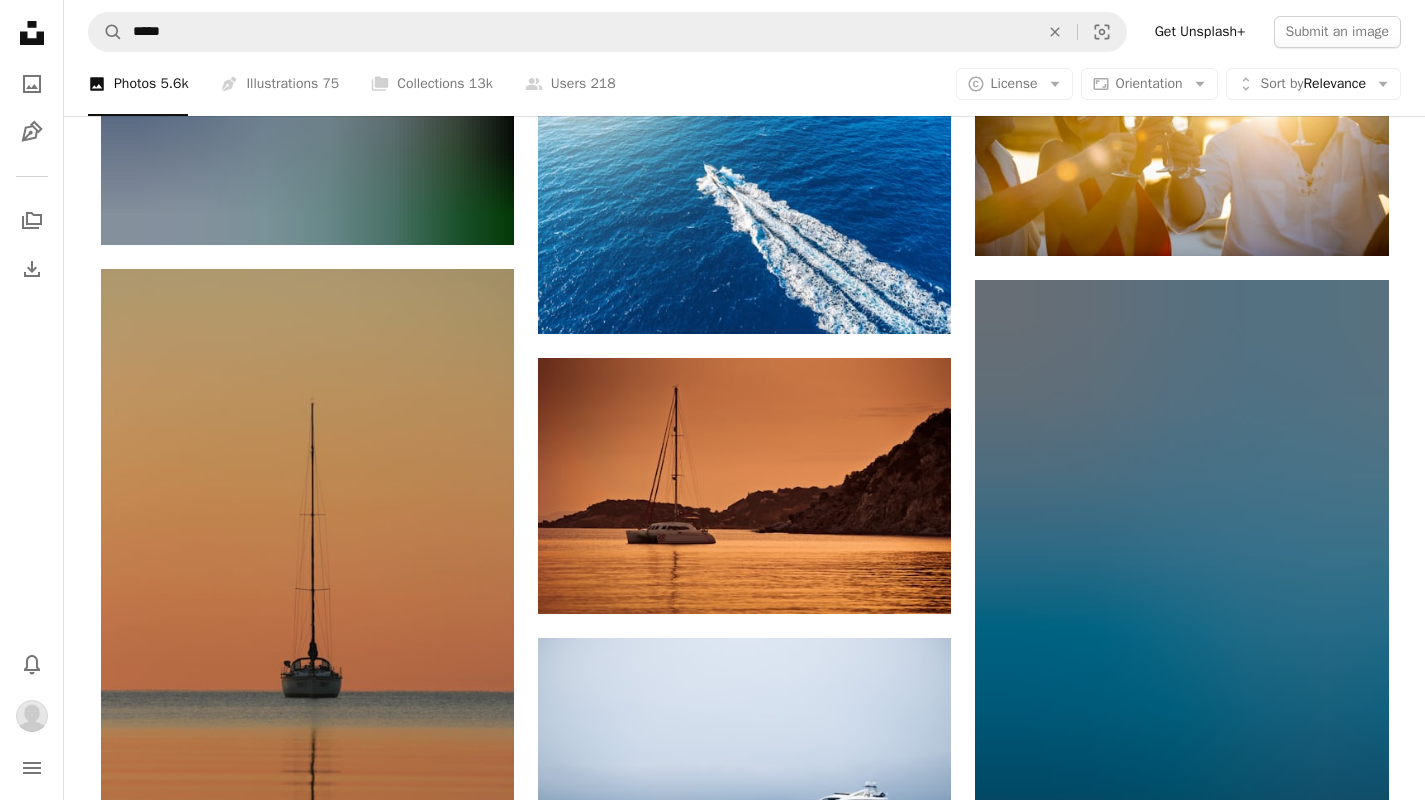 scroll, scrollTop: 14107, scrollLeft: 0, axis: vertical 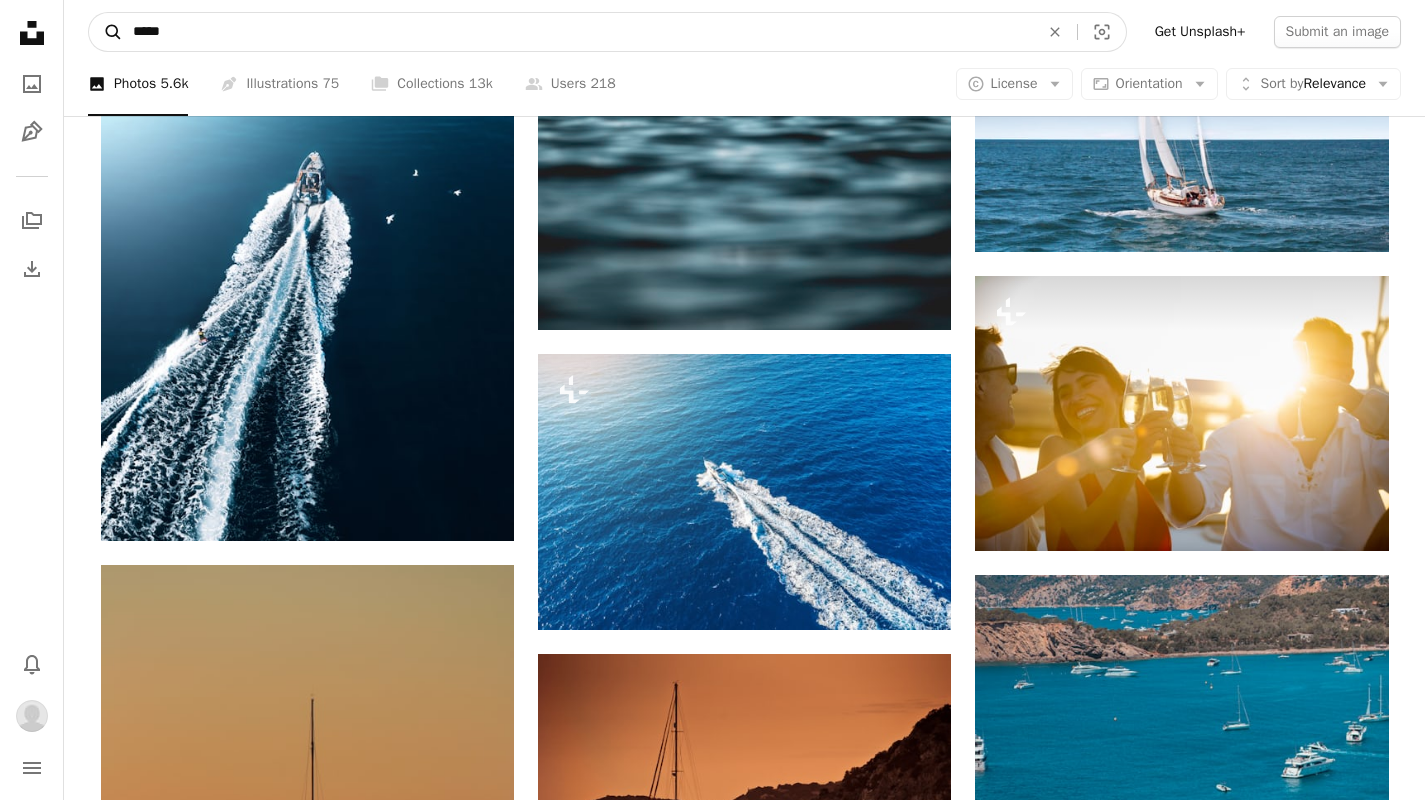 drag, startPoint x: 226, startPoint y: 41, endPoint x: 105, endPoint y: 40, distance: 121.004135 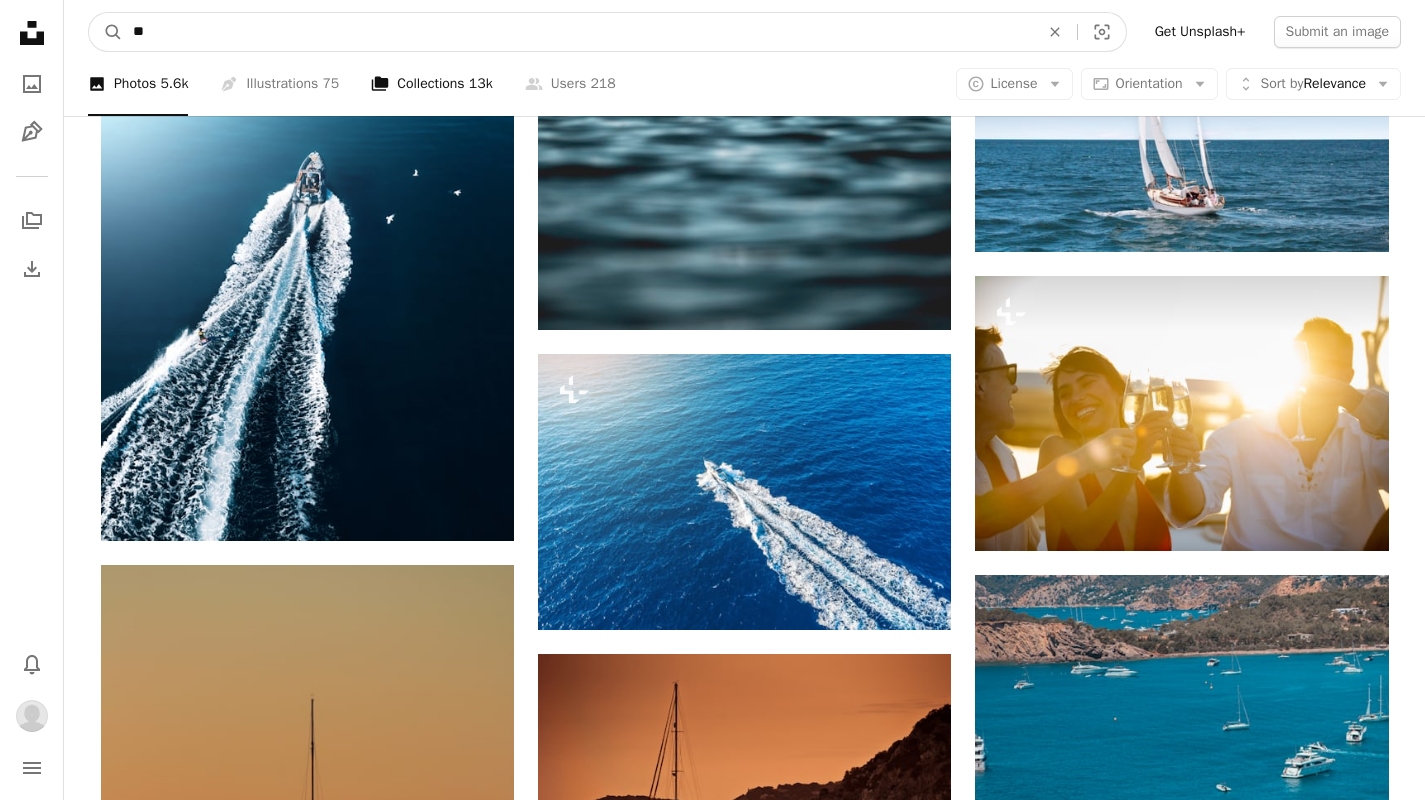type on "*" 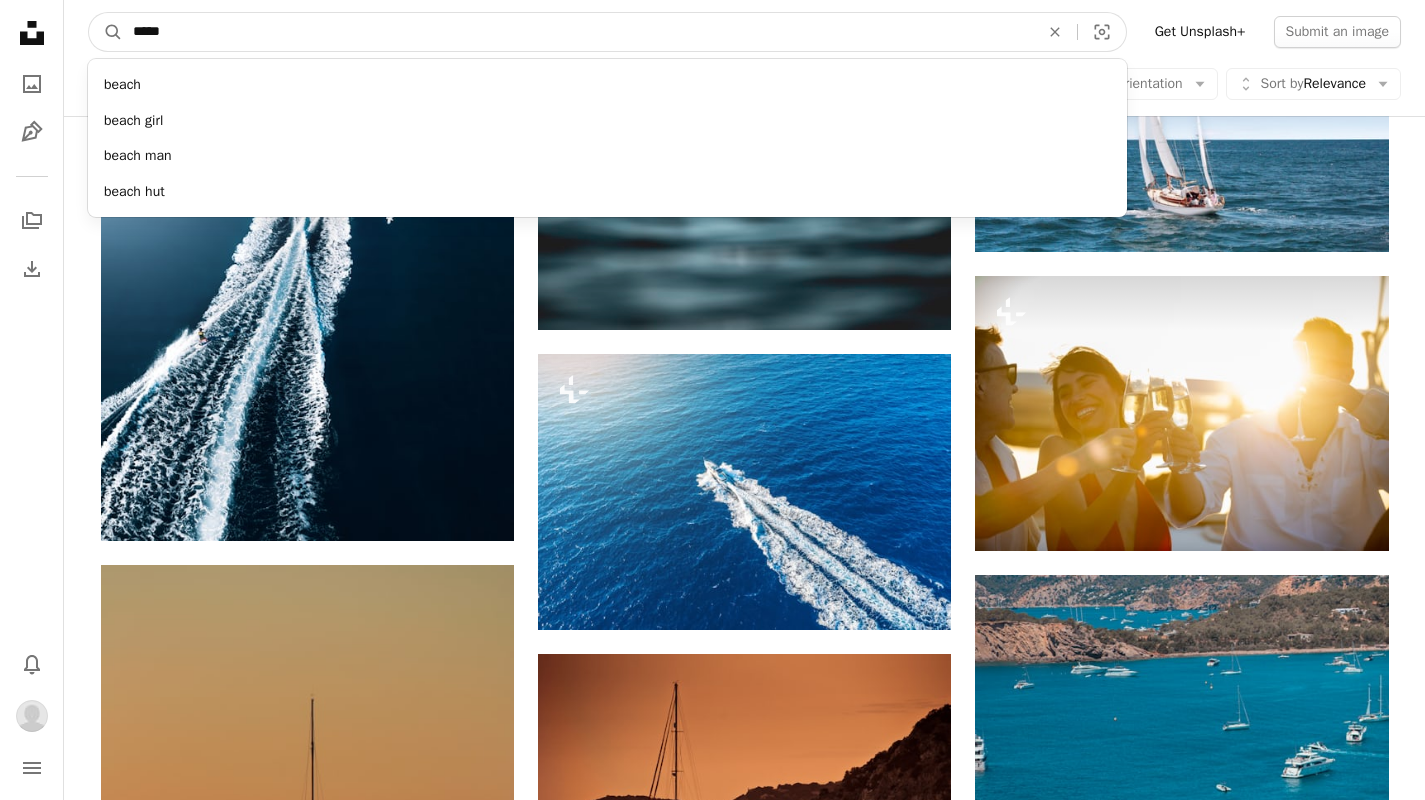 type on "*****" 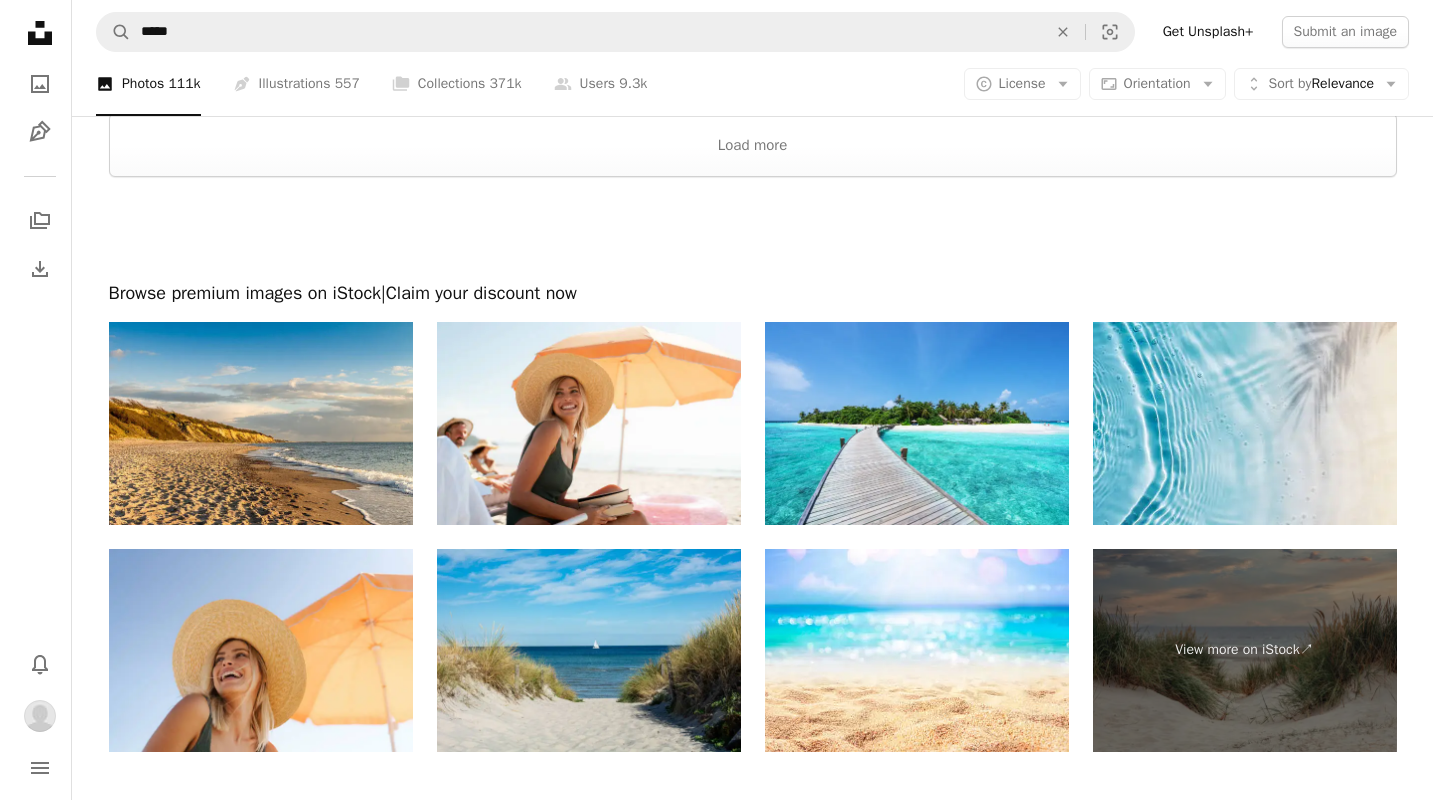 scroll, scrollTop: 2767, scrollLeft: 0, axis: vertical 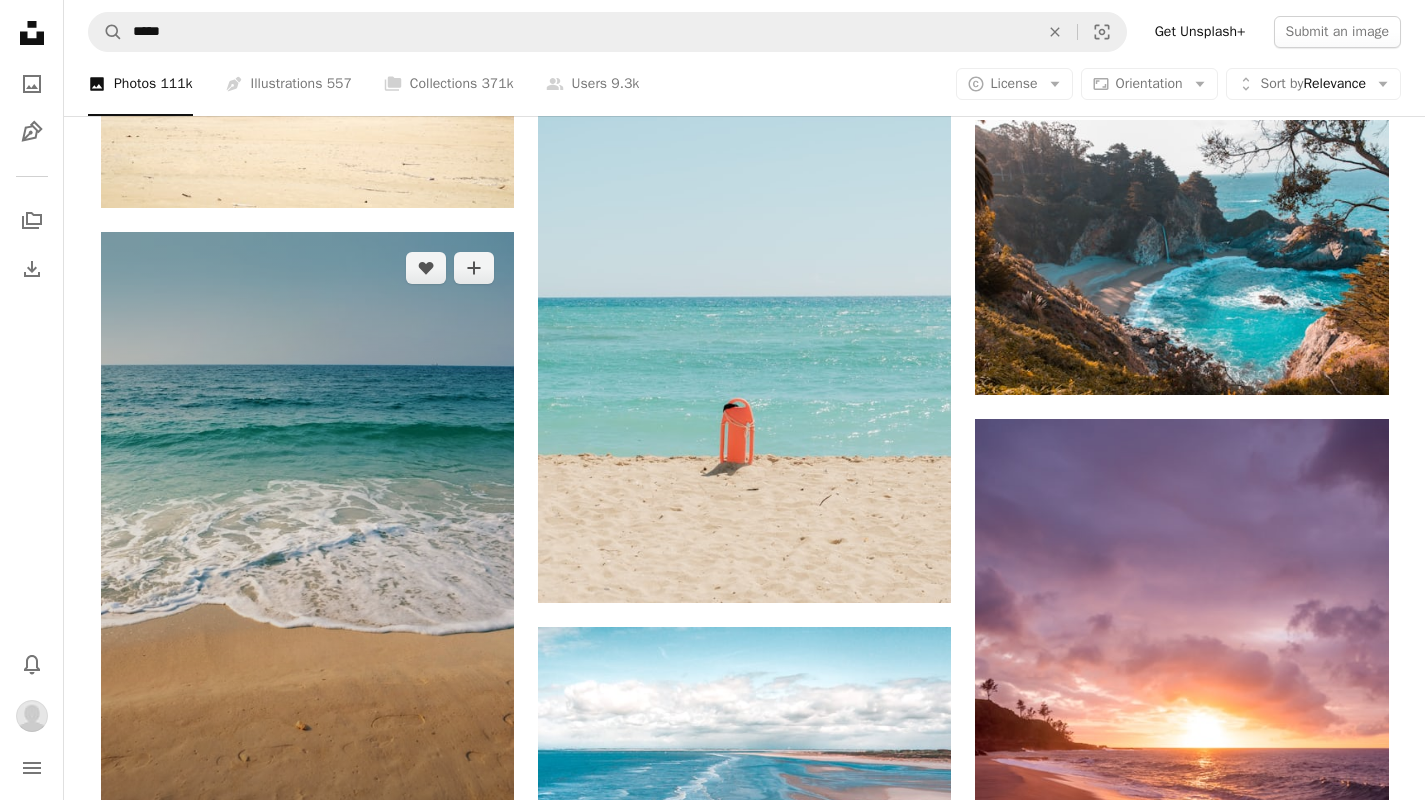 click at bounding box center (307, 542) 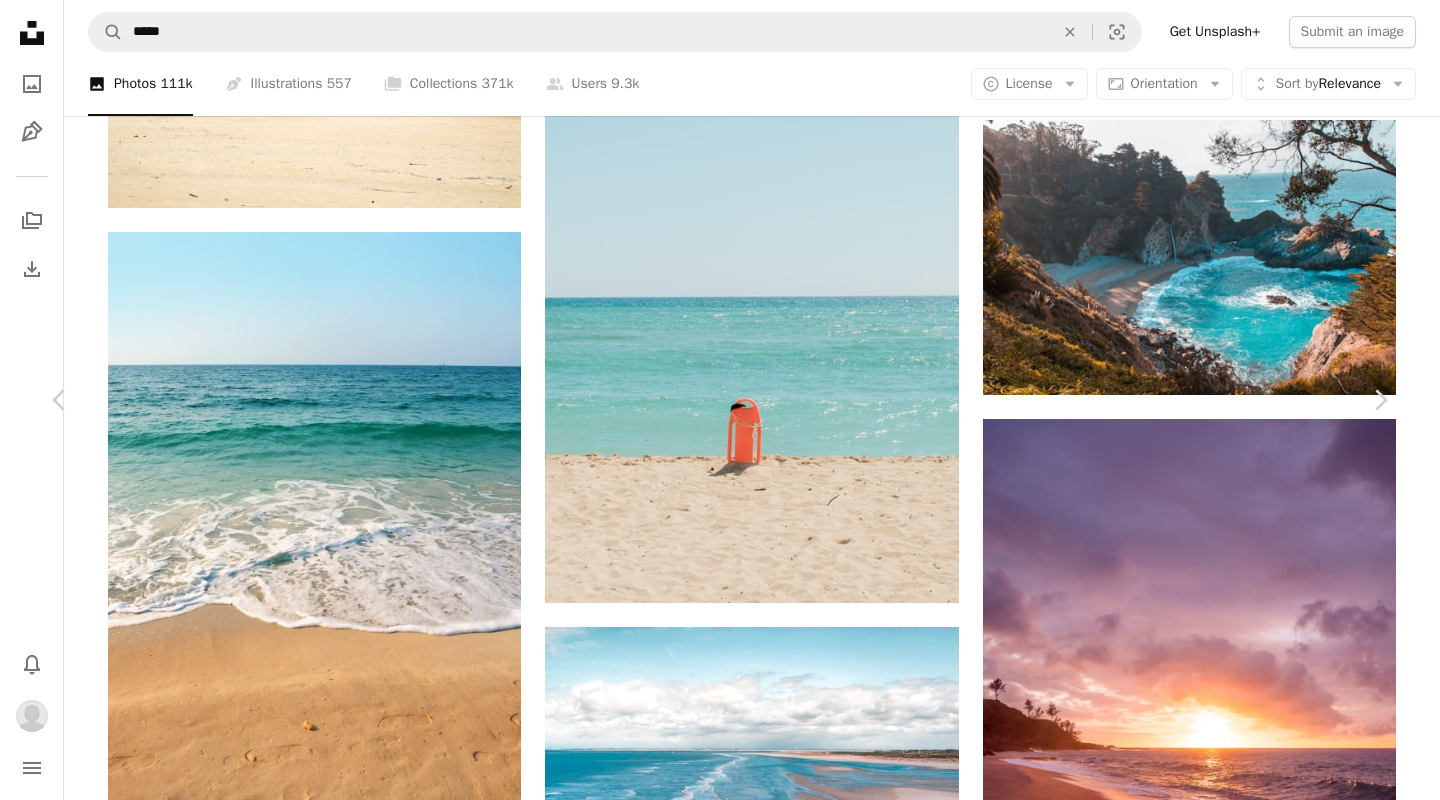 click at bounding box center [712, 2656] 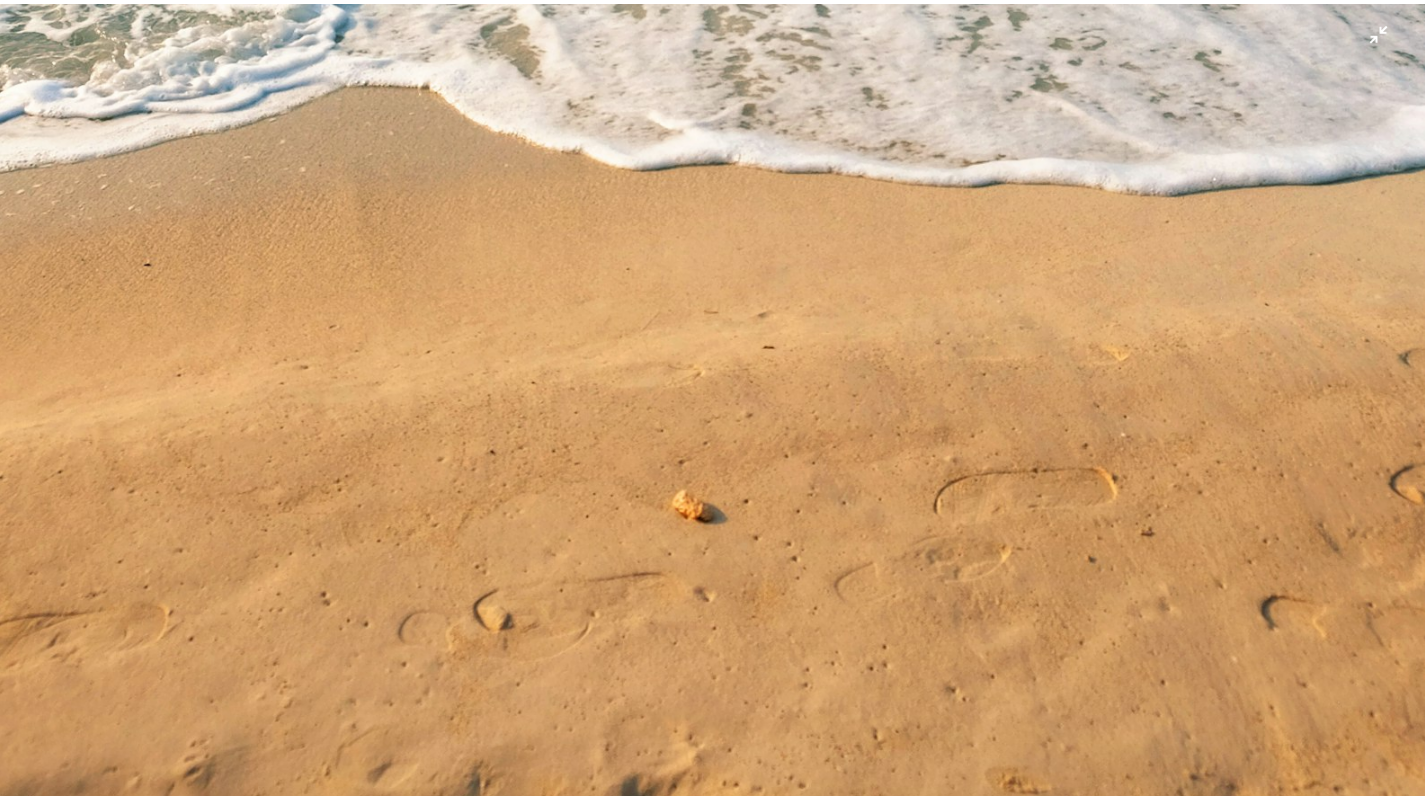 scroll, scrollTop: 1316, scrollLeft: 0, axis: vertical 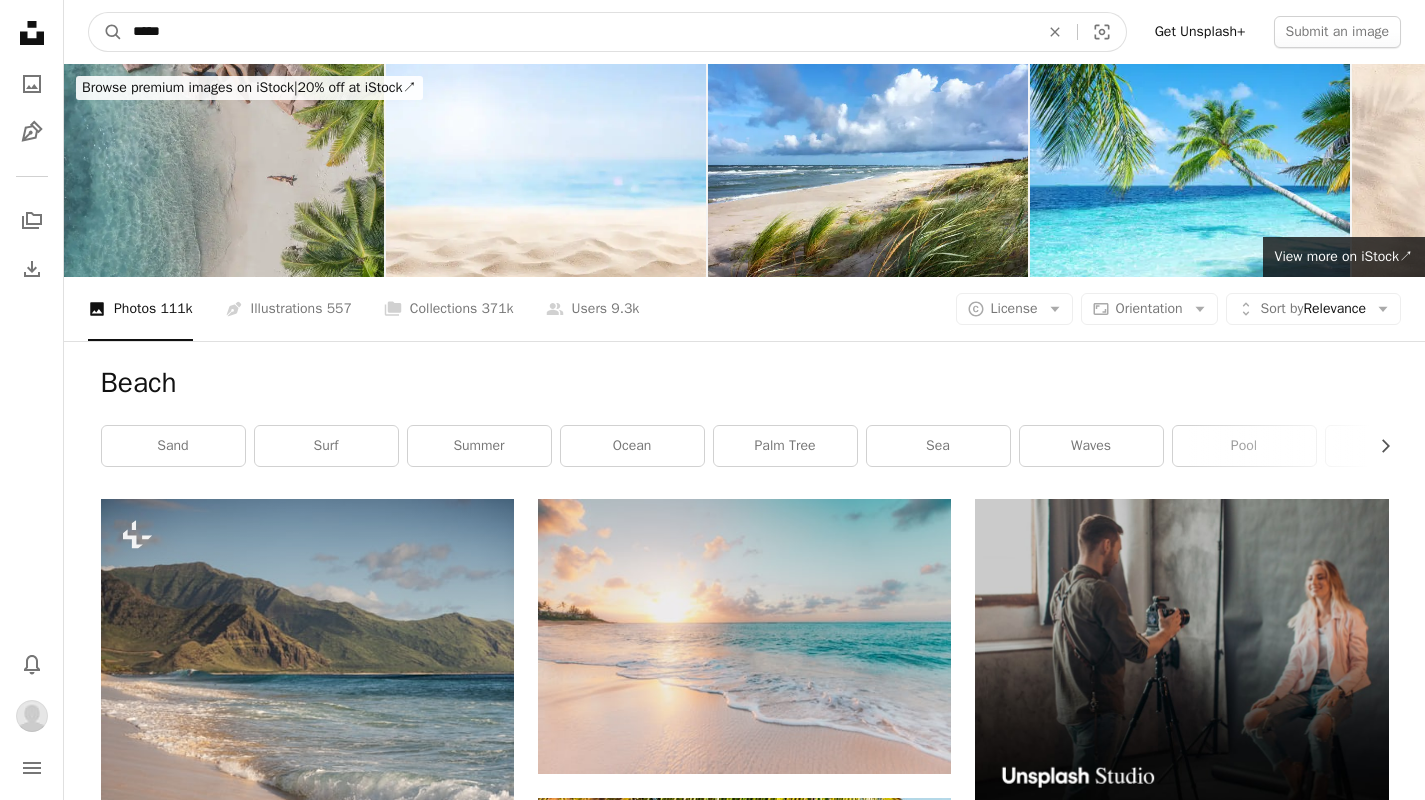 click on "*****" at bounding box center [578, 32] 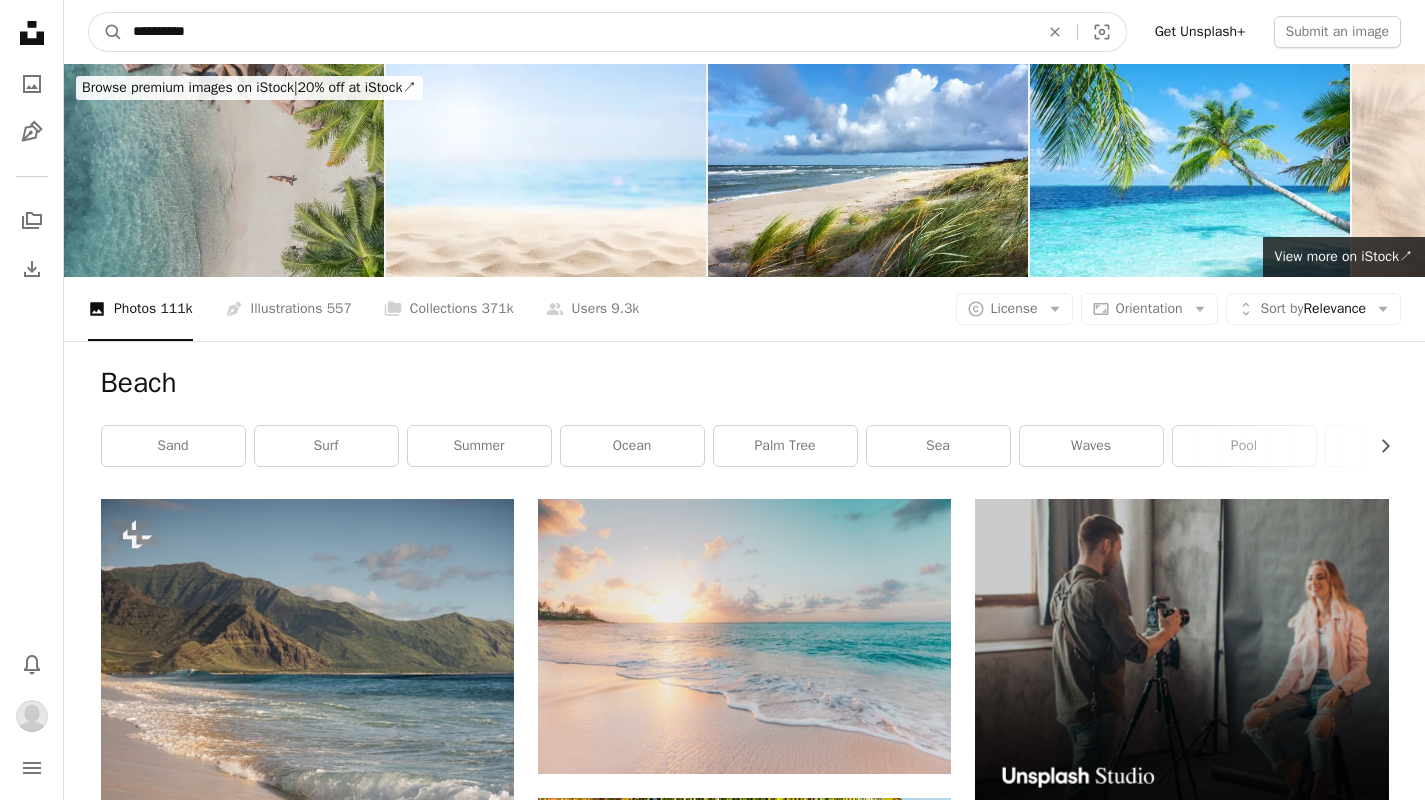 type on "**********" 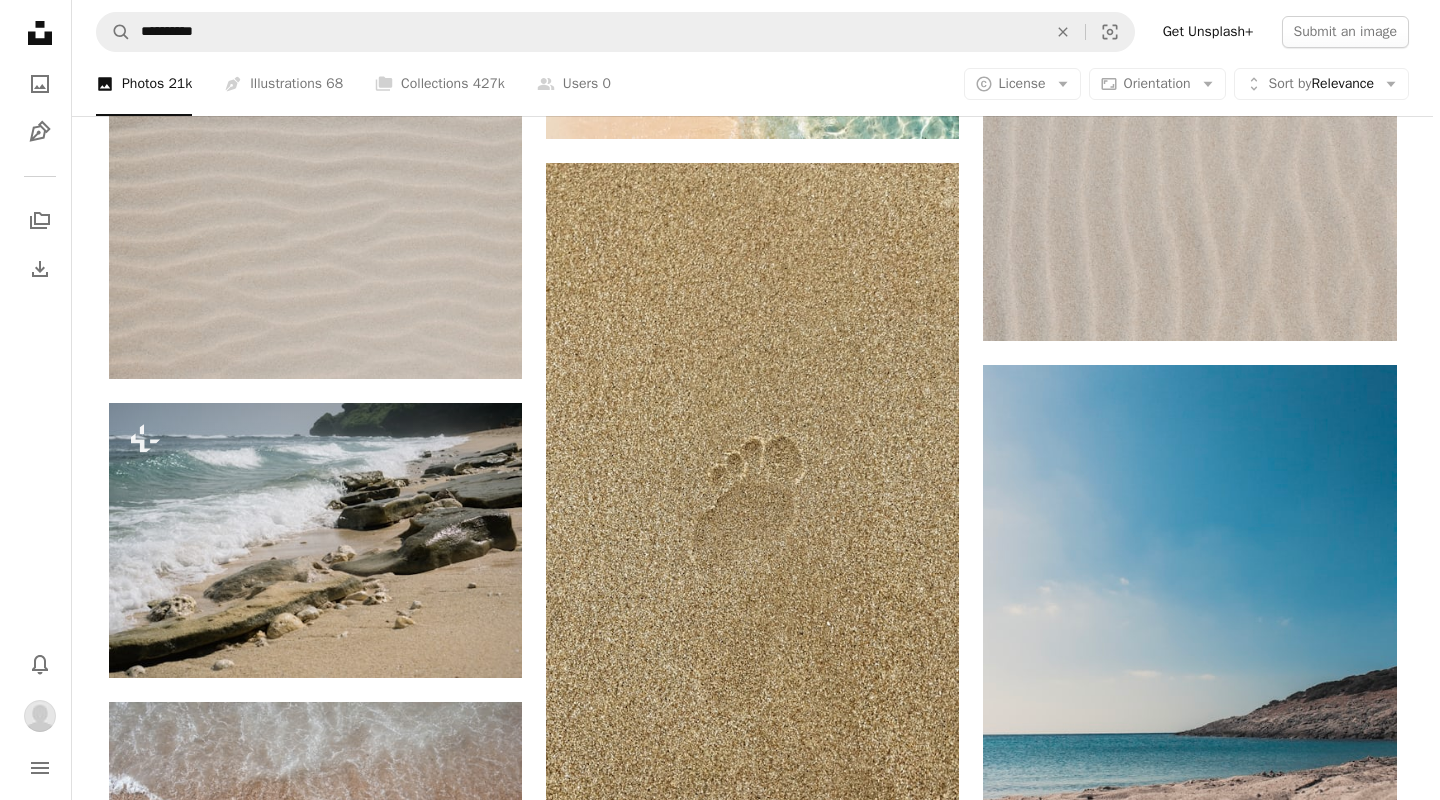 scroll, scrollTop: 2078, scrollLeft: 0, axis: vertical 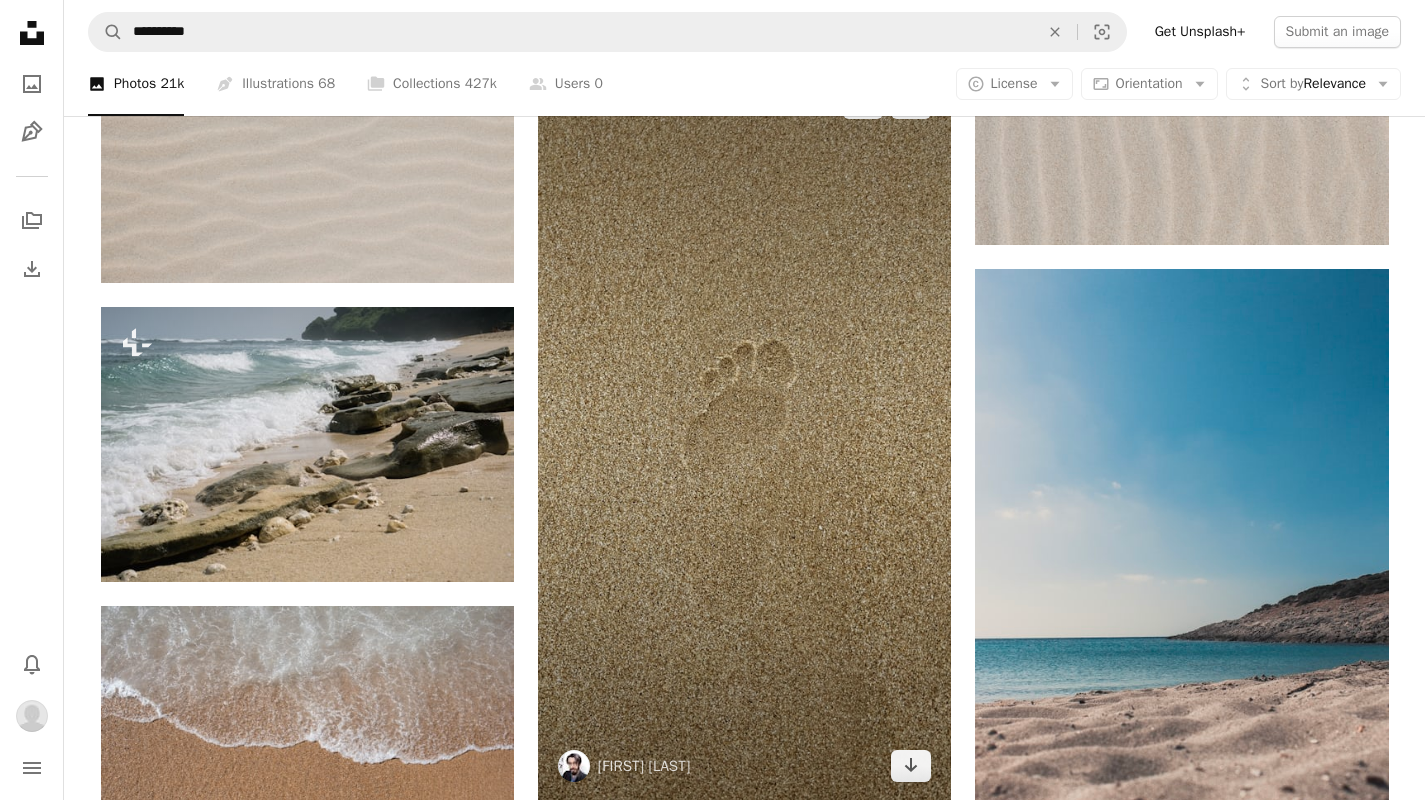 click at bounding box center (744, 434) 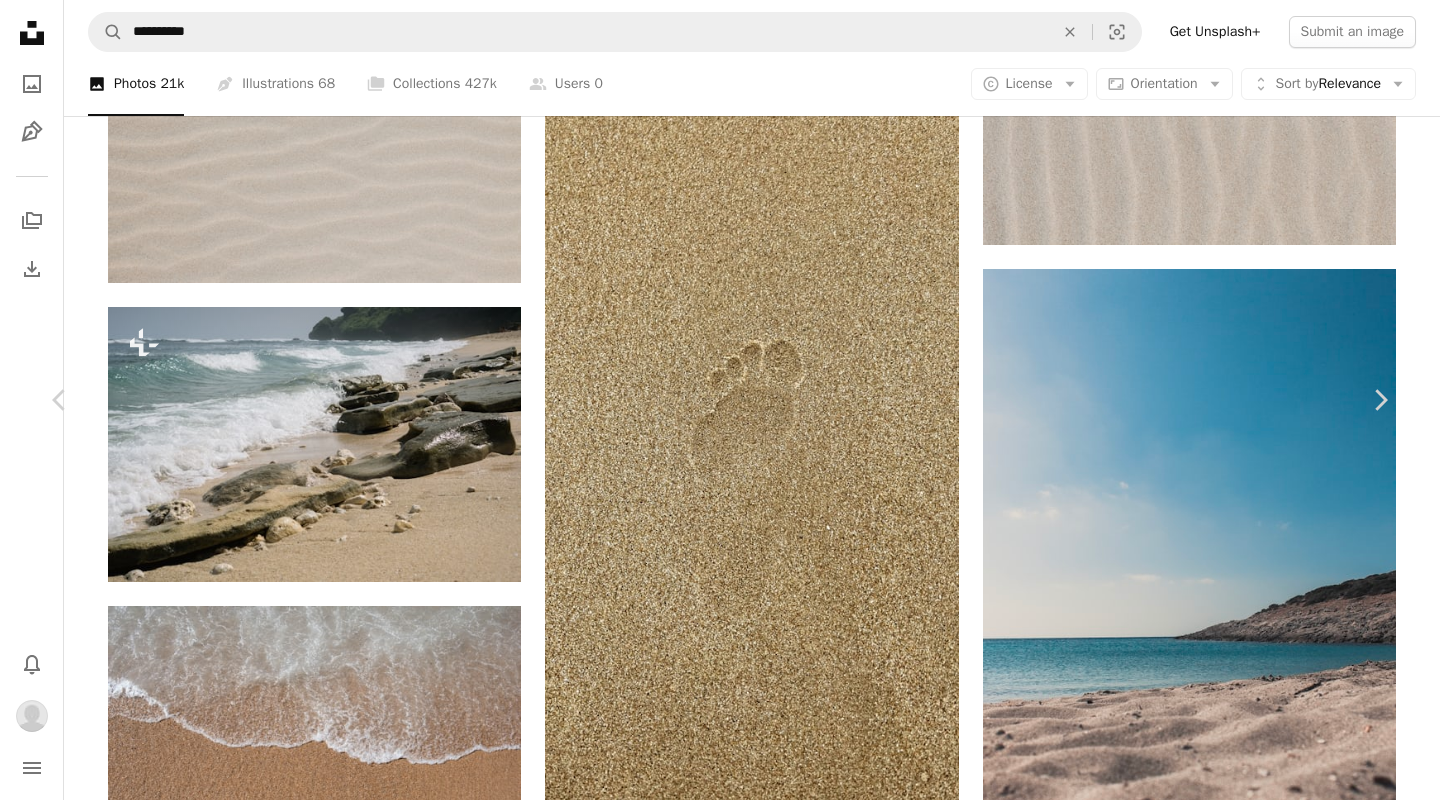 click at bounding box center [713, 3521] 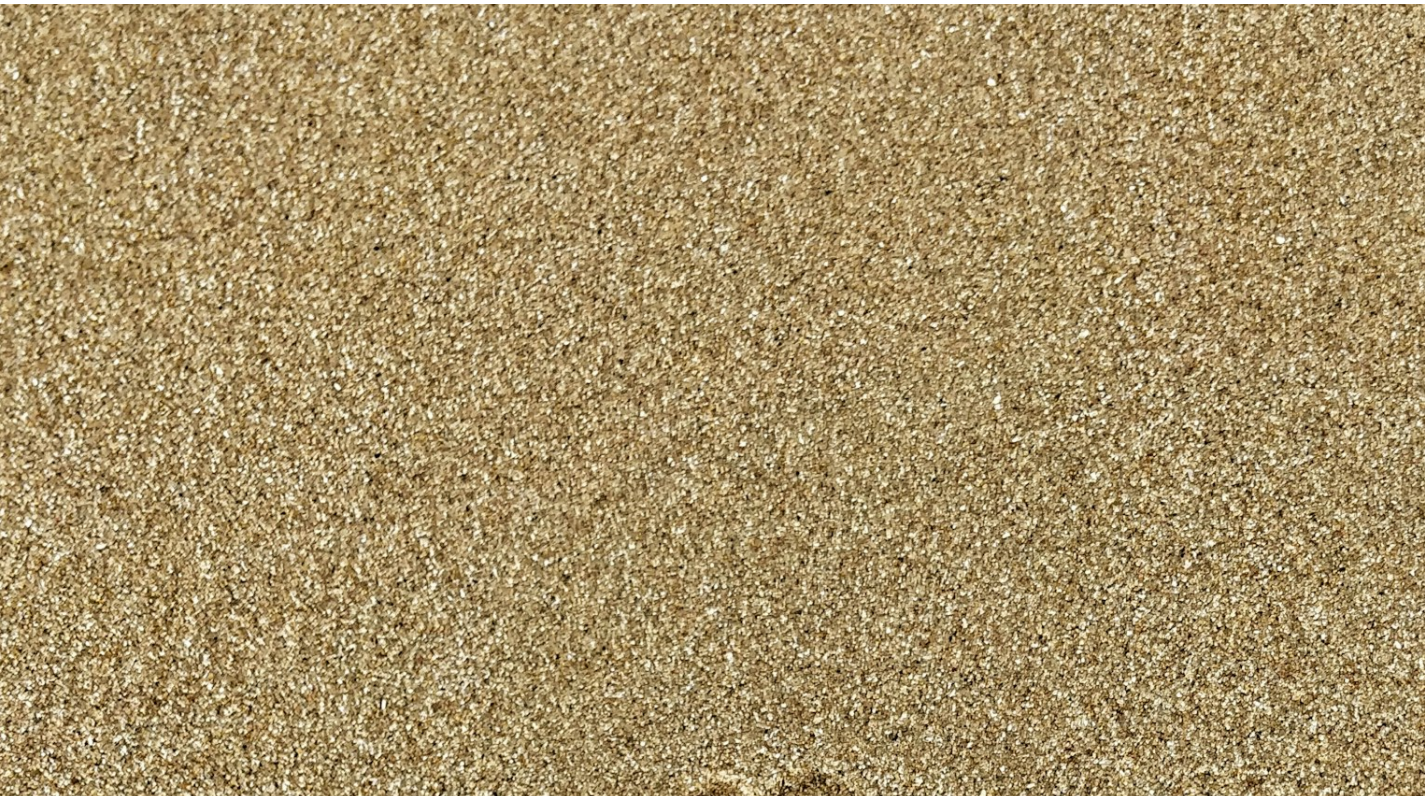scroll, scrollTop: 0, scrollLeft: 0, axis: both 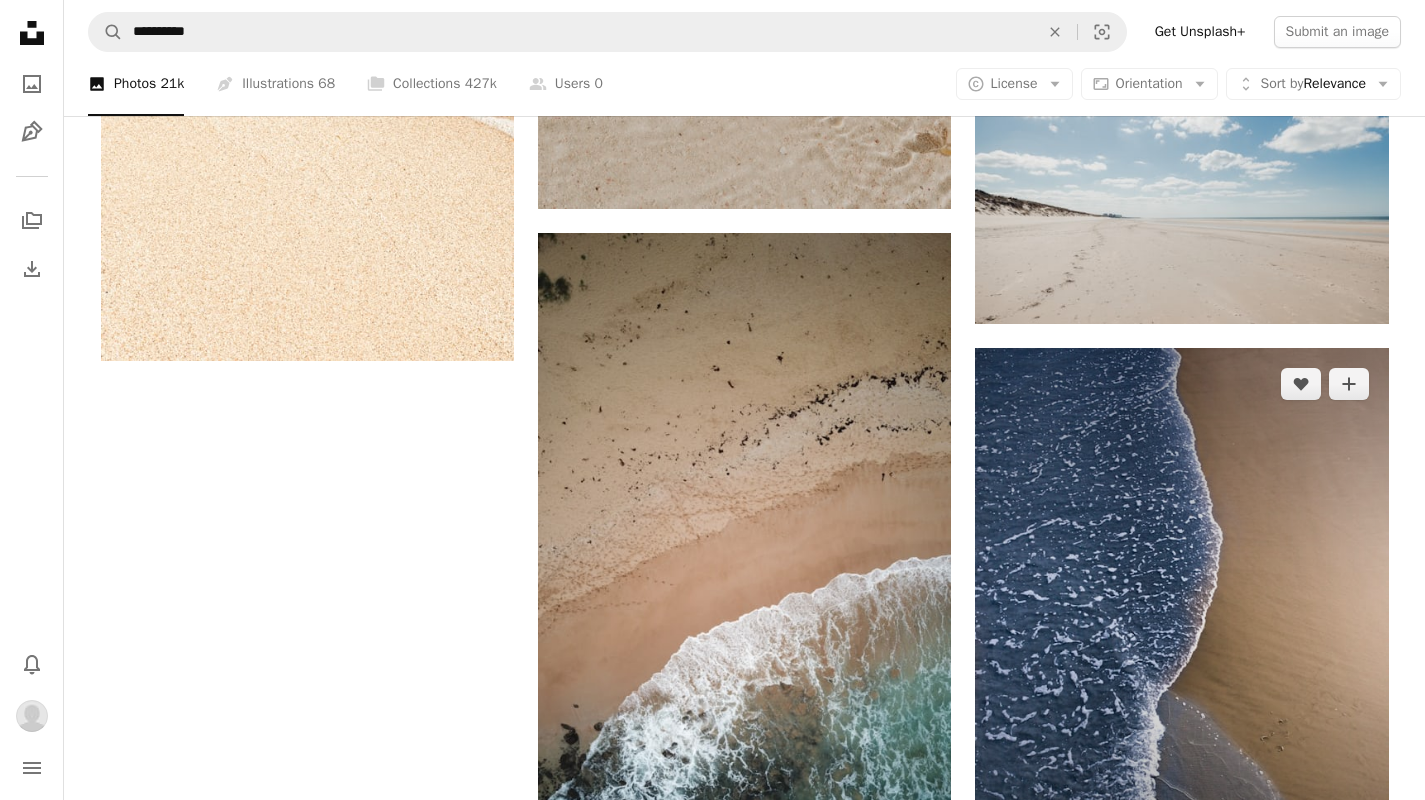 click at bounding box center [1181, 623] 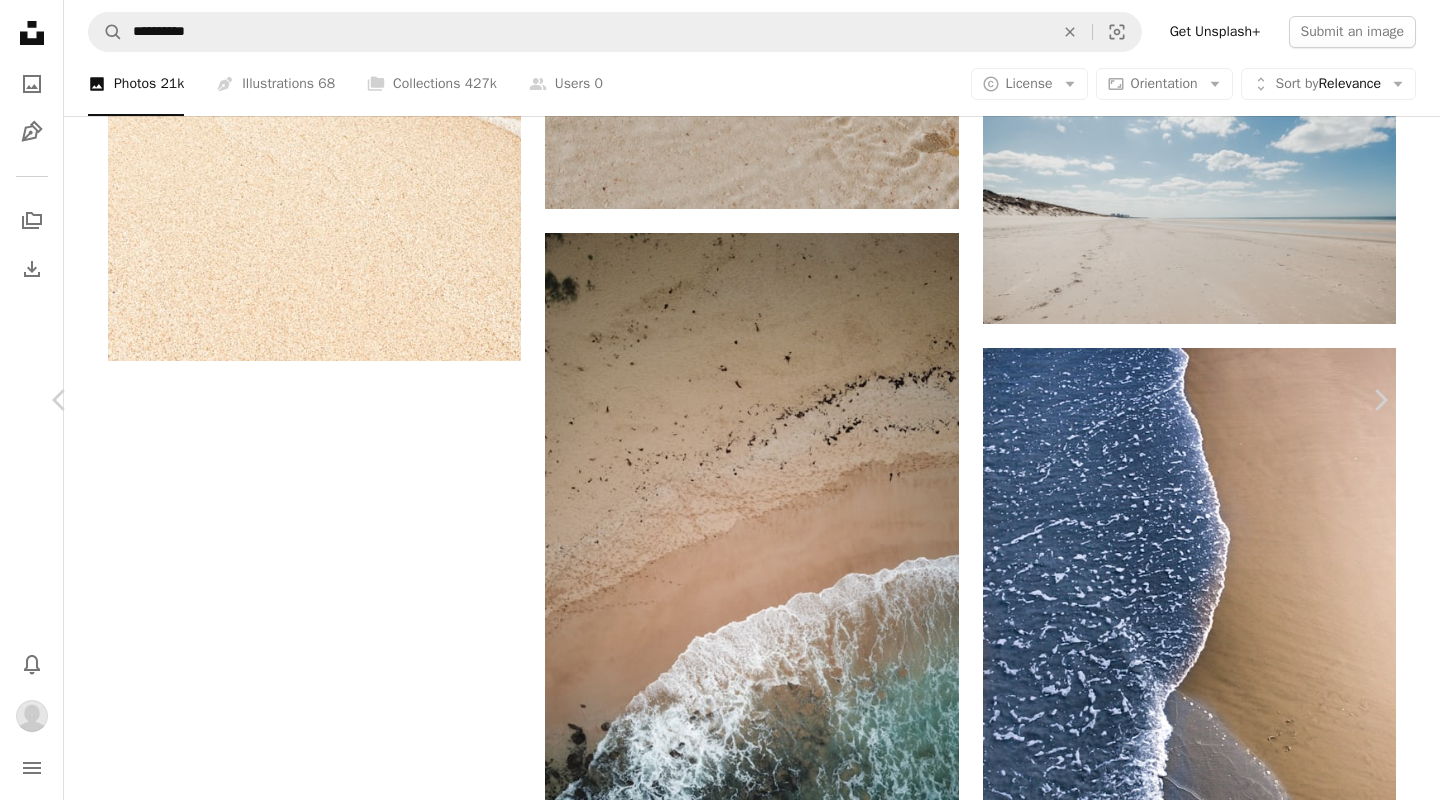 click at bounding box center [712, 2285] 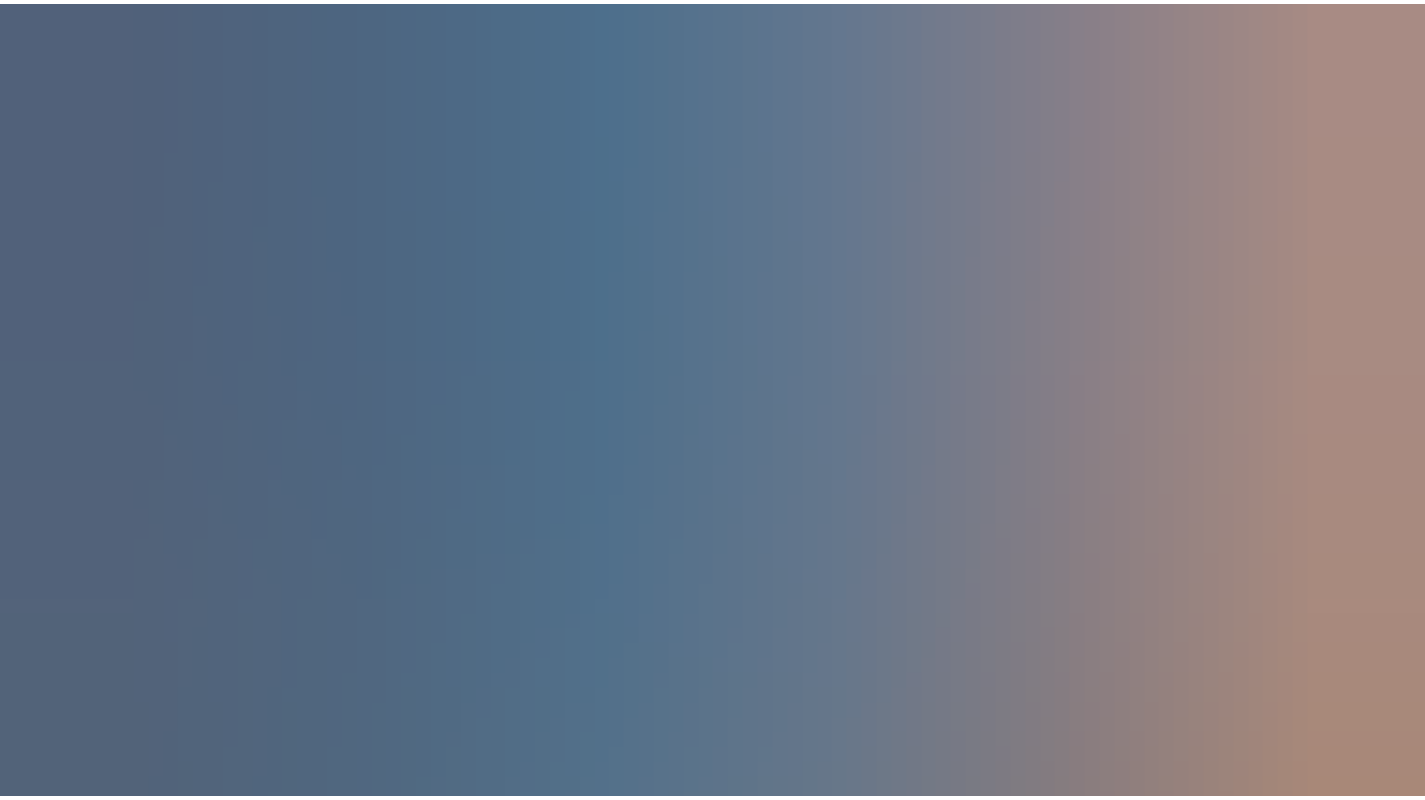 scroll, scrollTop: 4, scrollLeft: 0, axis: vertical 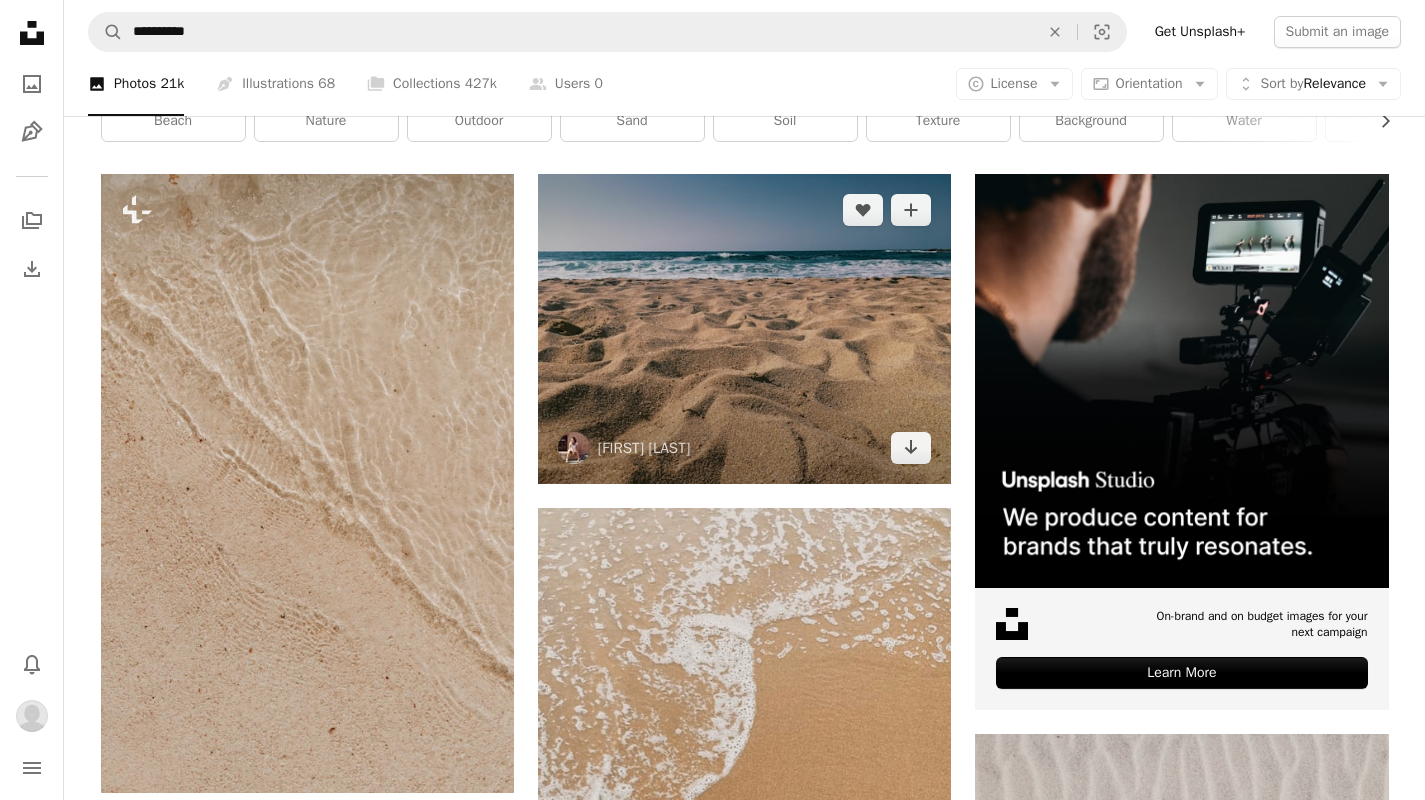 click at bounding box center [744, 329] 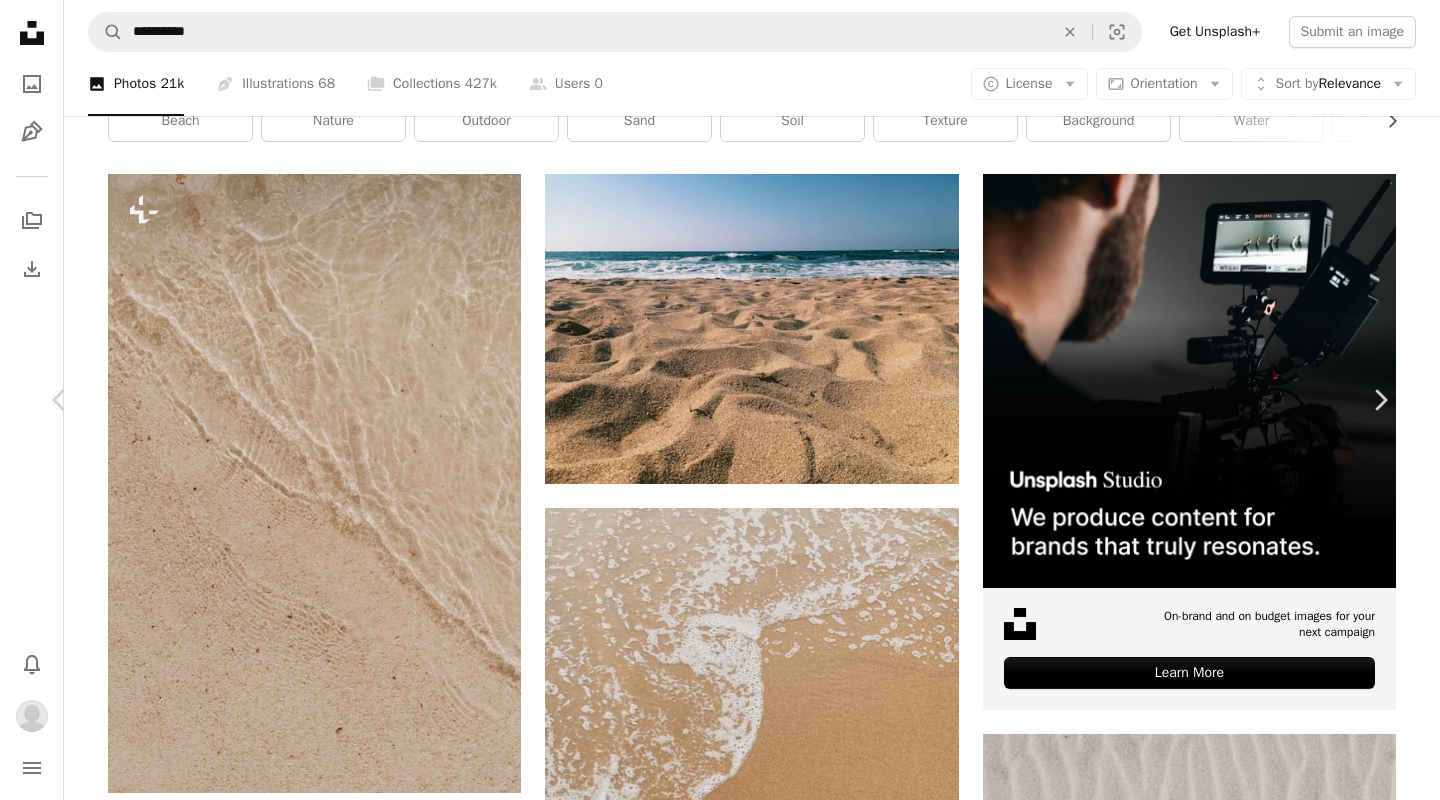 click at bounding box center [712, 9057] 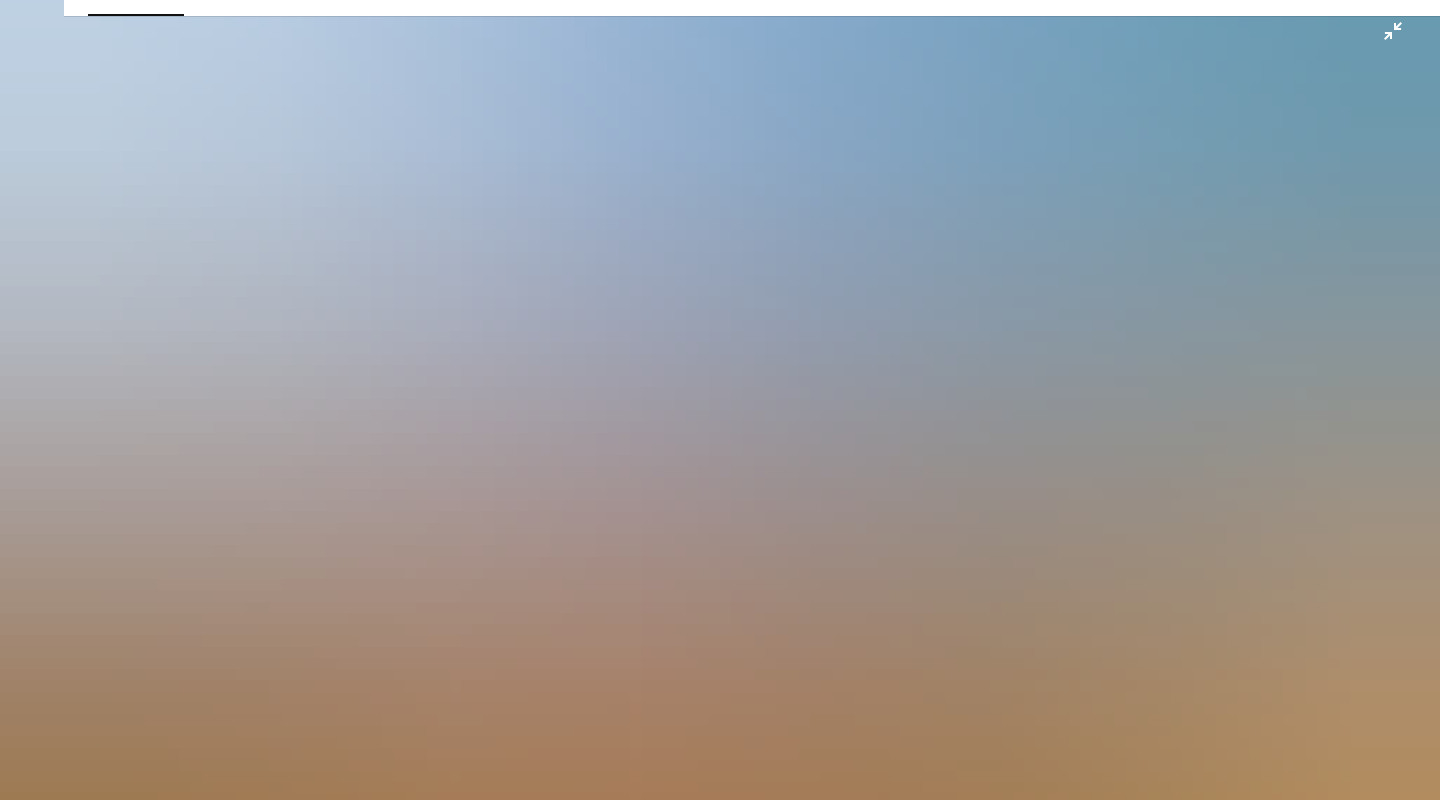 scroll, scrollTop: 257, scrollLeft: 0, axis: vertical 